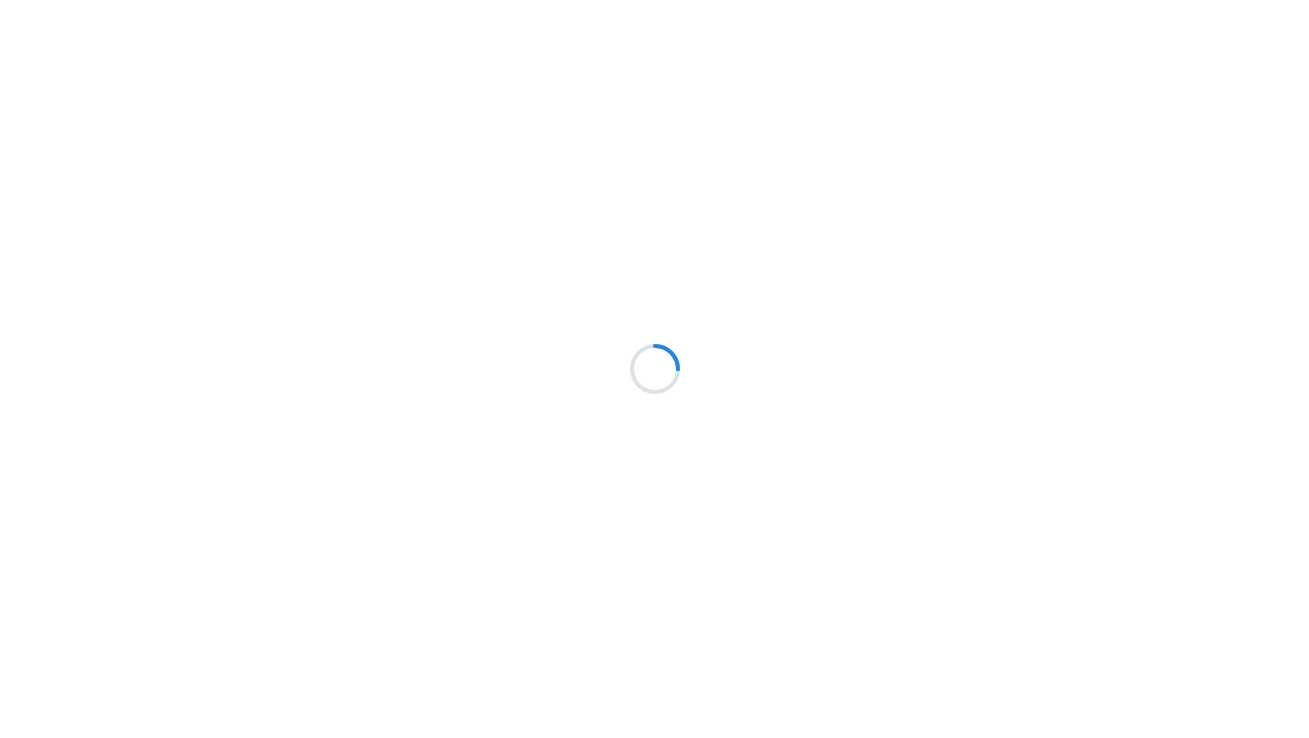 scroll, scrollTop: 0, scrollLeft: 0, axis: both 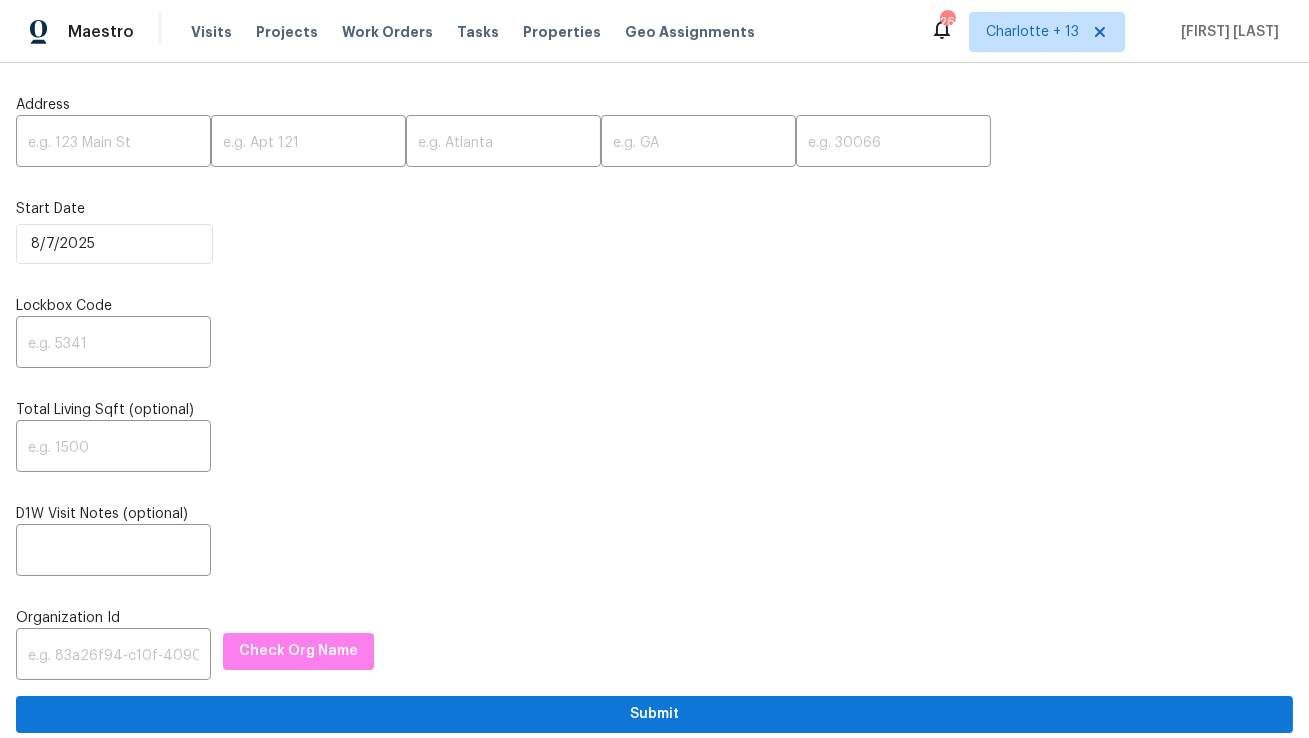 click at bounding box center (113, 143) 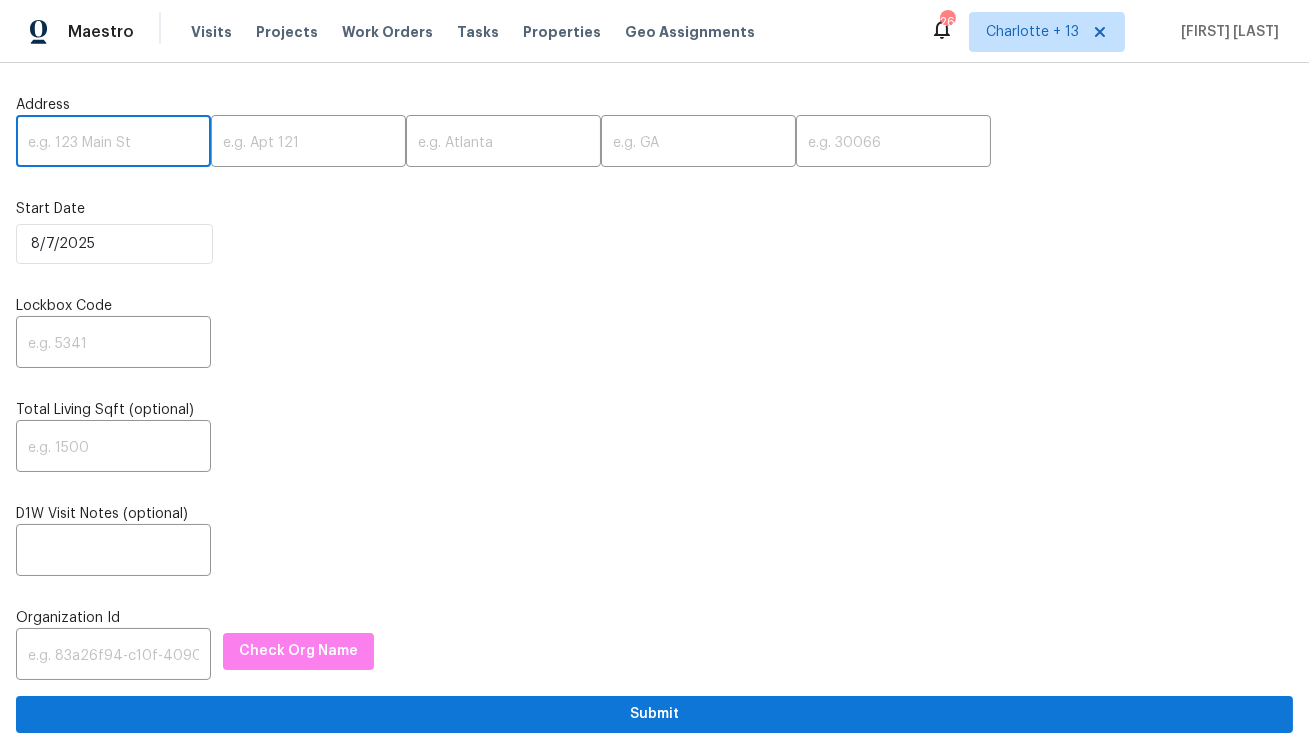 paste on "[NUMBER] [STREET], [CITY], [STATE]" 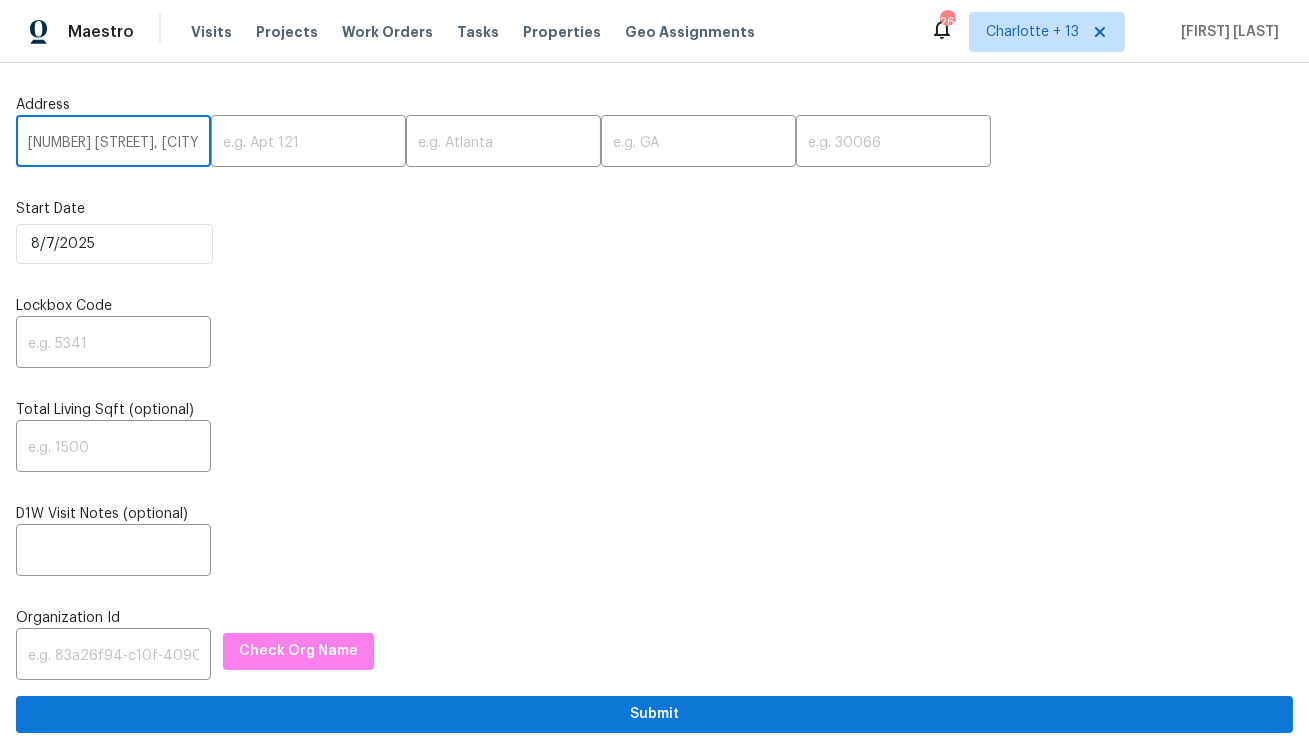 scroll, scrollTop: 0, scrollLeft: 75, axis: horizontal 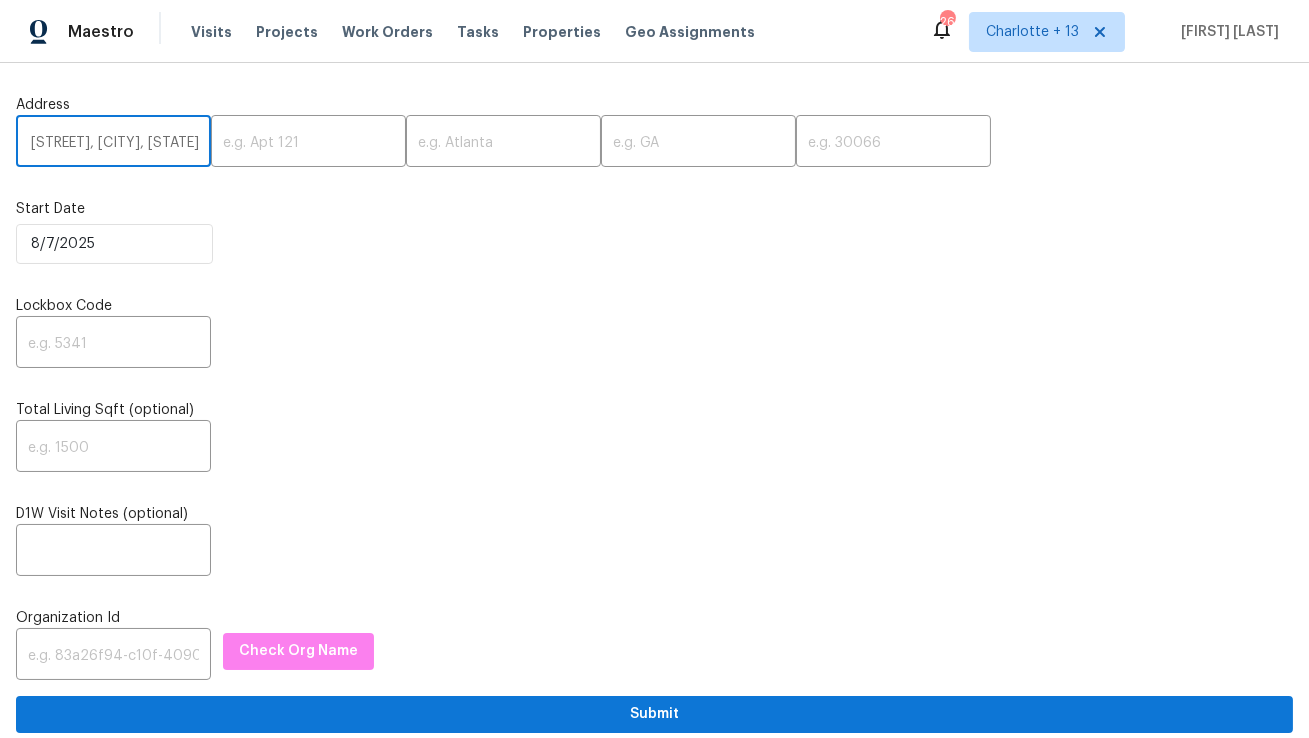 click on "[NUMBER] [STREET], [CITY], [STATE]" at bounding box center (113, 143) 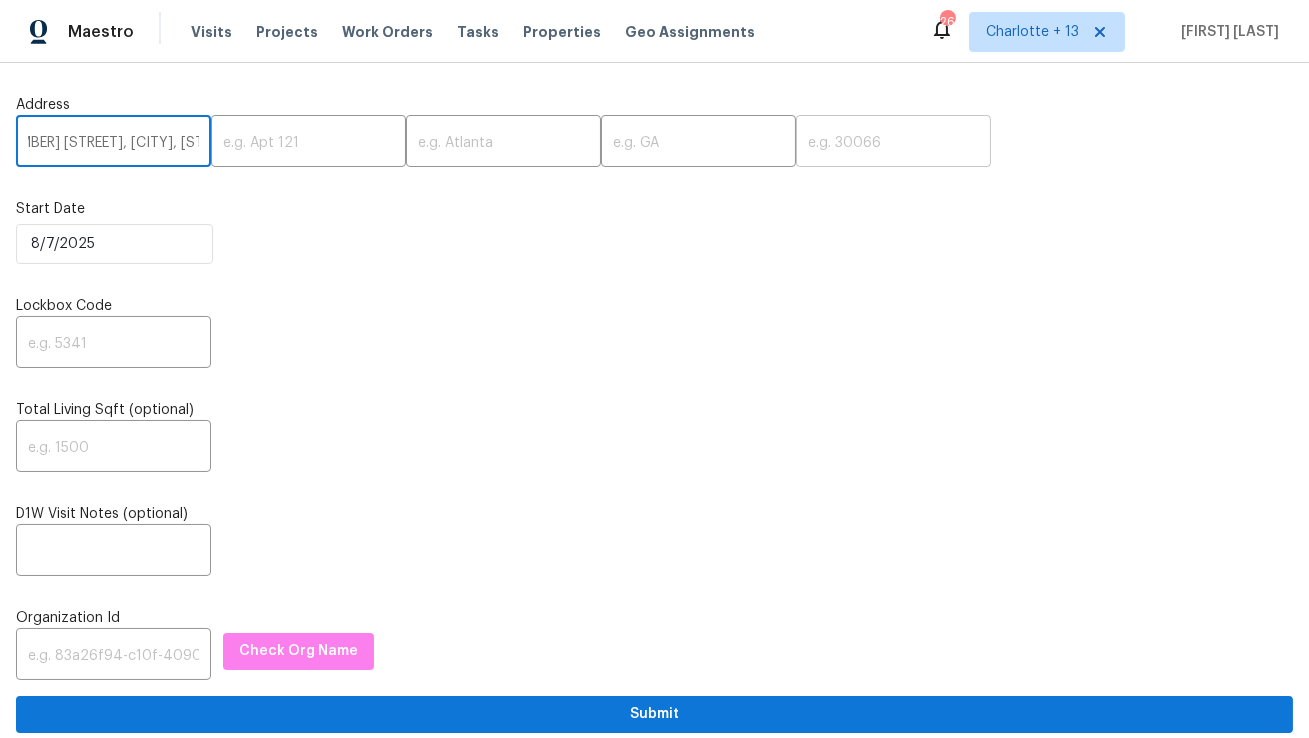 type on "[NUMBER] [STREET], [CITY], [STATE]" 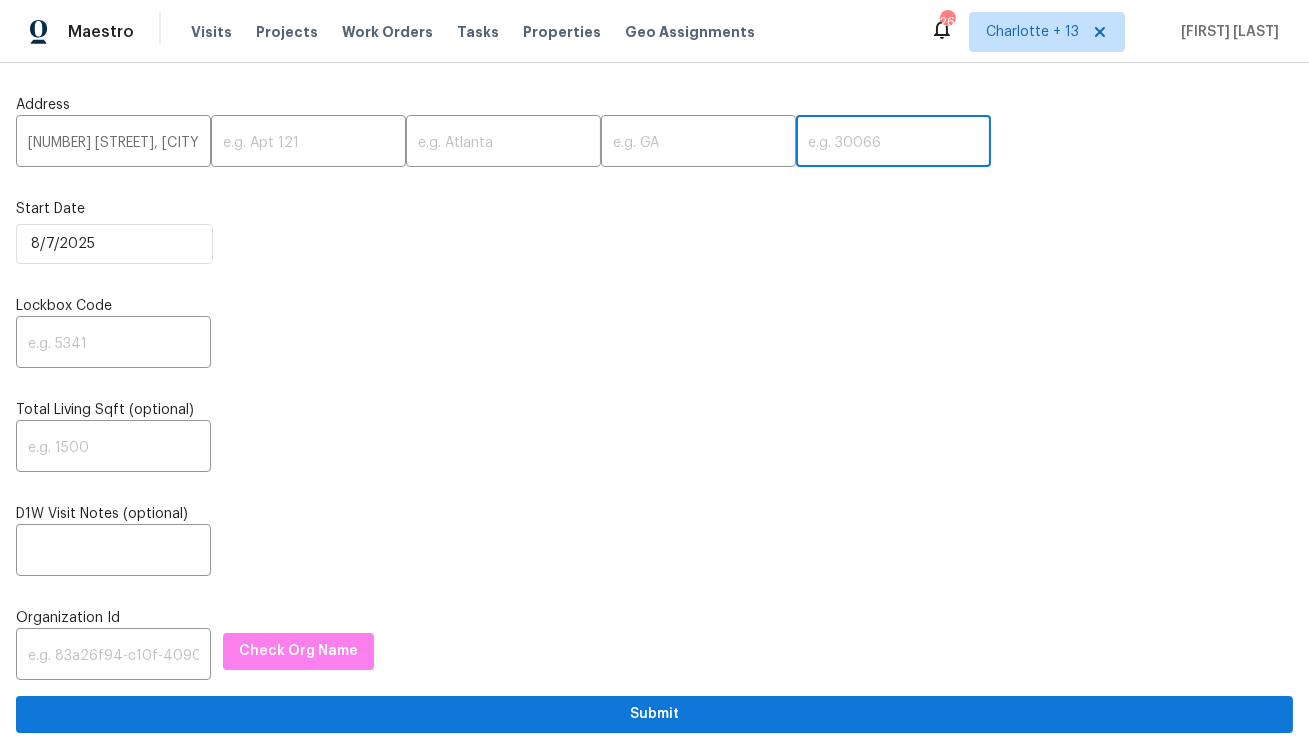 click at bounding box center (893, 143) 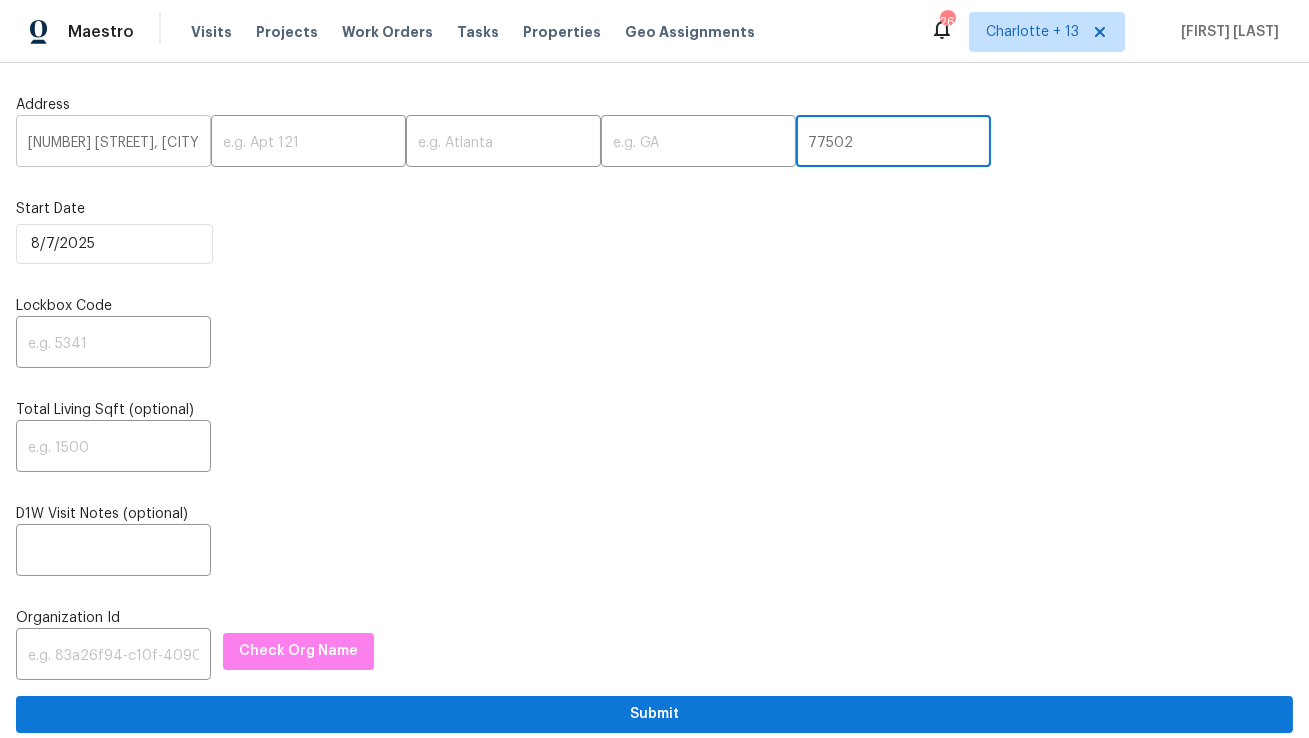 type on "77502" 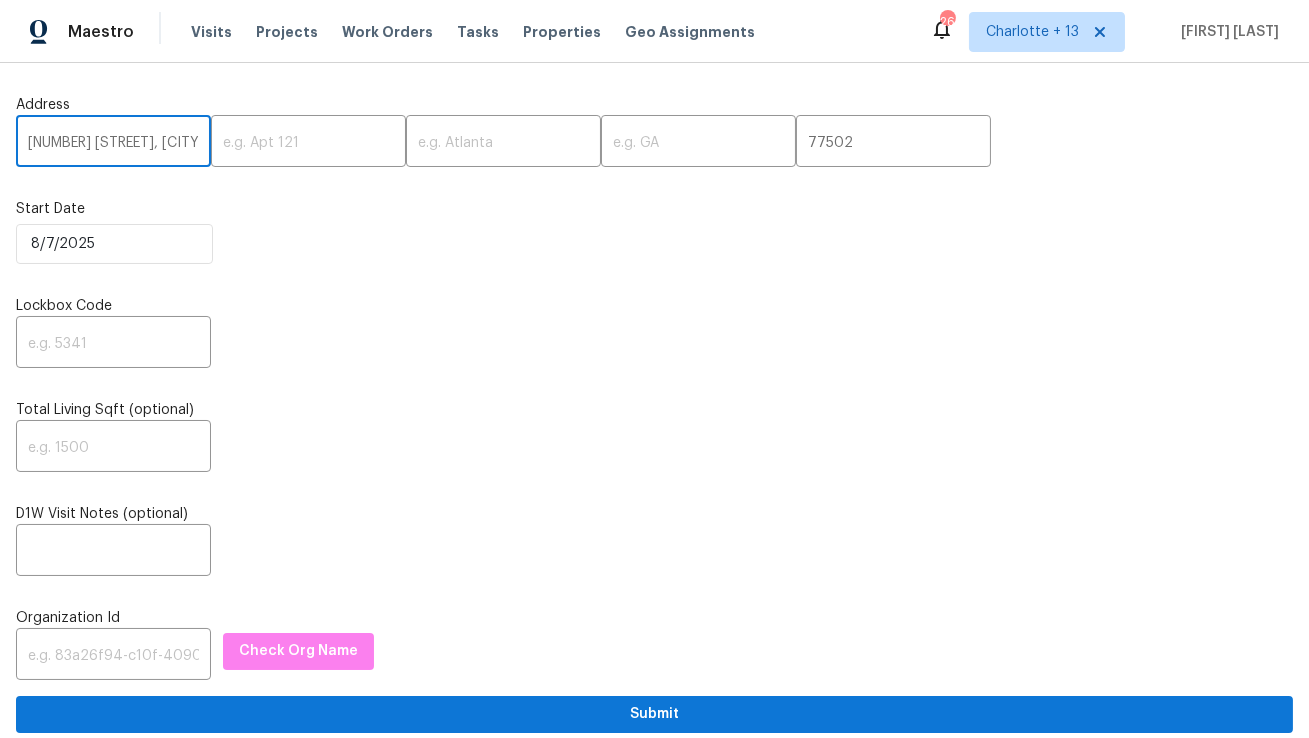 click on "[NUMBER] [STREET], [CITY], [STATE]" at bounding box center (113, 143) 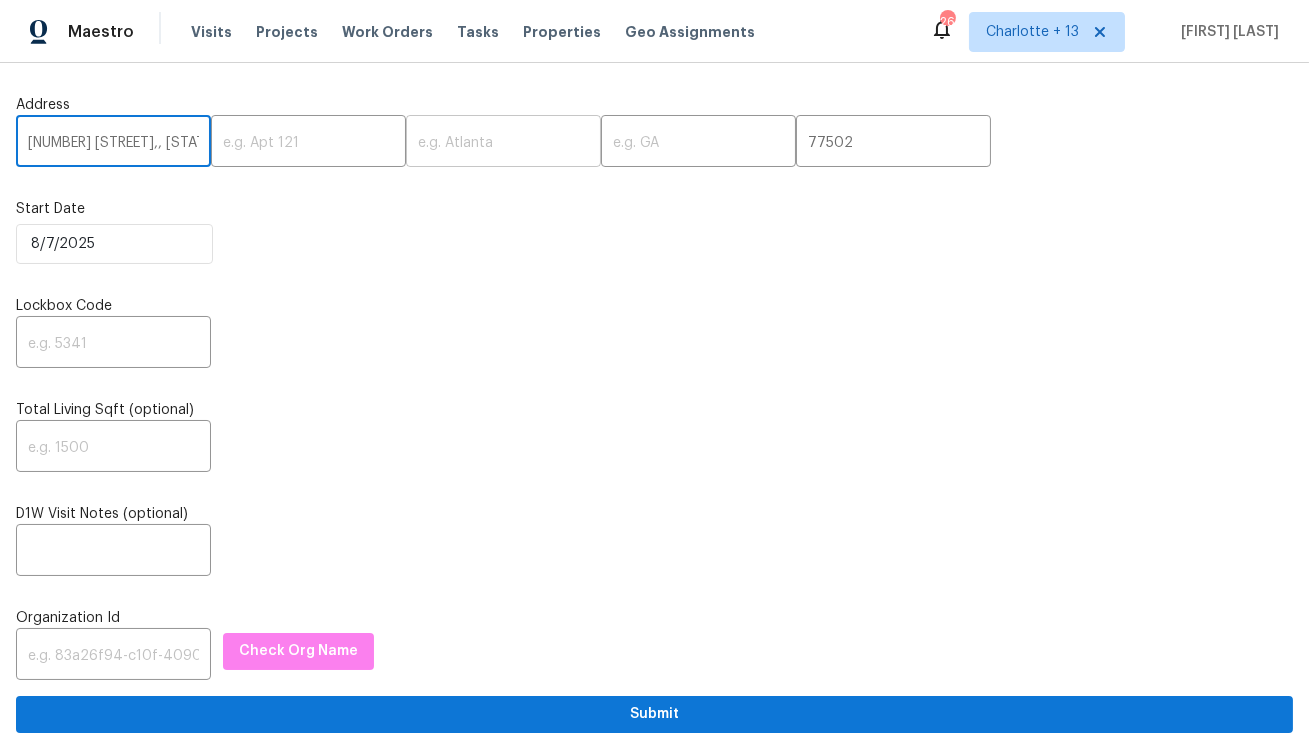 type on "[NUMBER] [STREET],, [STATE]" 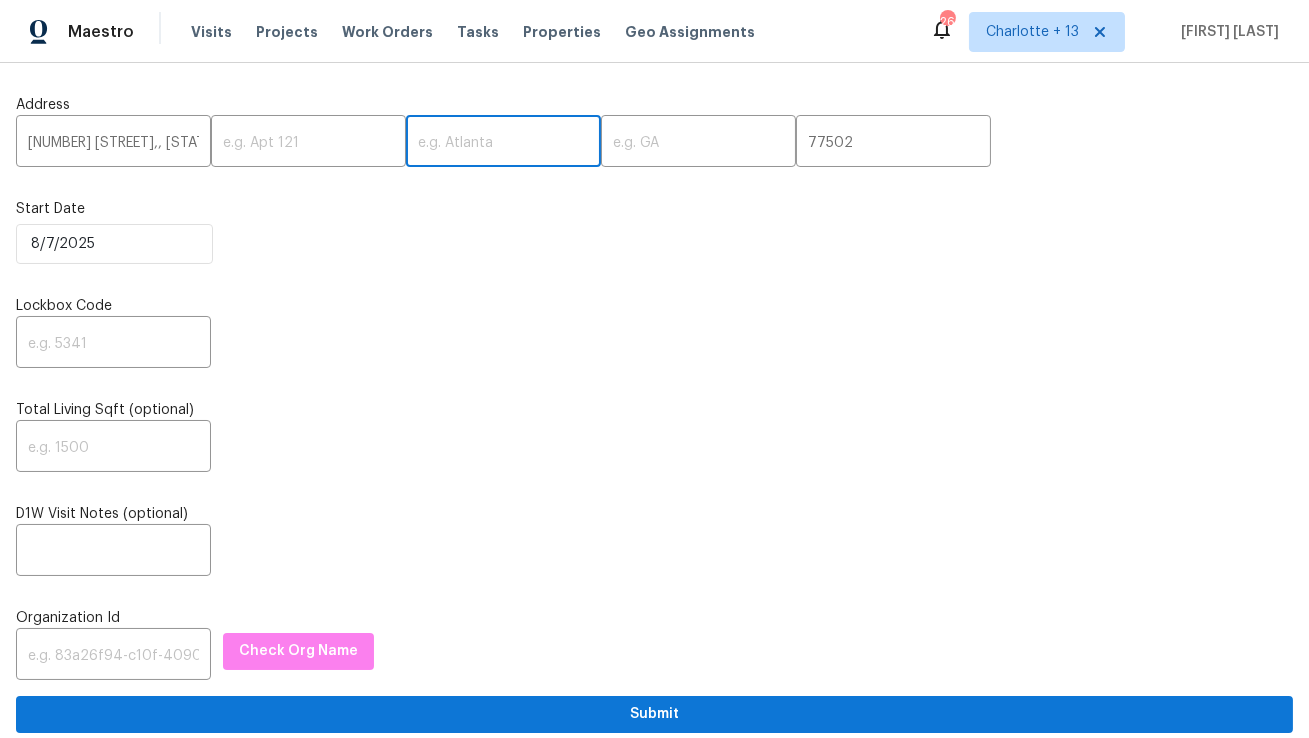 paste on "[CITY]" 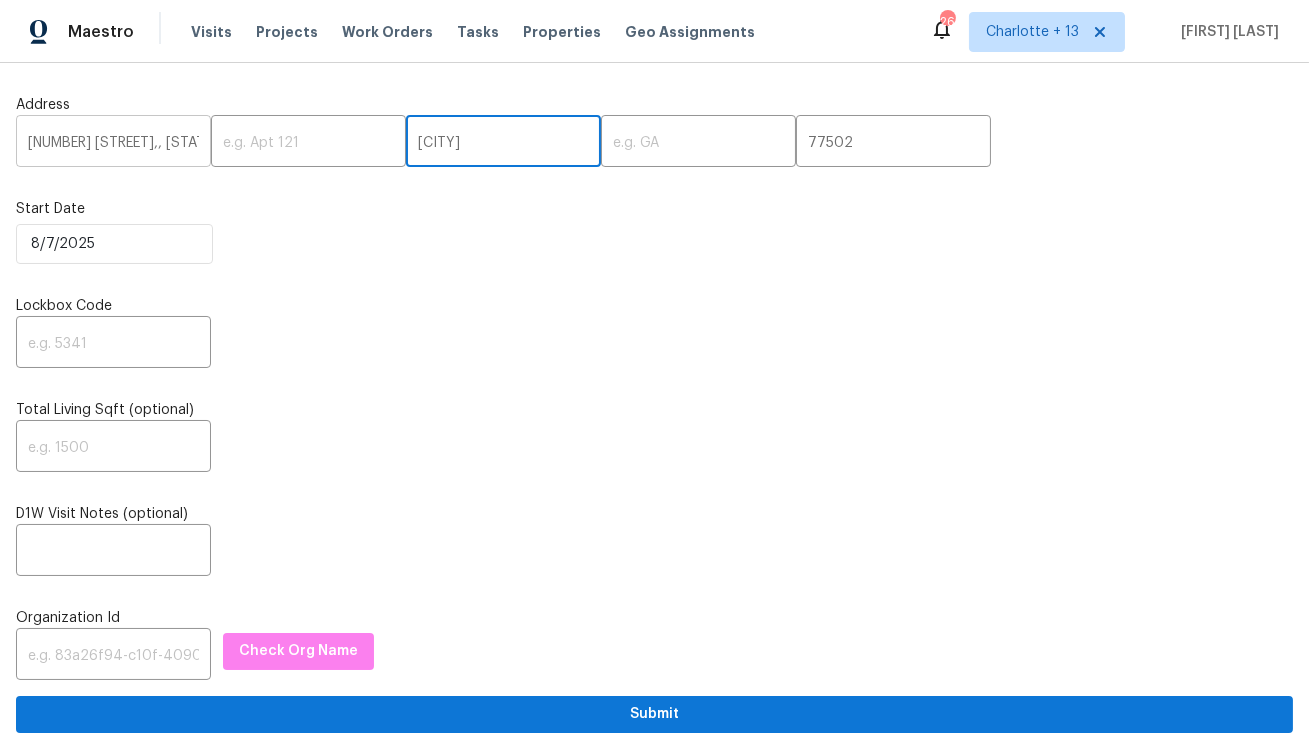 type on "[CITY]" 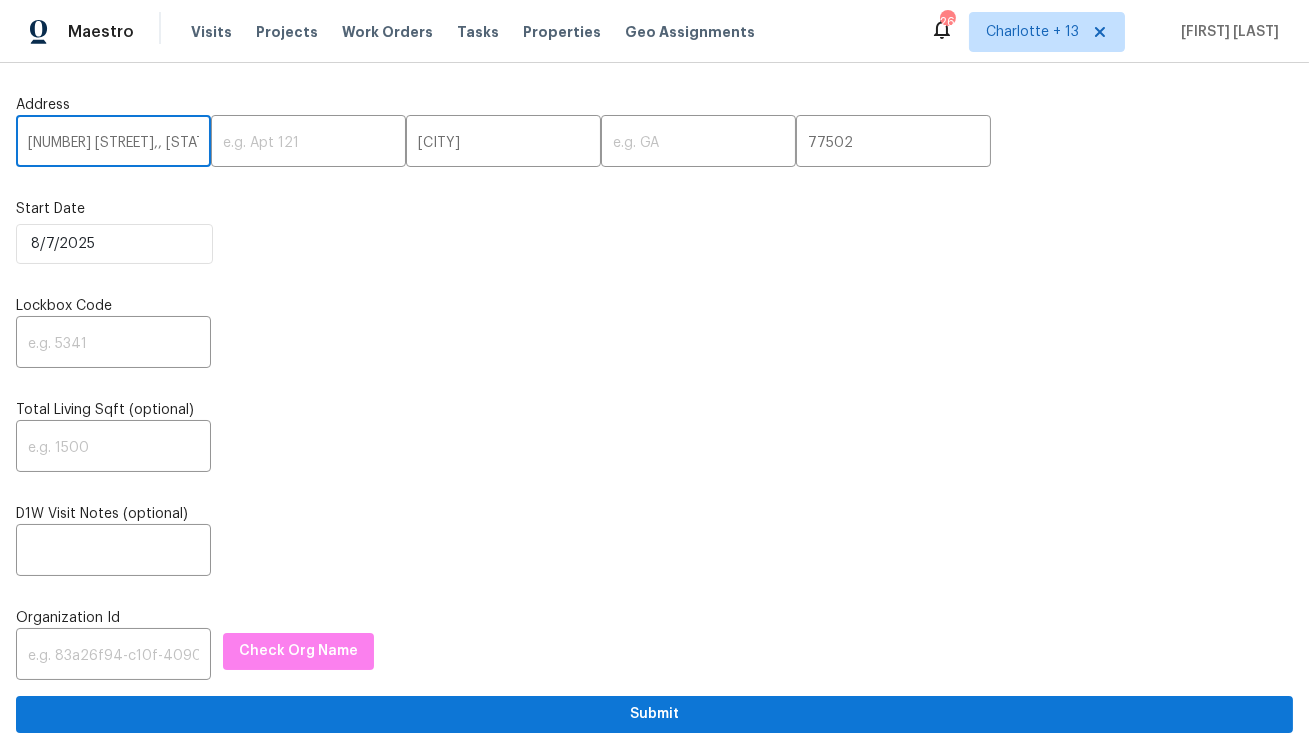 click on "[NUMBER] [STREET],, [STATE]" at bounding box center [113, 143] 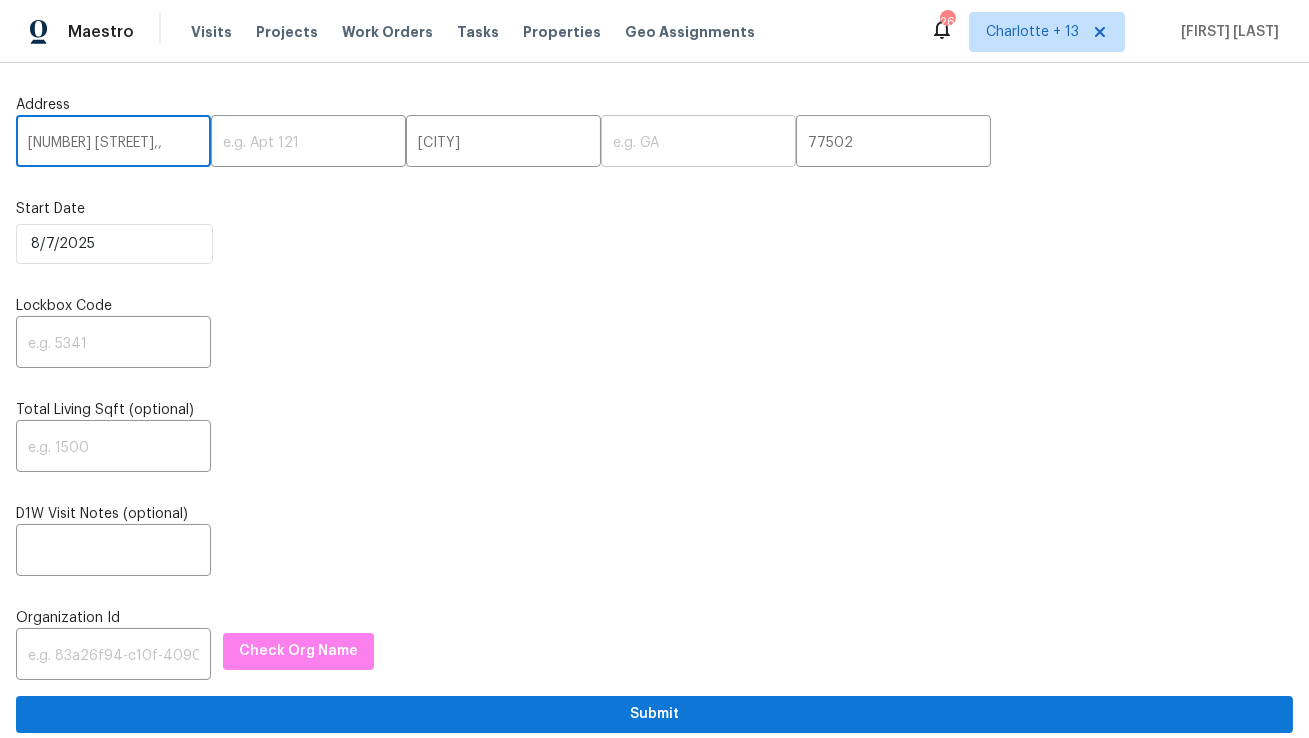 type on "[NUMBER] [STREET],," 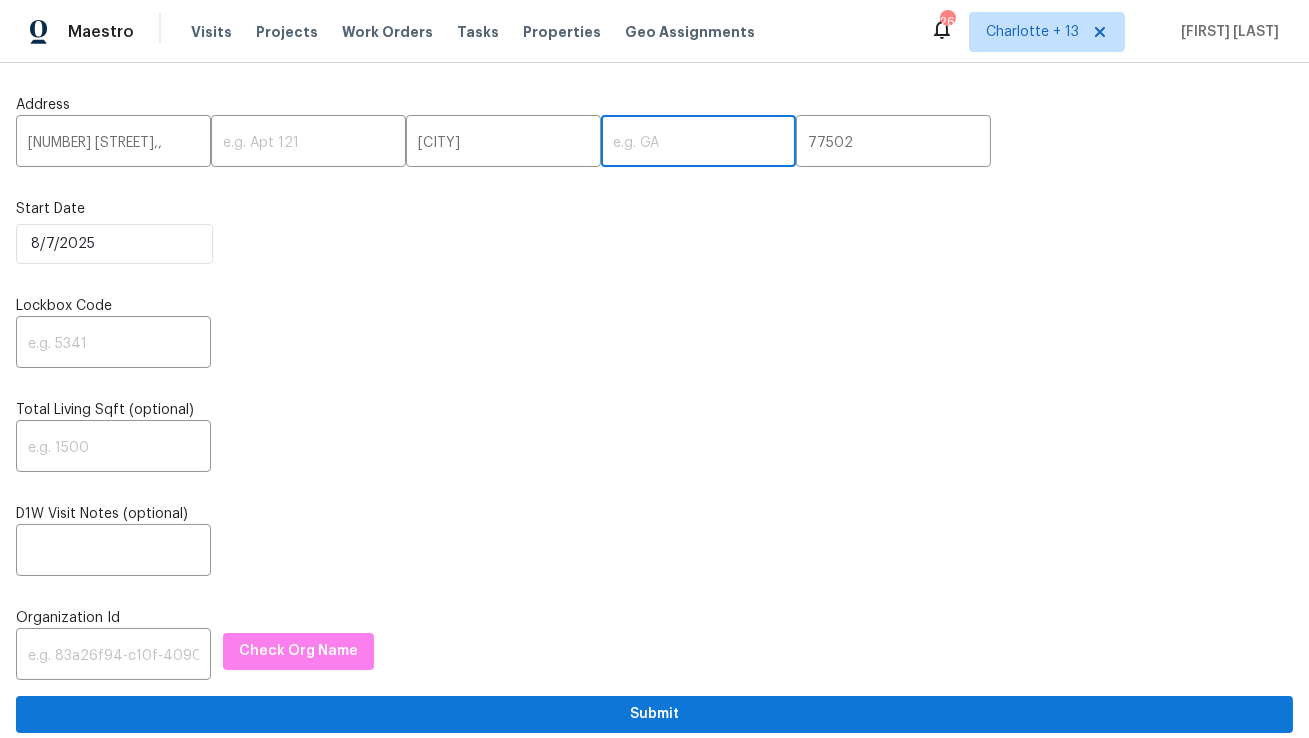 click at bounding box center [698, 143] 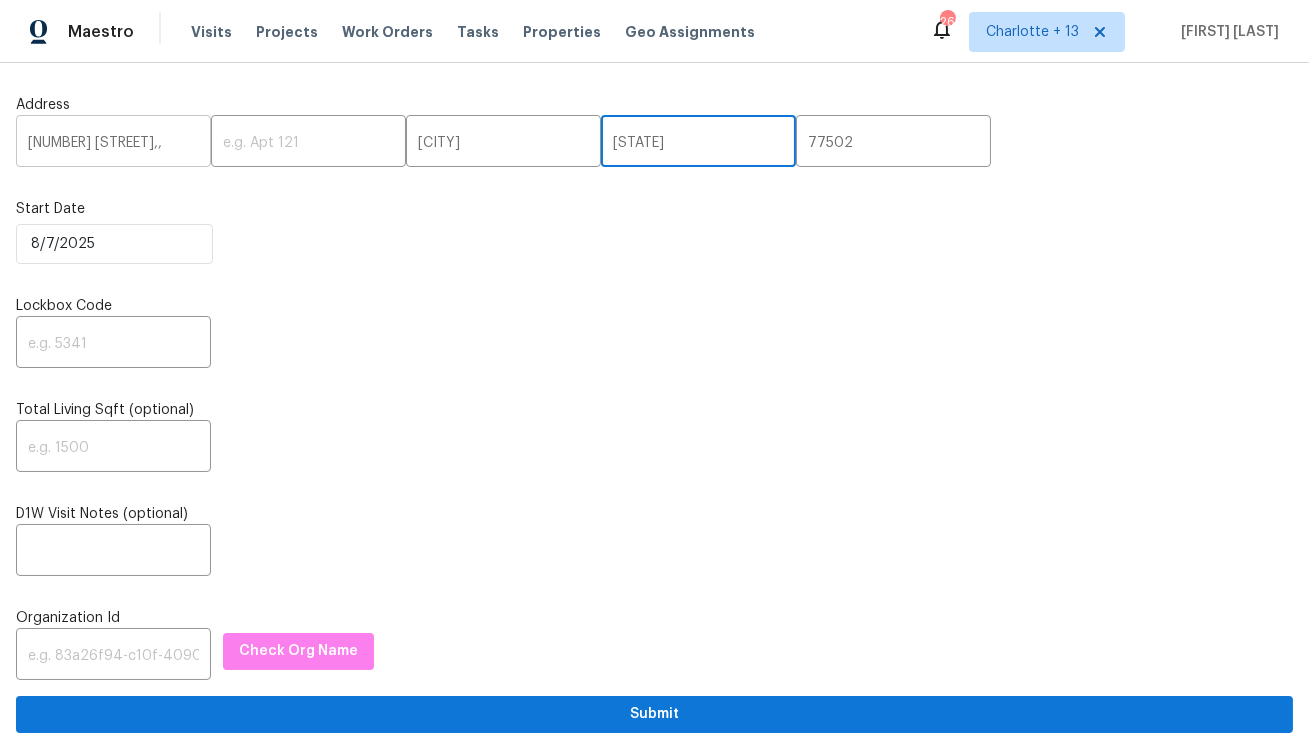 type on "TX" 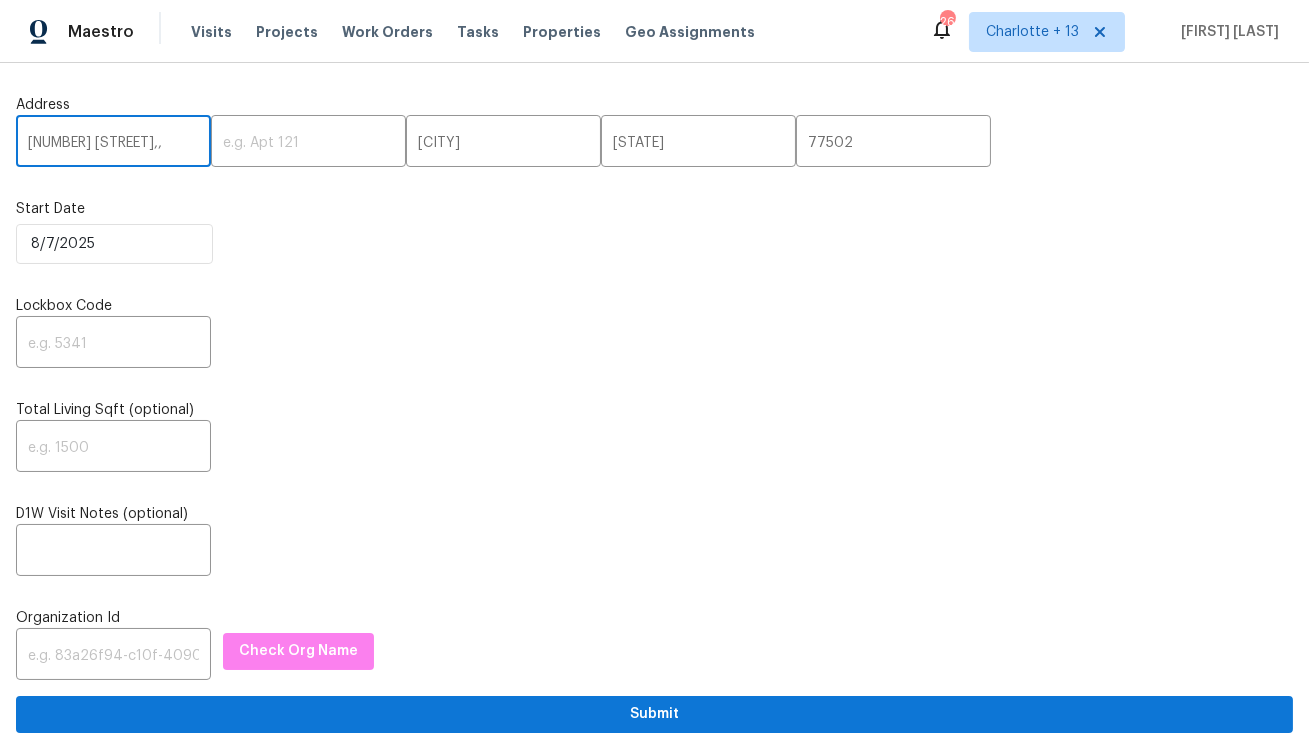 click on "1101 Gary Ave,," at bounding box center [113, 143] 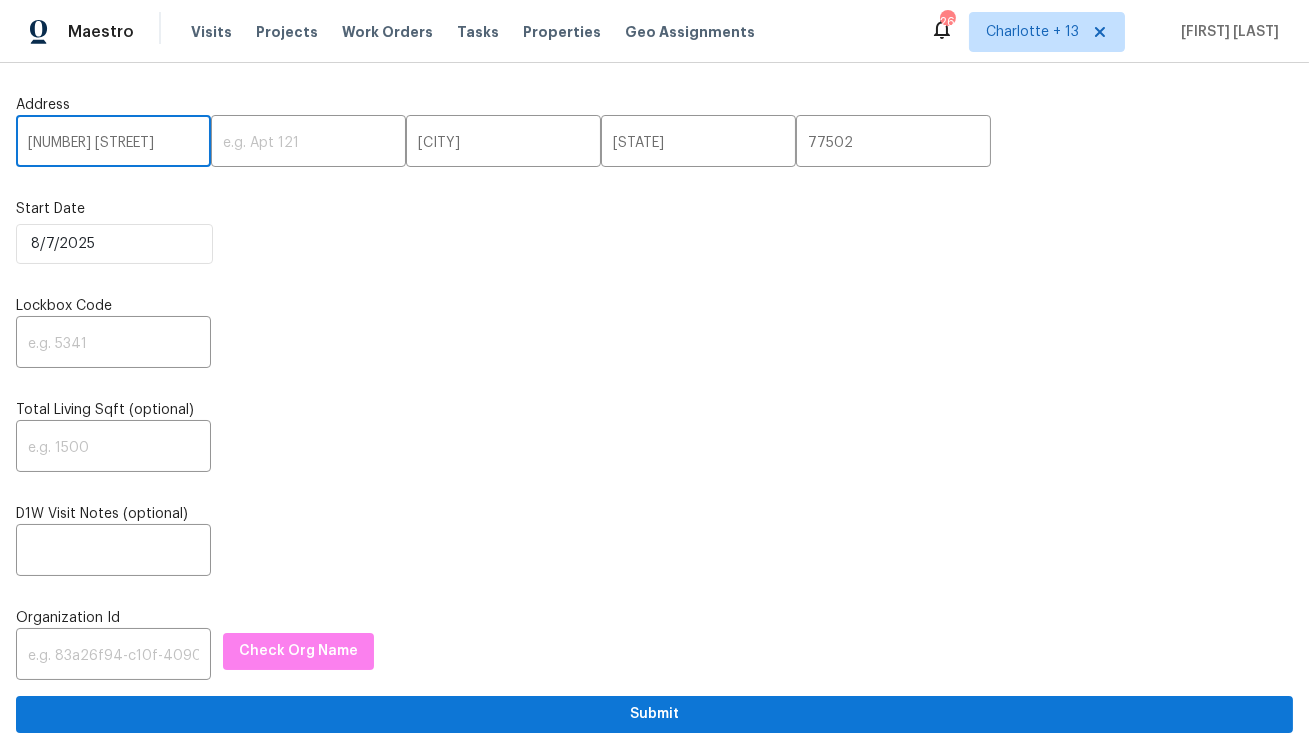 type on "1101 Gary Ave" 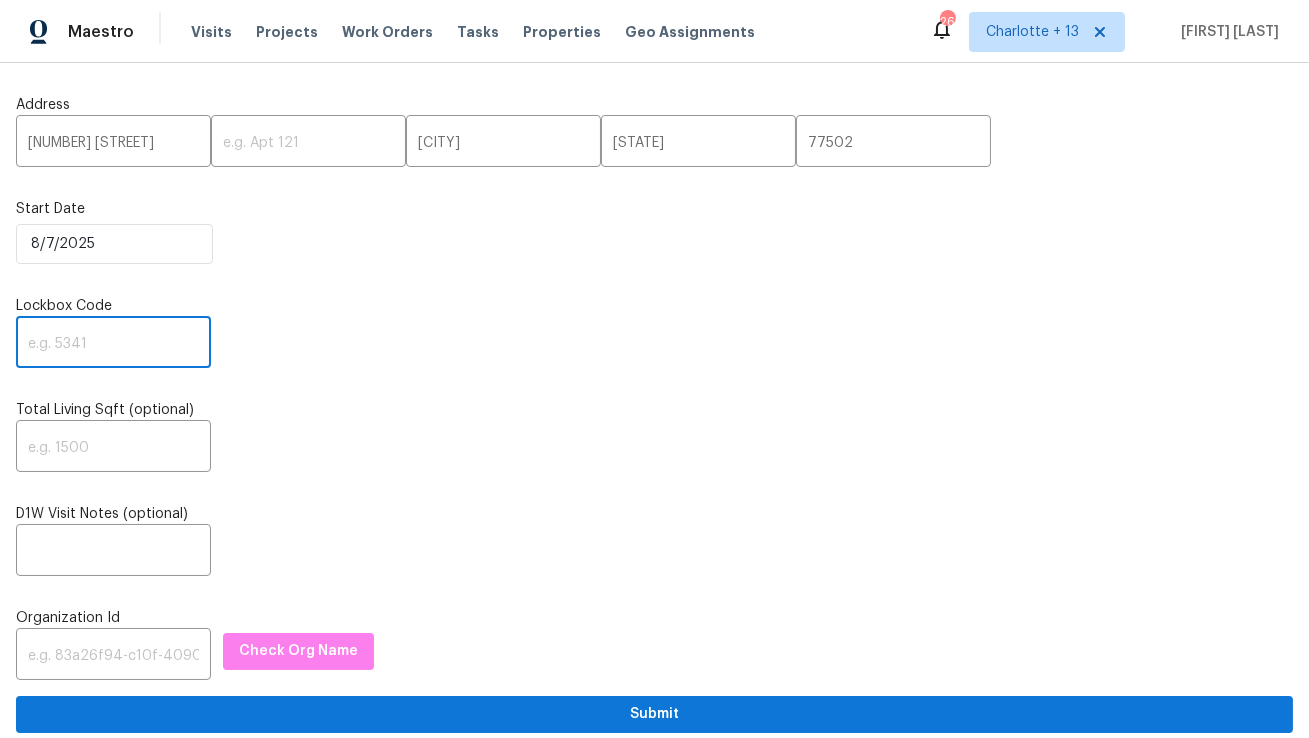click at bounding box center [113, 344] 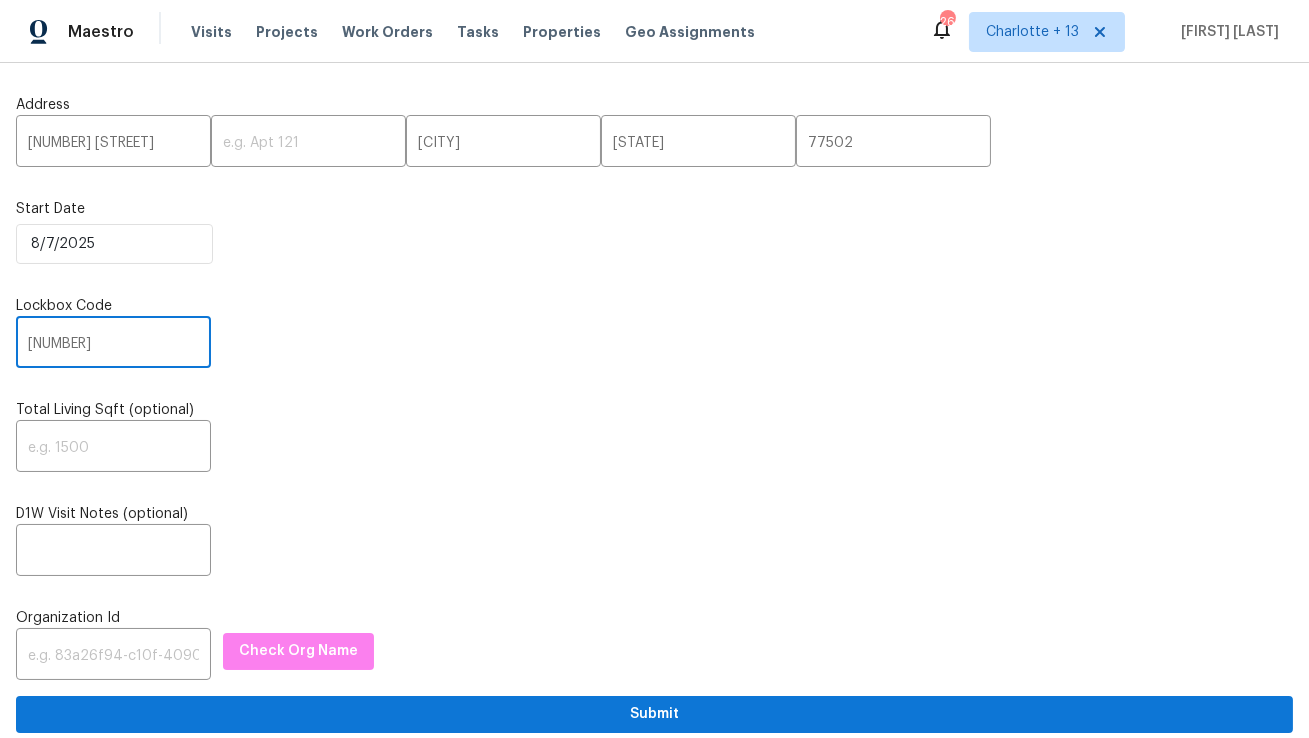 type on "2976" 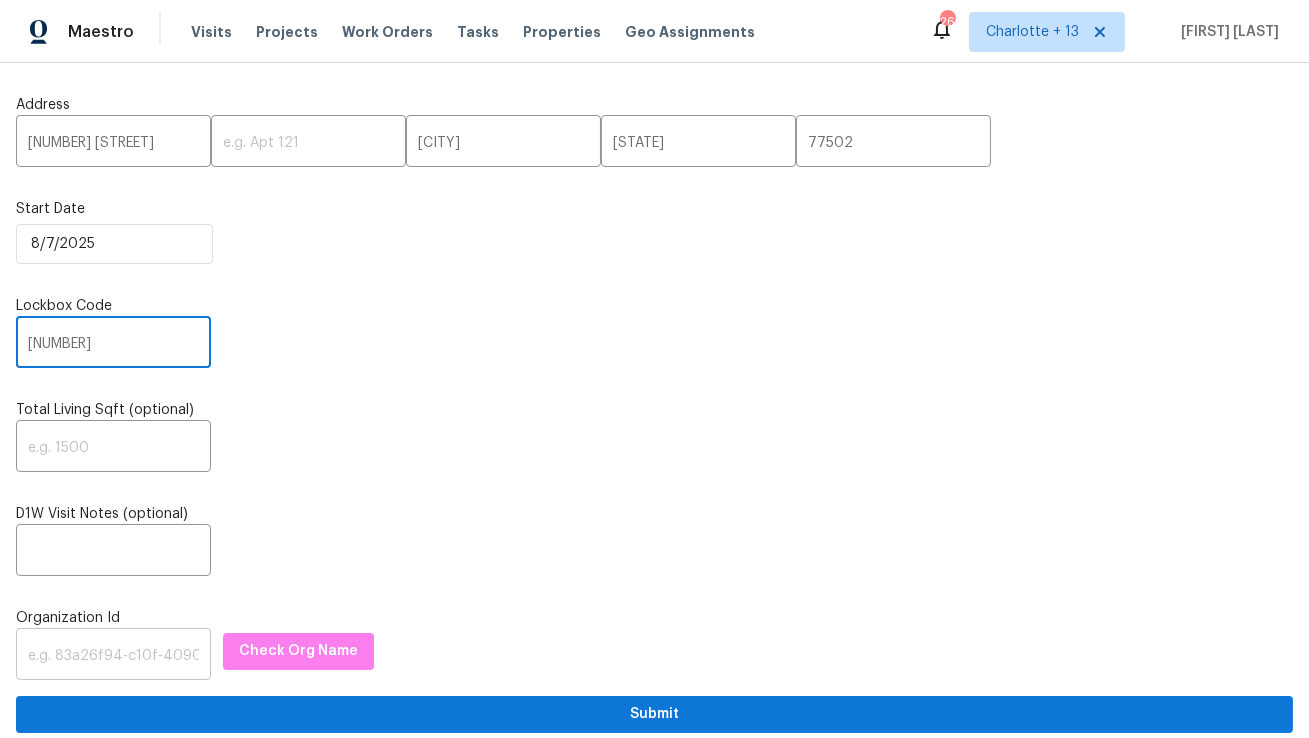 click at bounding box center [113, 656] 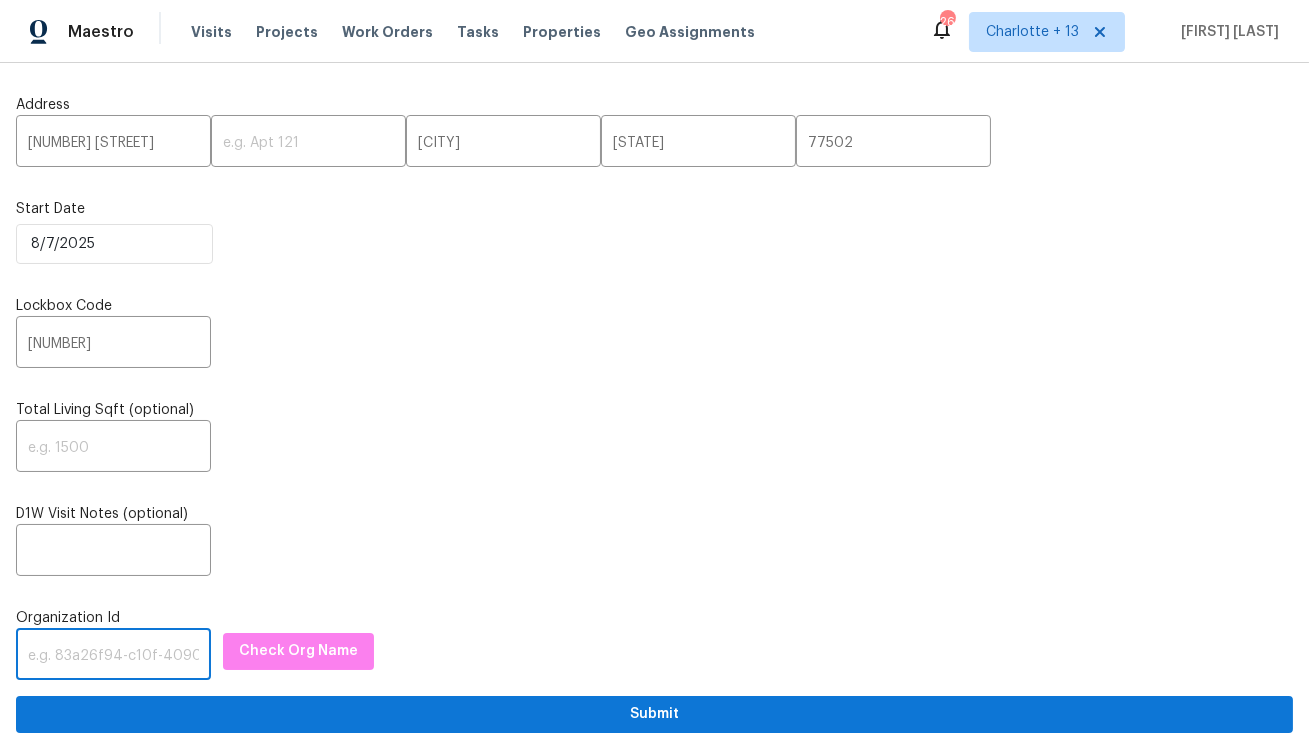 paste on "1349d153-b359-4f9b-b4dd-758ff939cc37" 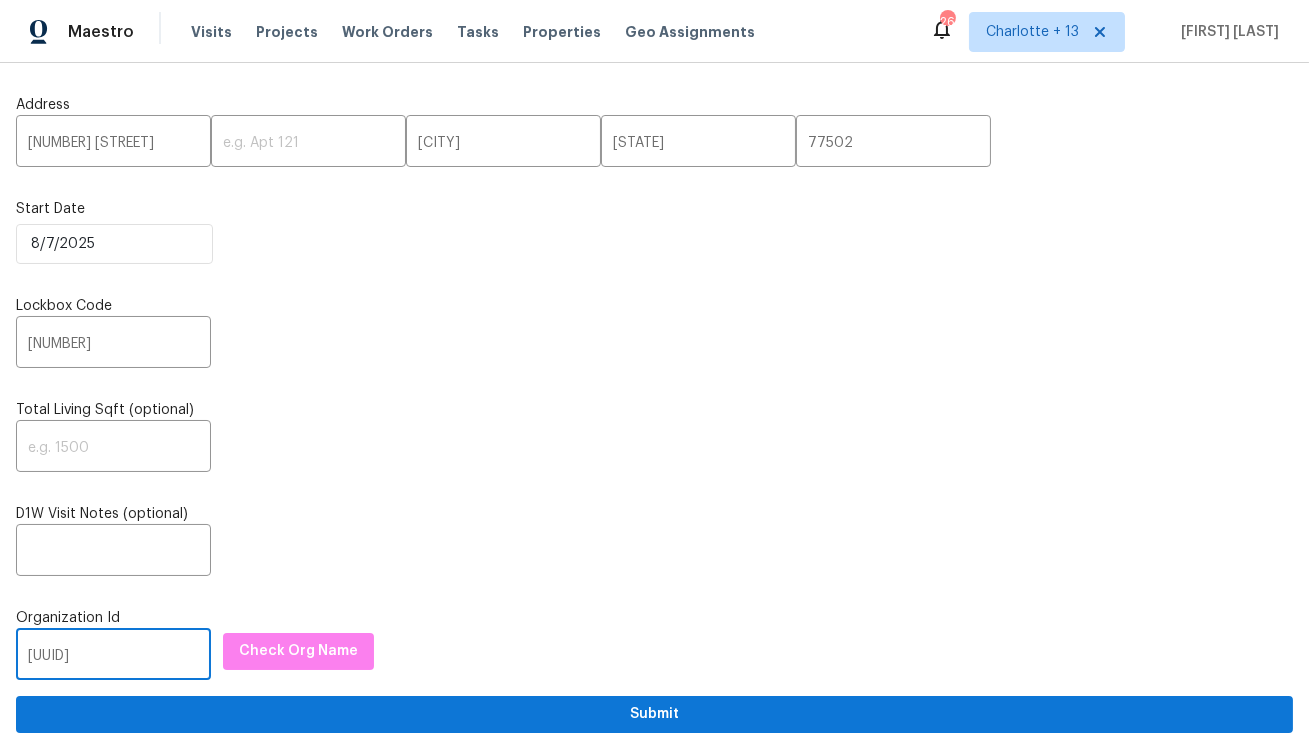 scroll, scrollTop: 0, scrollLeft: 118, axis: horizontal 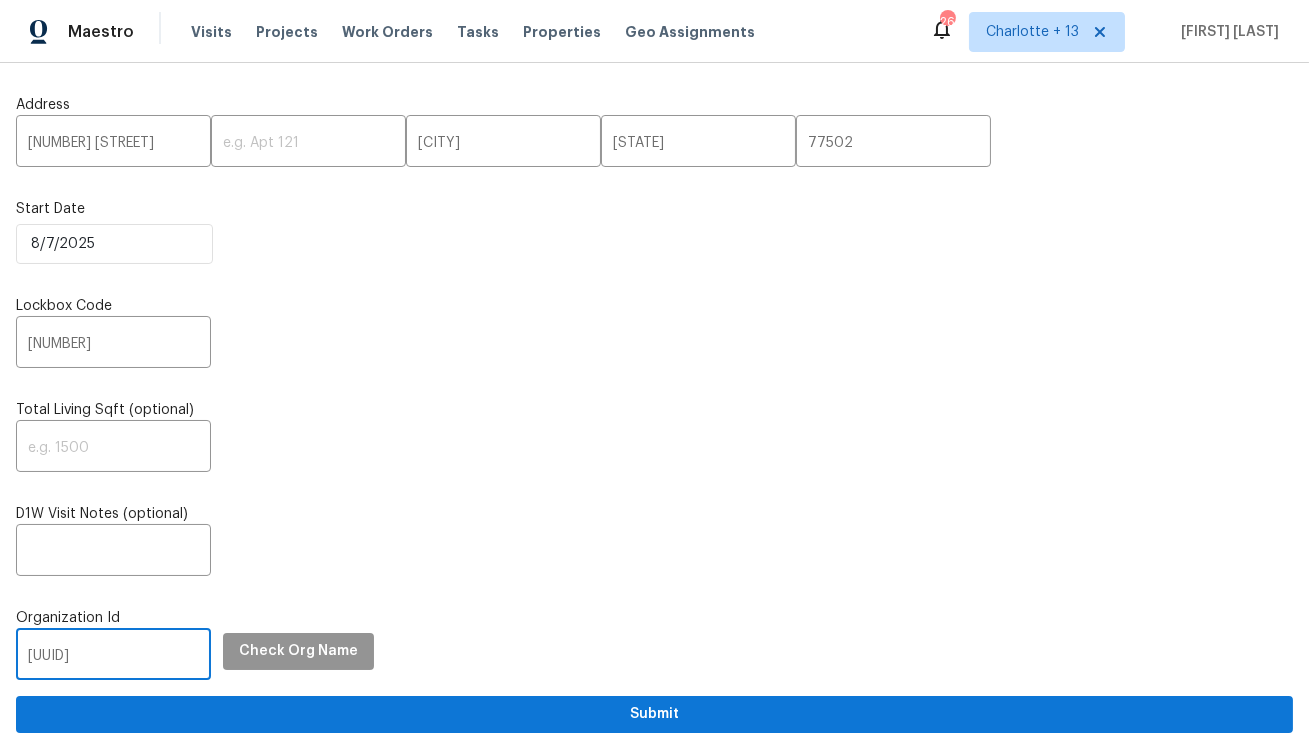 type on "1349d153-b359-4f9b-b4dd-758ff939cc37" 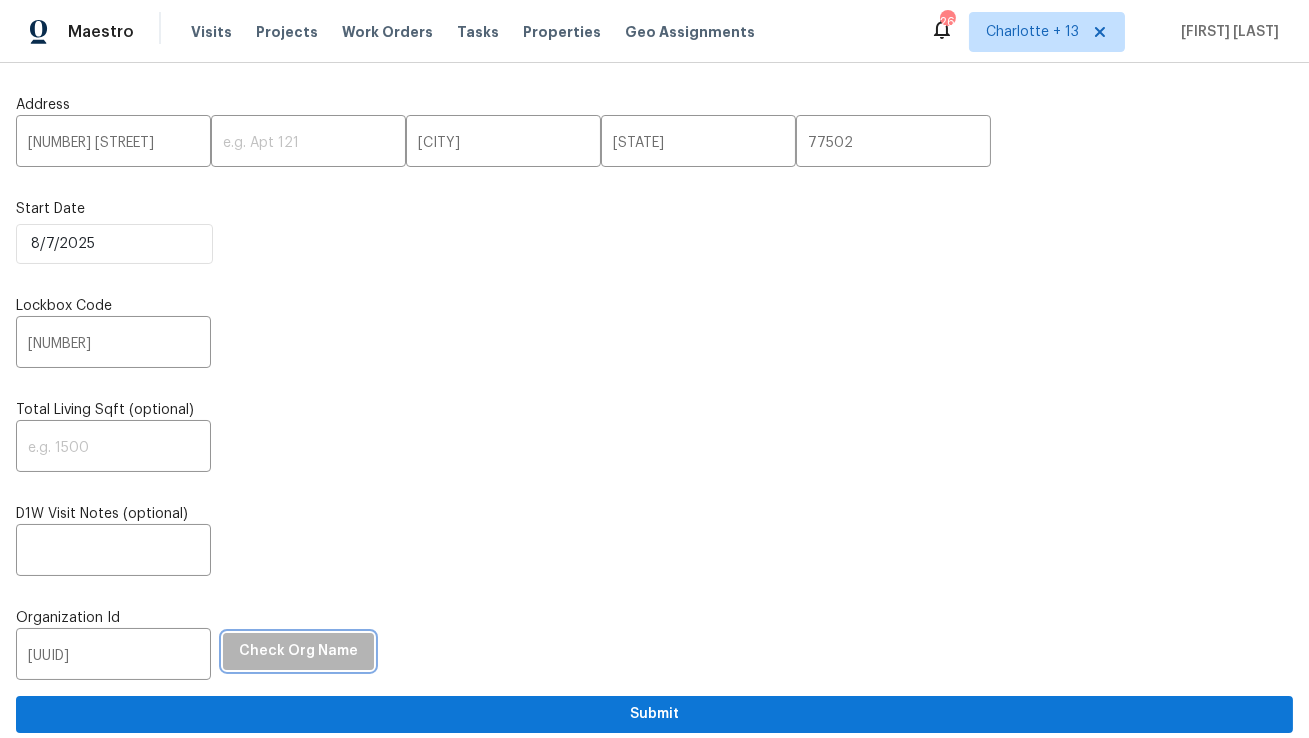scroll, scrollTop: 0, scrollLeft: 0, axis: both 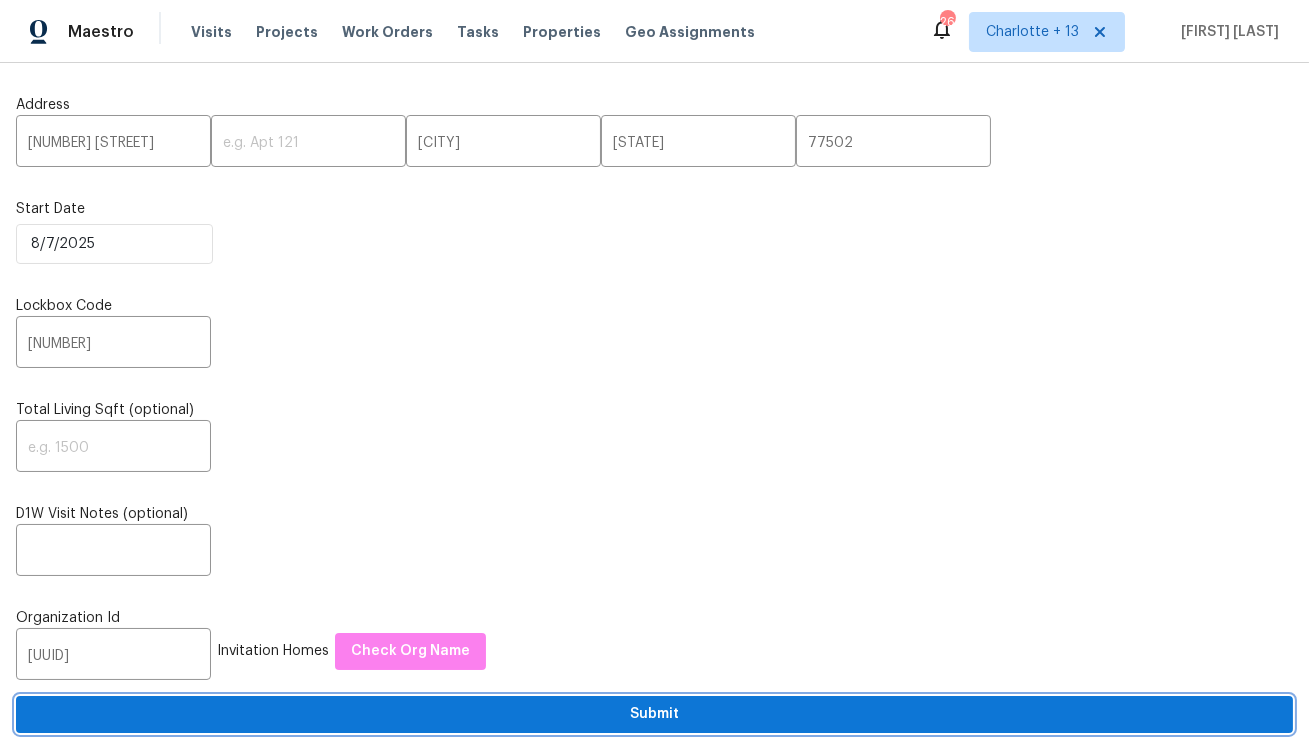 click on "Submit" at bounding box center (654, 714) 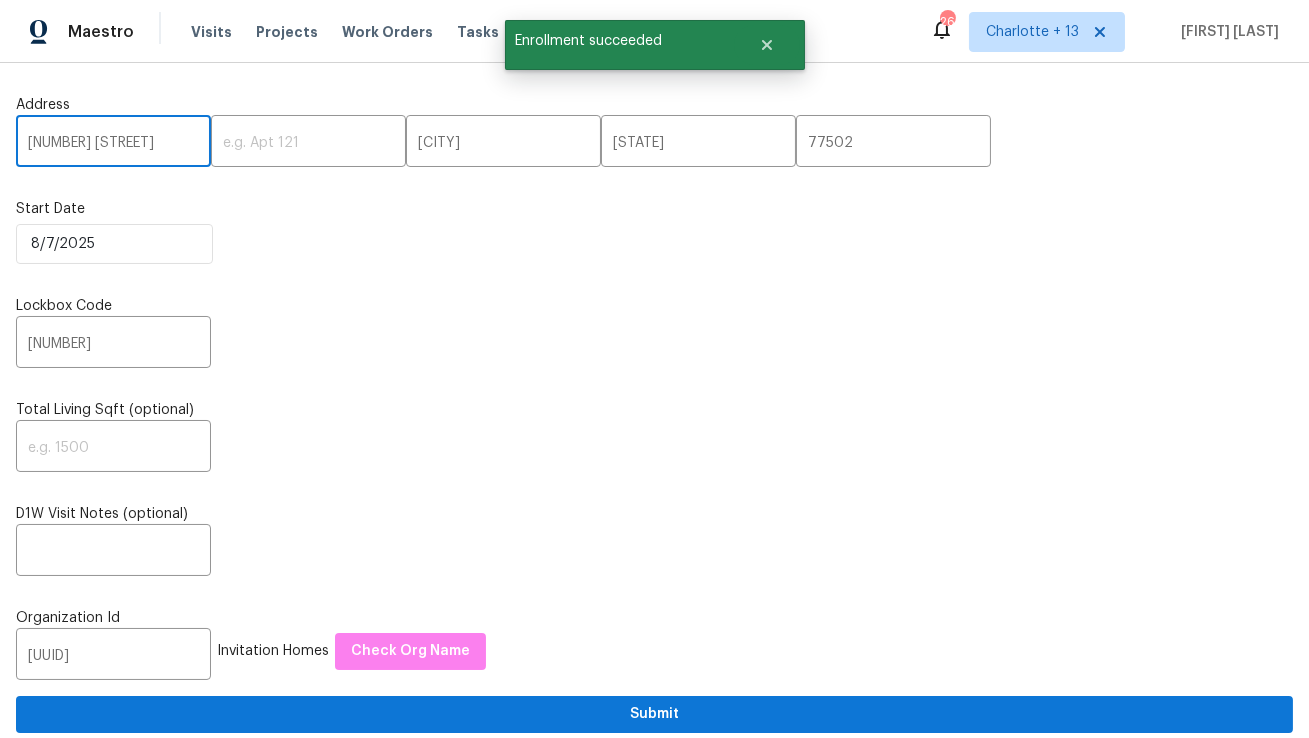 click on "1101 Gary Ave" at bounding box center (113, 143) 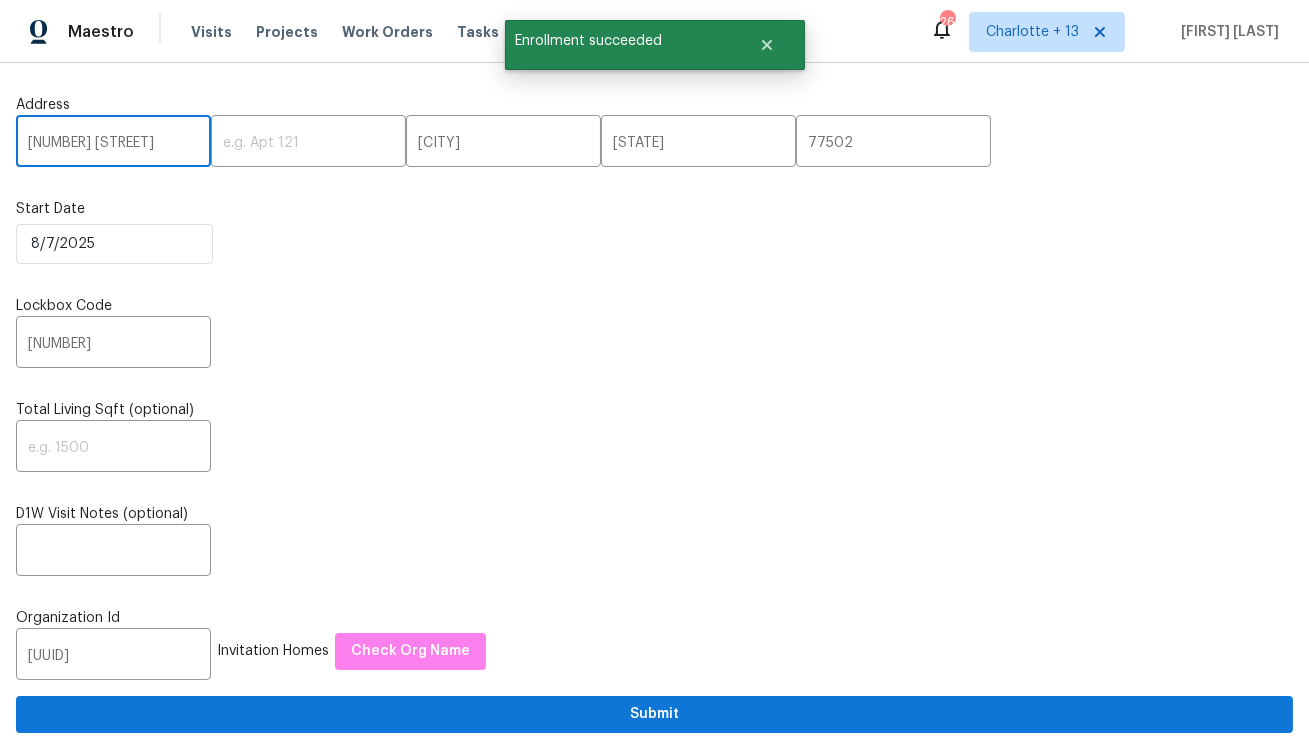 click on "1101 Gary Ave" at bounding box center (113, 143) 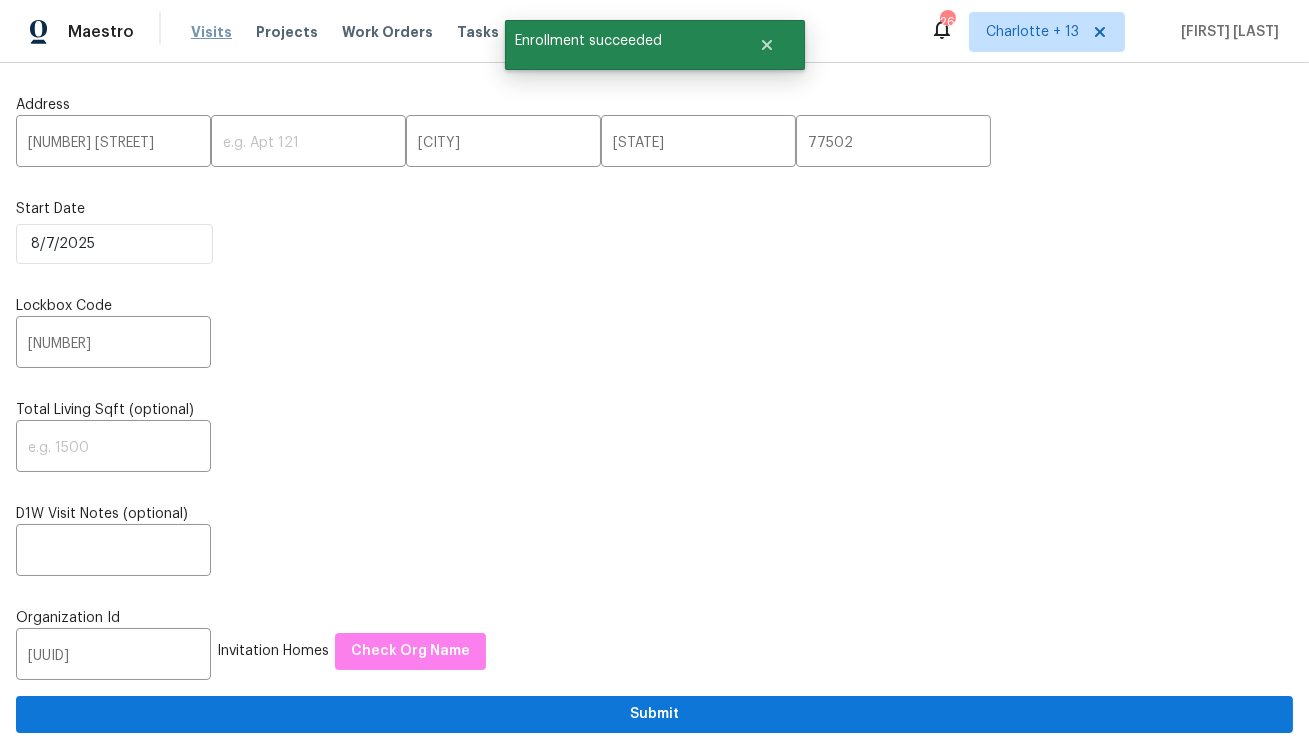 click on "Visits" at bounding box center [211, 32] 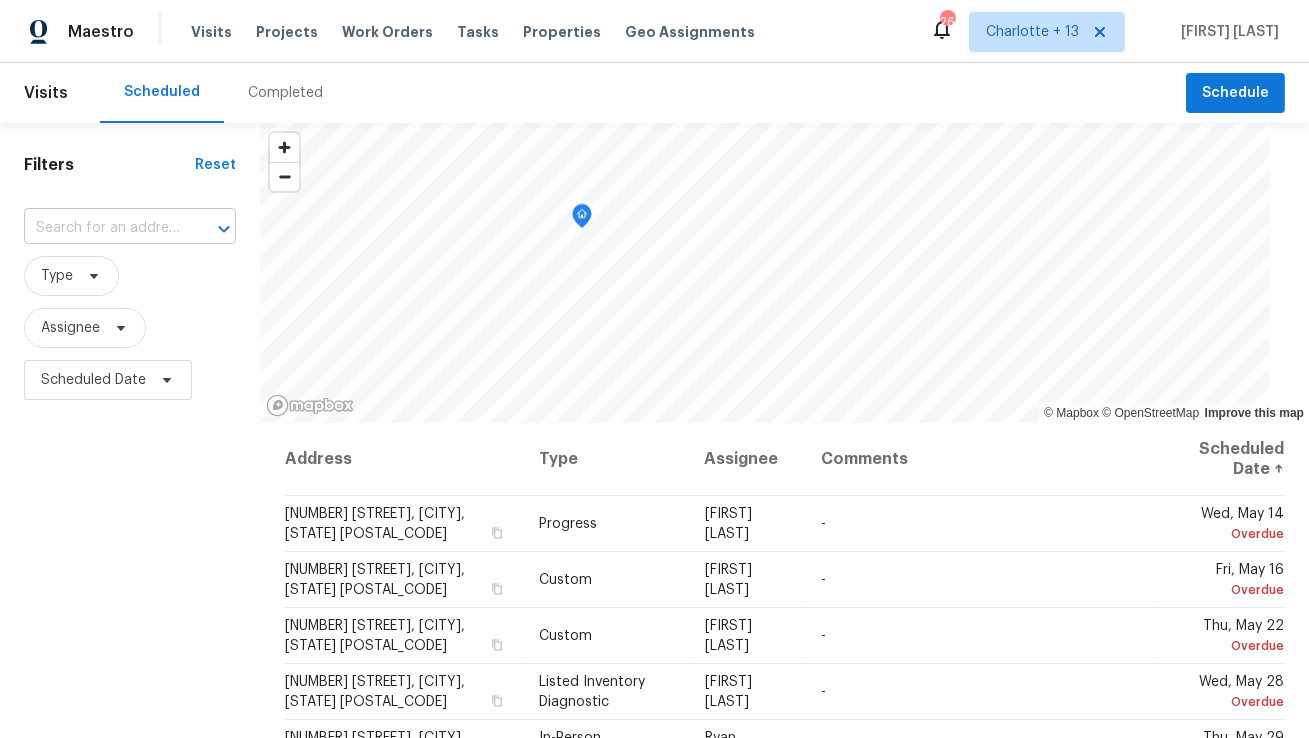 click at bounding box center (102, 228) 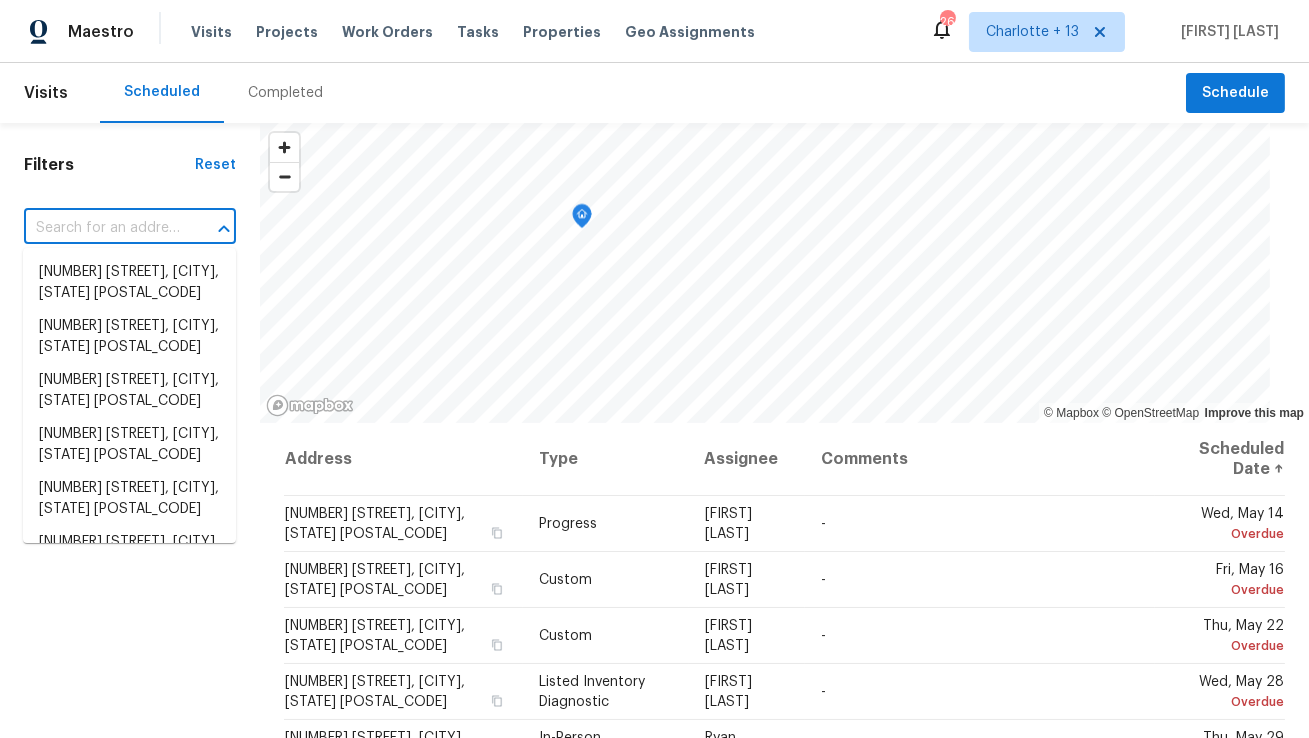paste on "1101 Gary Ave" 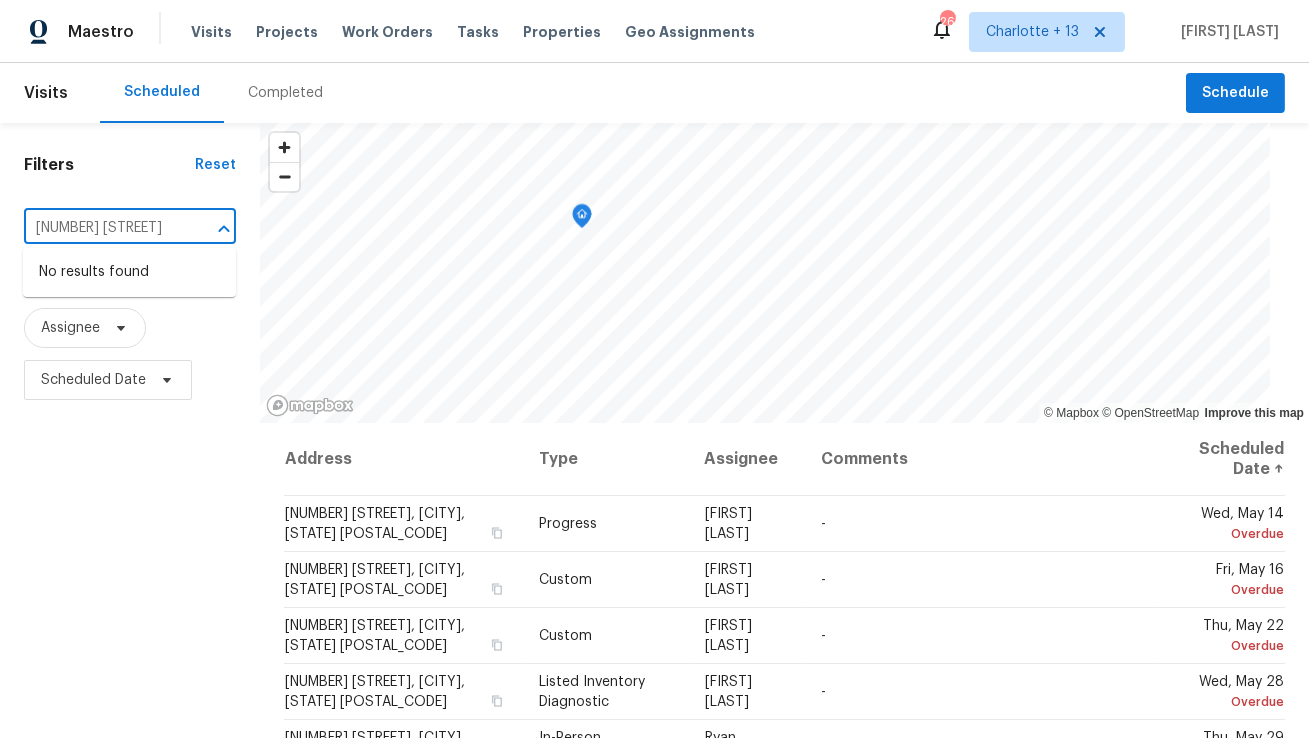 type on "1101 Gary Ave" 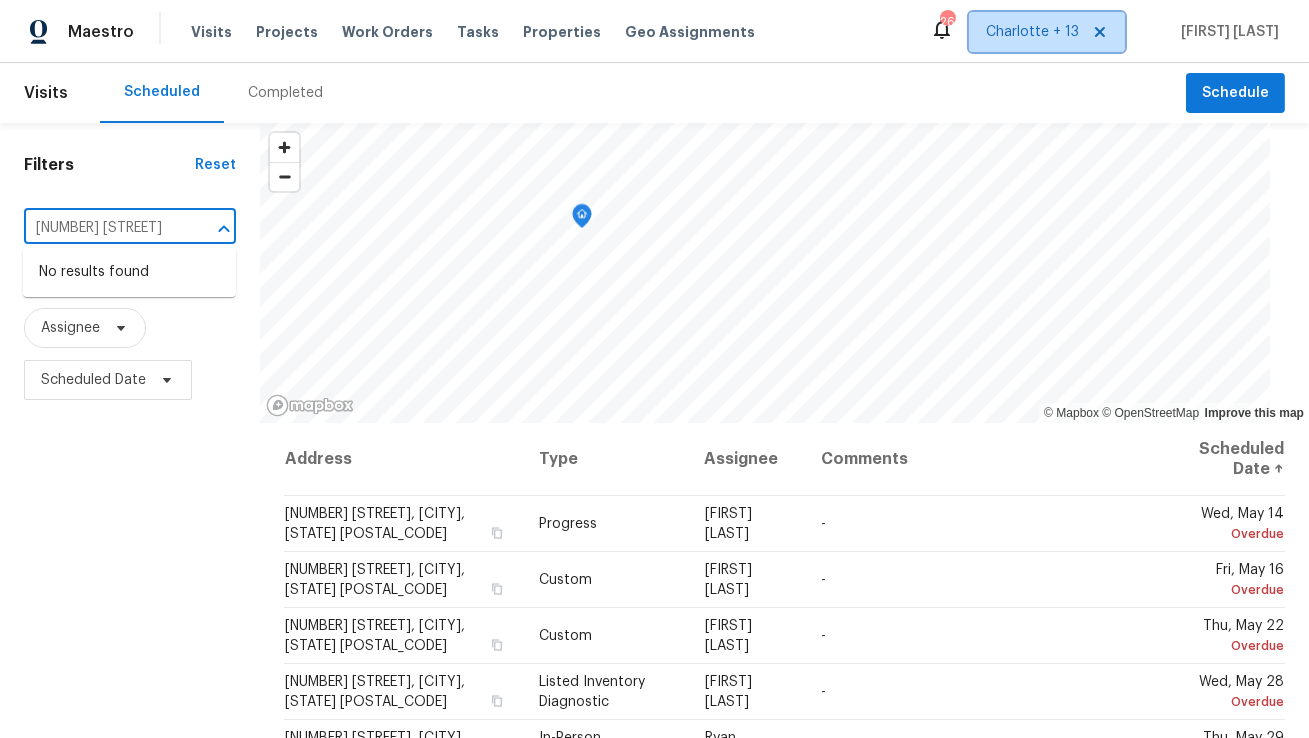 type 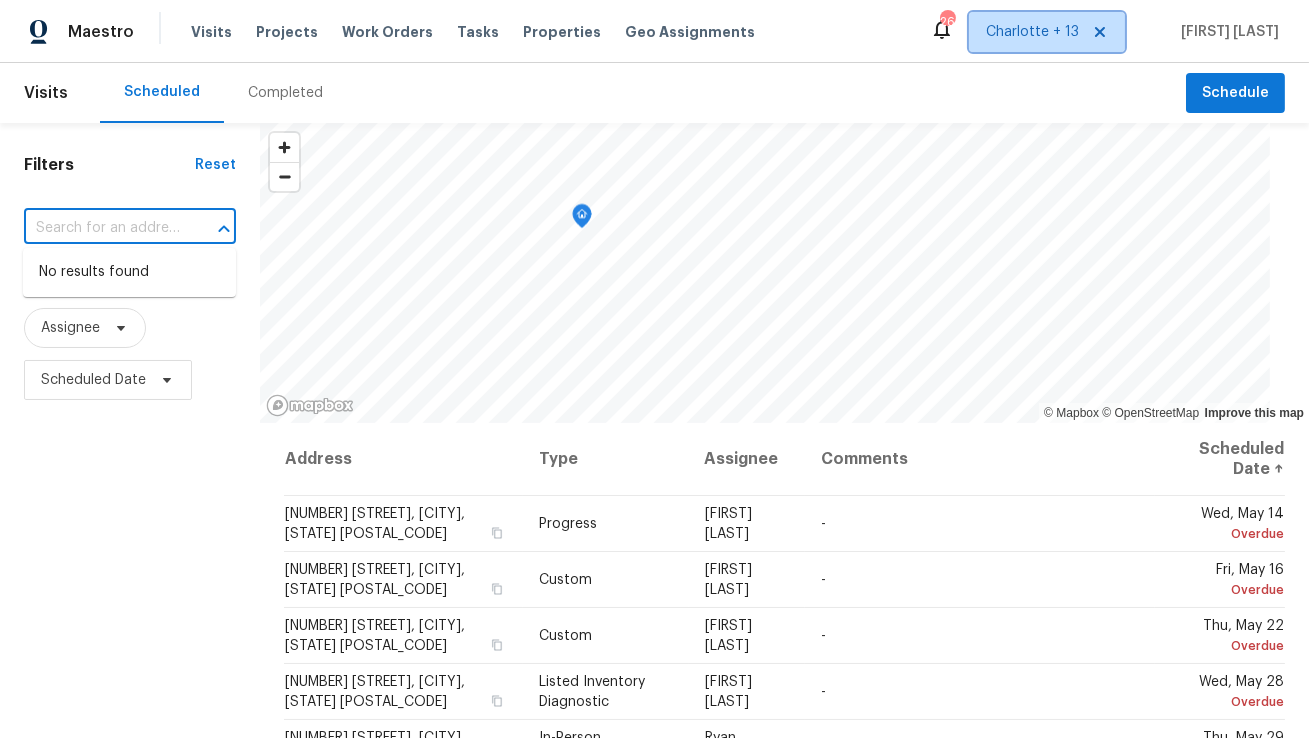 click on "Charlotte + 13" at bounding box center [1032, 32] 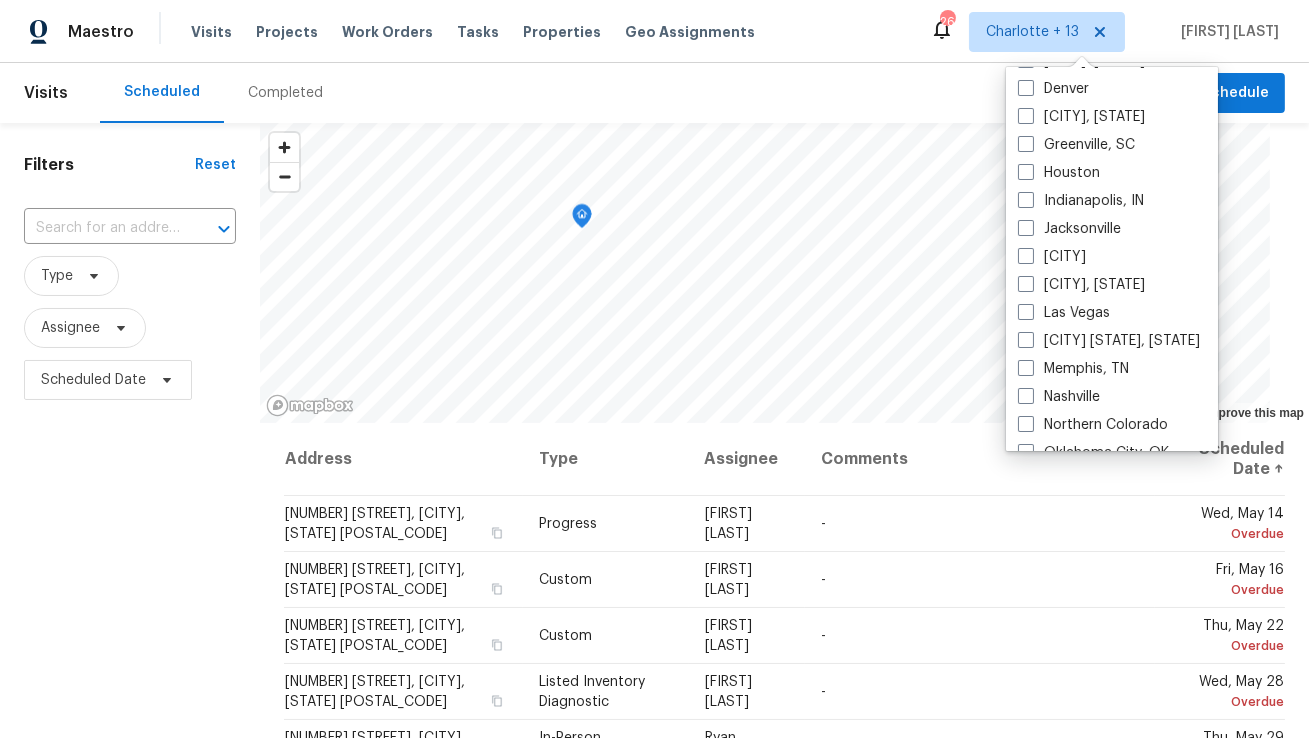 scroll, scrollTop: 830, scrollLeft: 0, axis: vertical 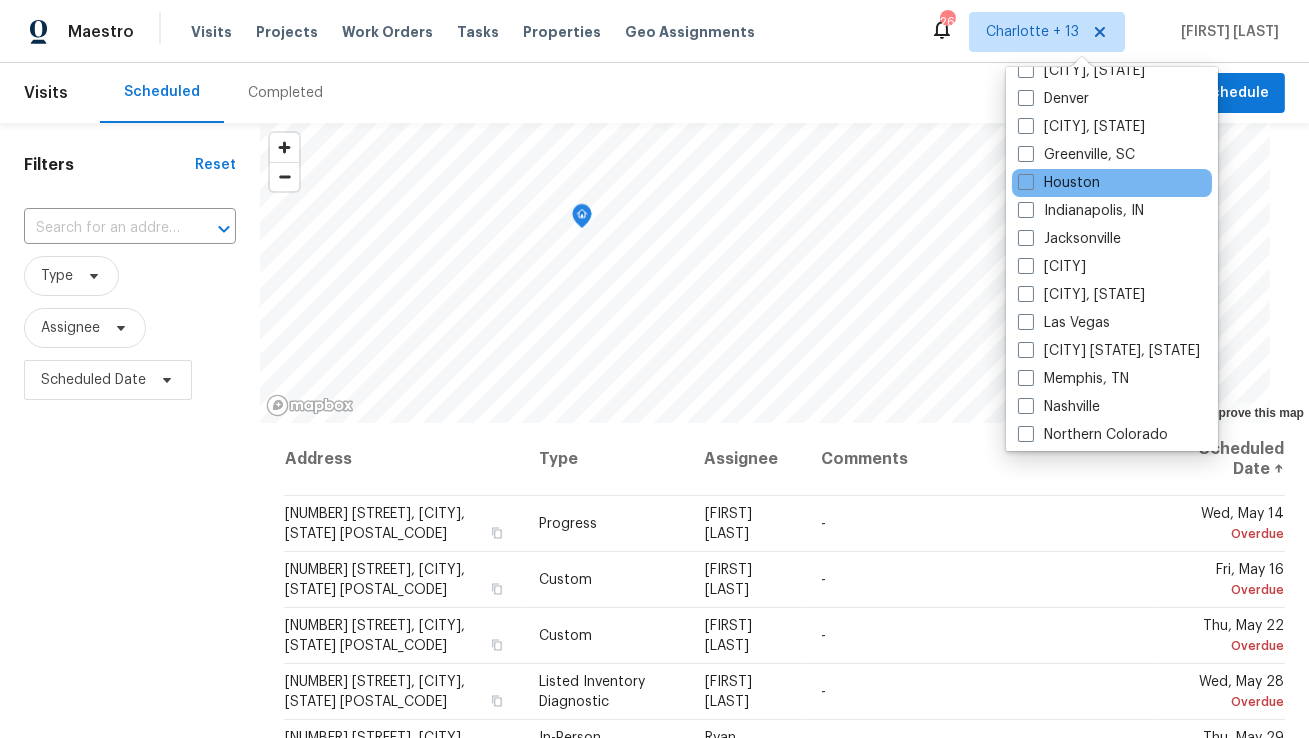click on "Houston" at bounding box center (1112, 183) 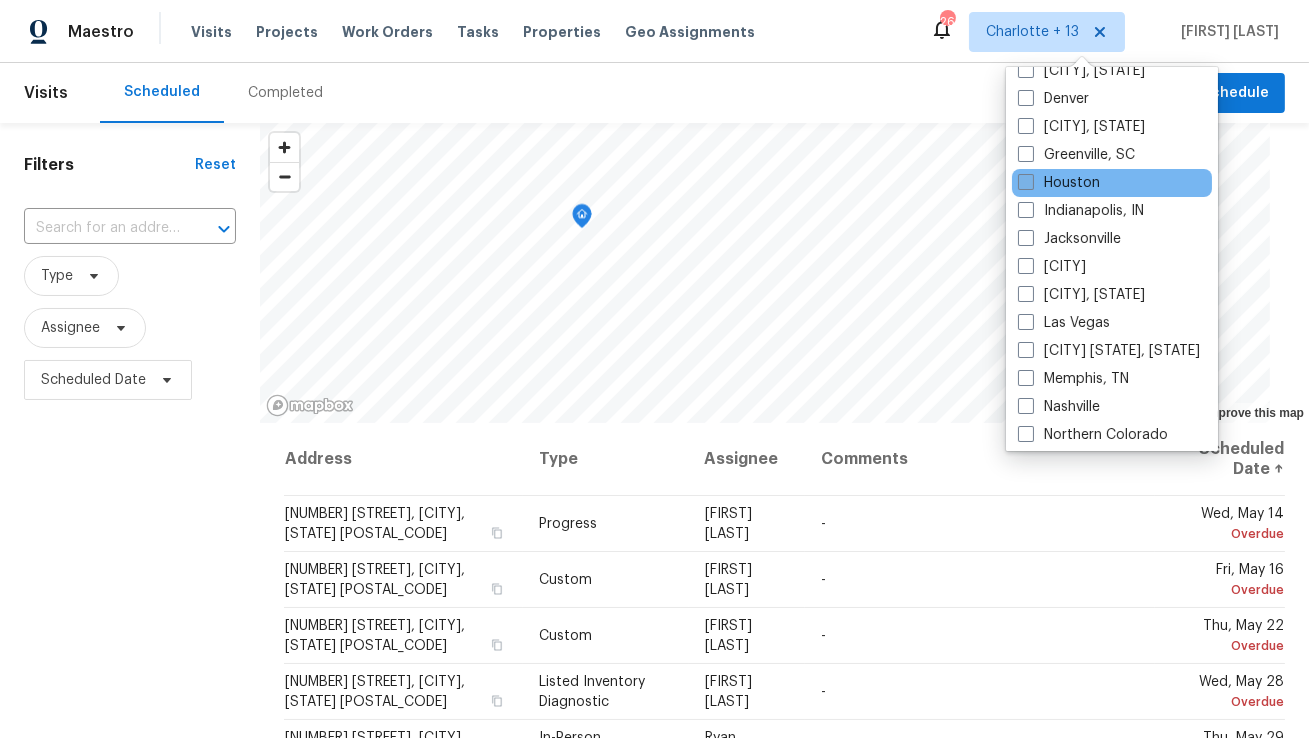 click at bounding box center (1026, 182) 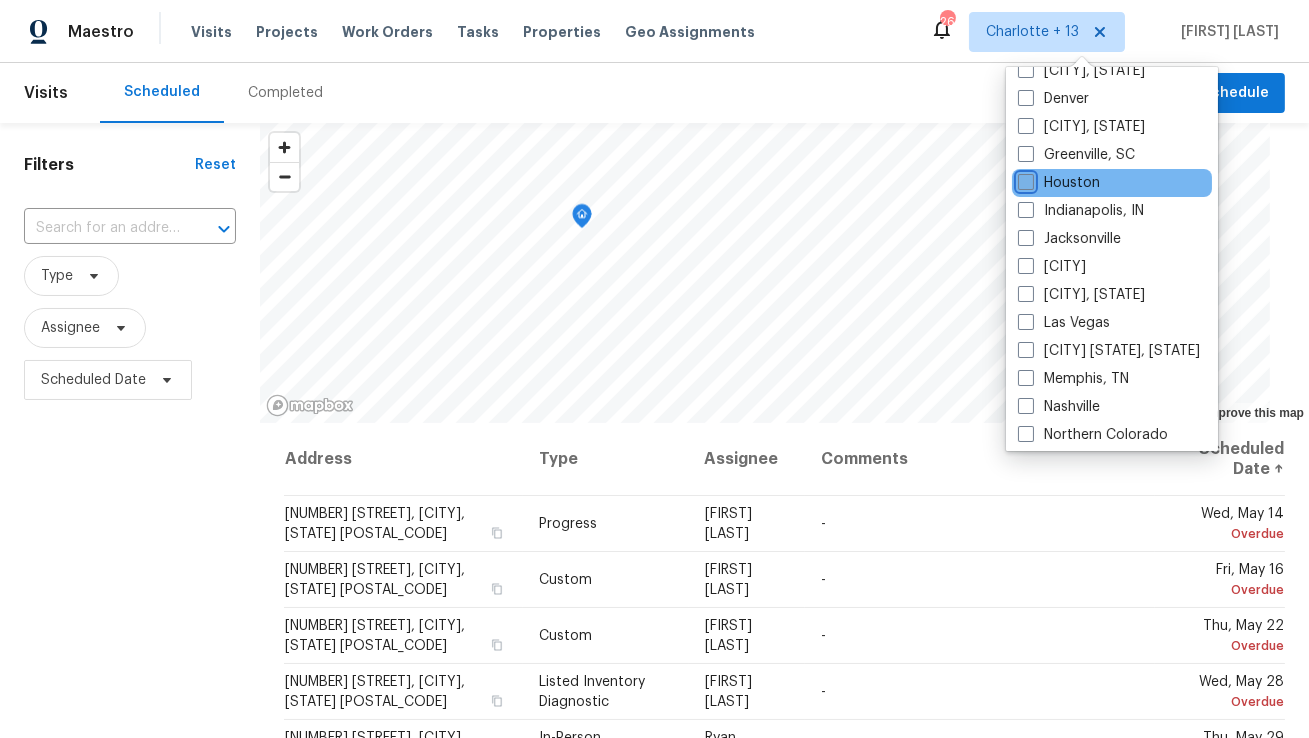 click on "Houston" at bounding box center [1024, 179] 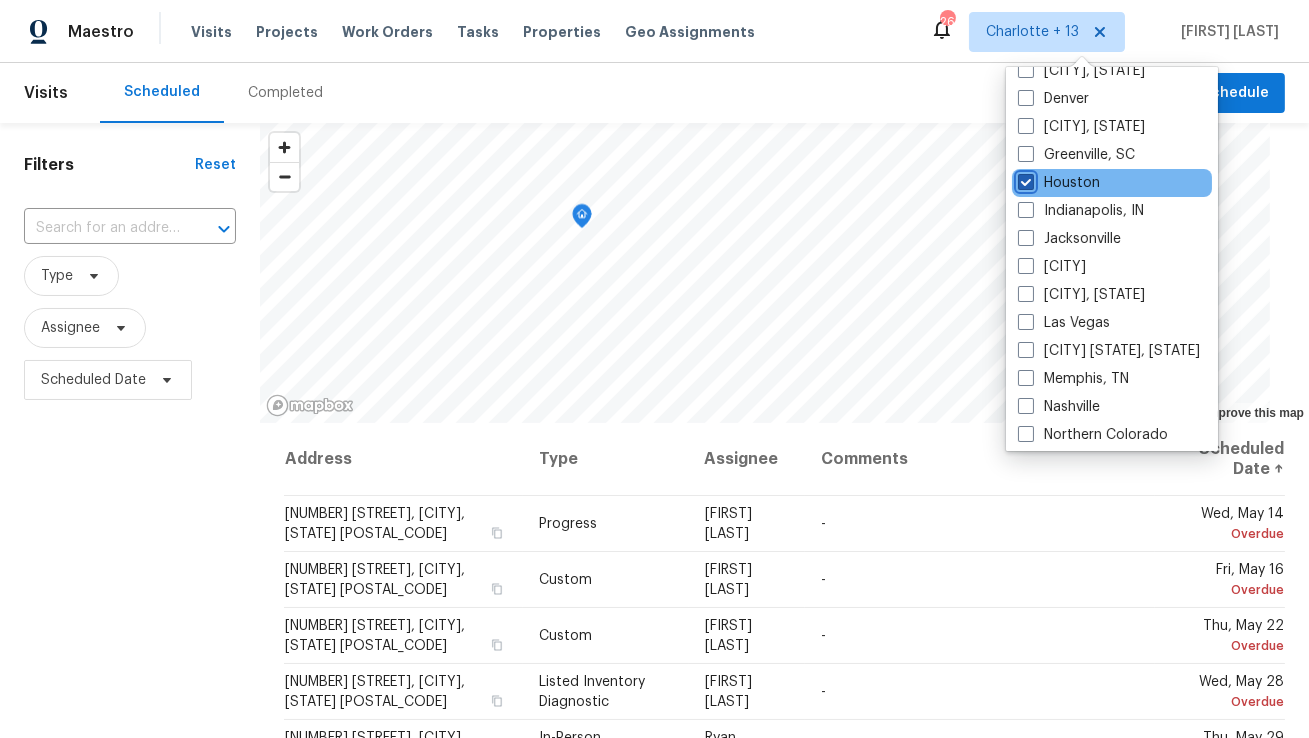 checkbox on "true" 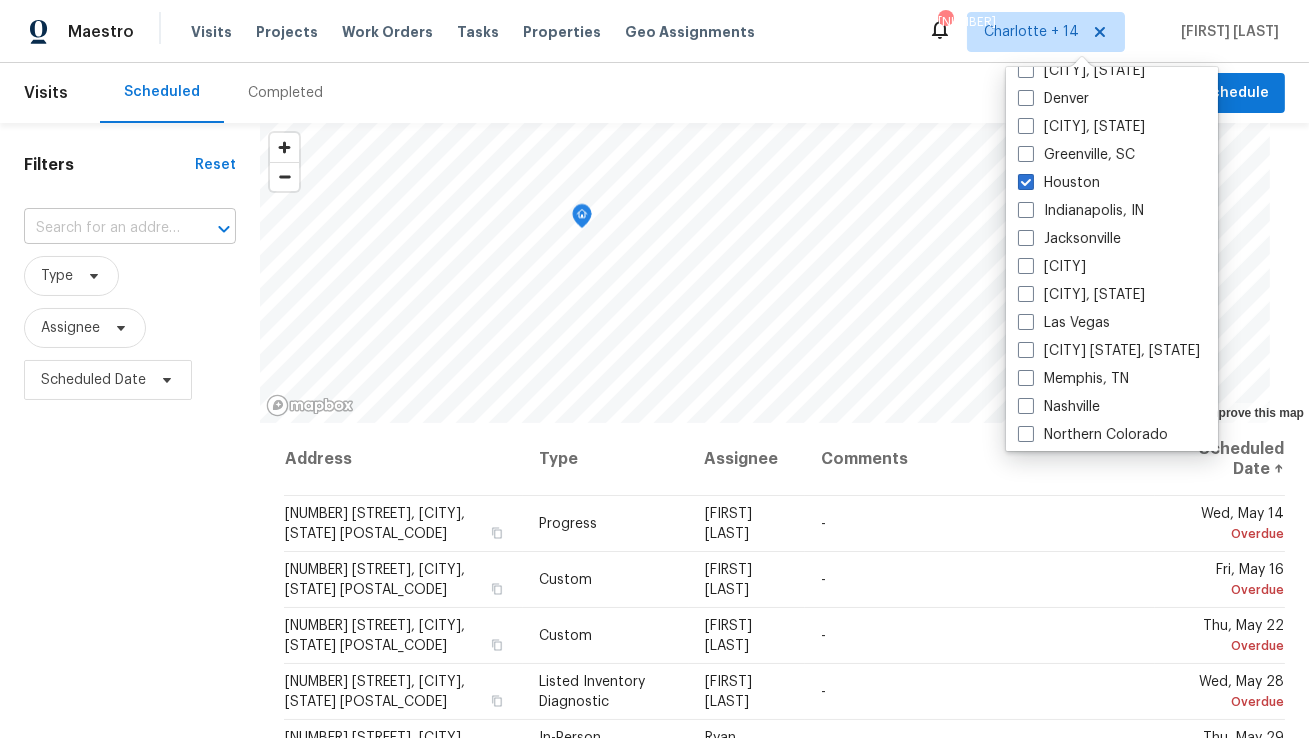 click at bounding box center [102, 228] 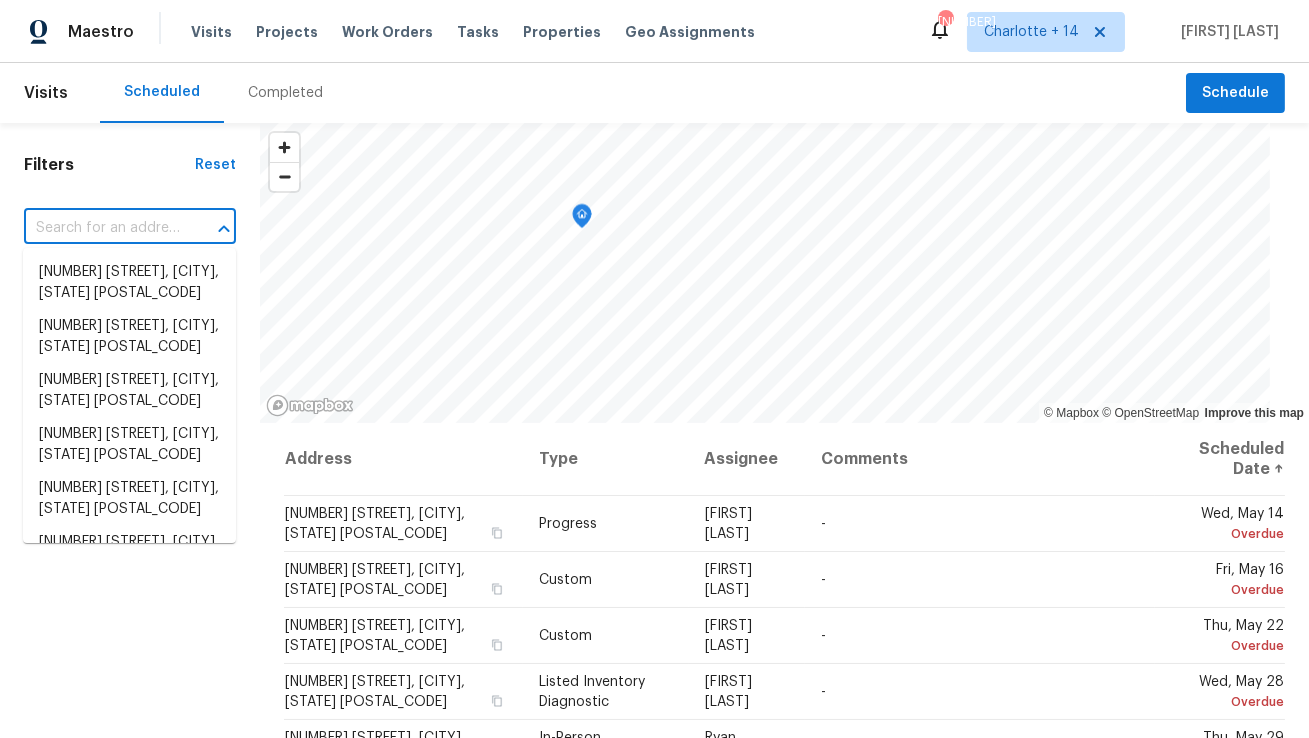 paste on "1101 Gary Ave" 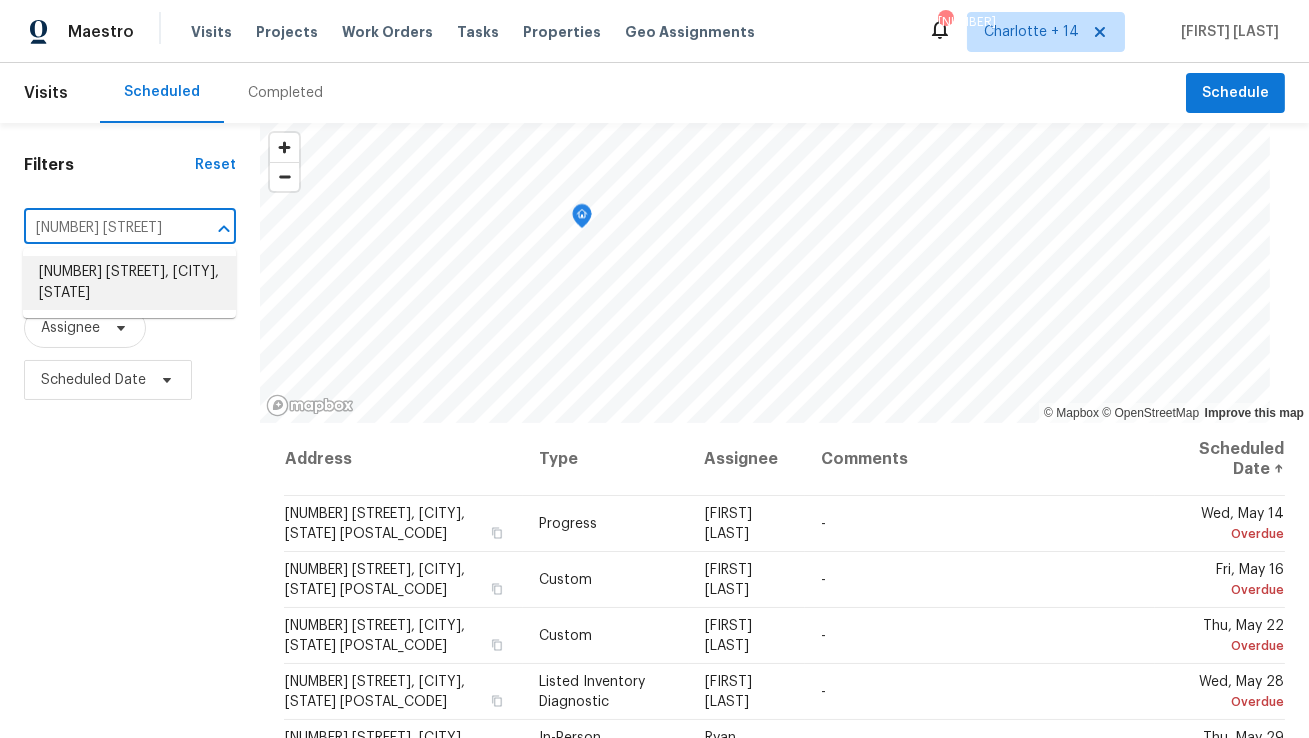click on "1101 Gary Ave, Pasadena, TX 77502" at bounding box center [129, 283] 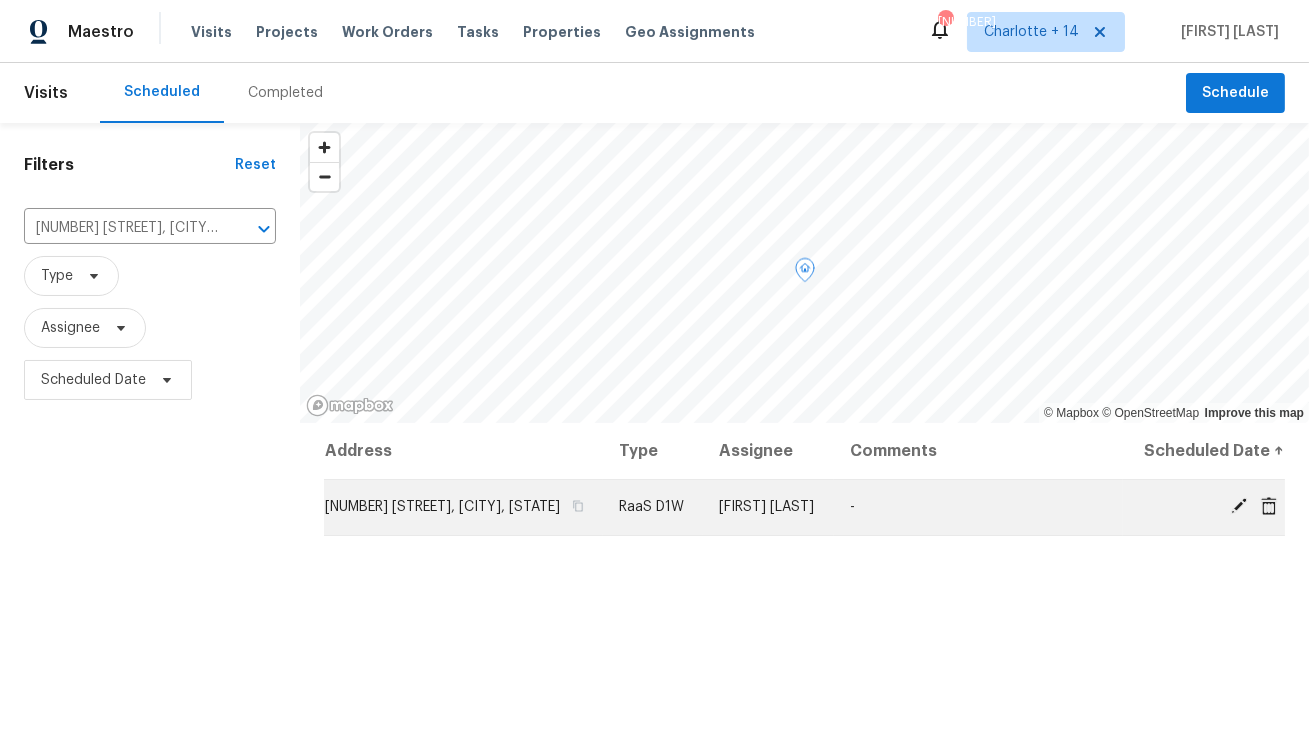 click 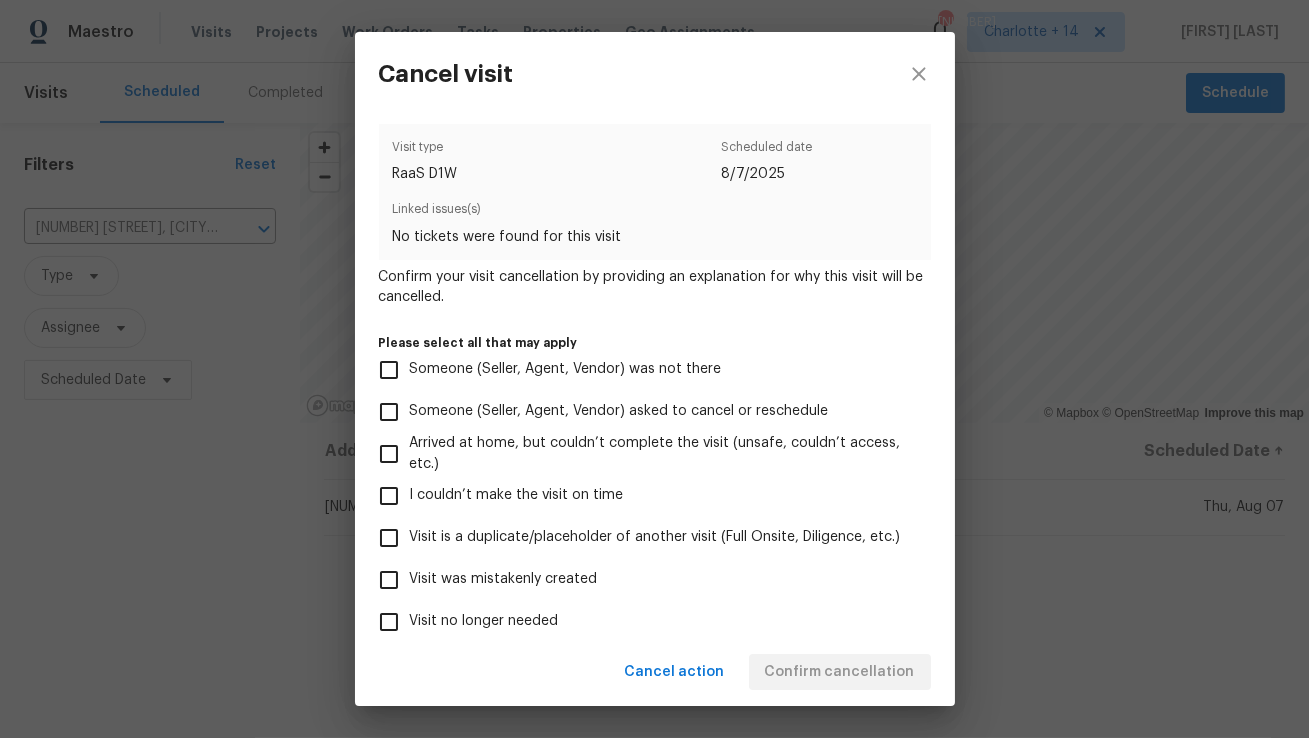 click on "Visit was mistakenly created" at bounding box center [504, 579] 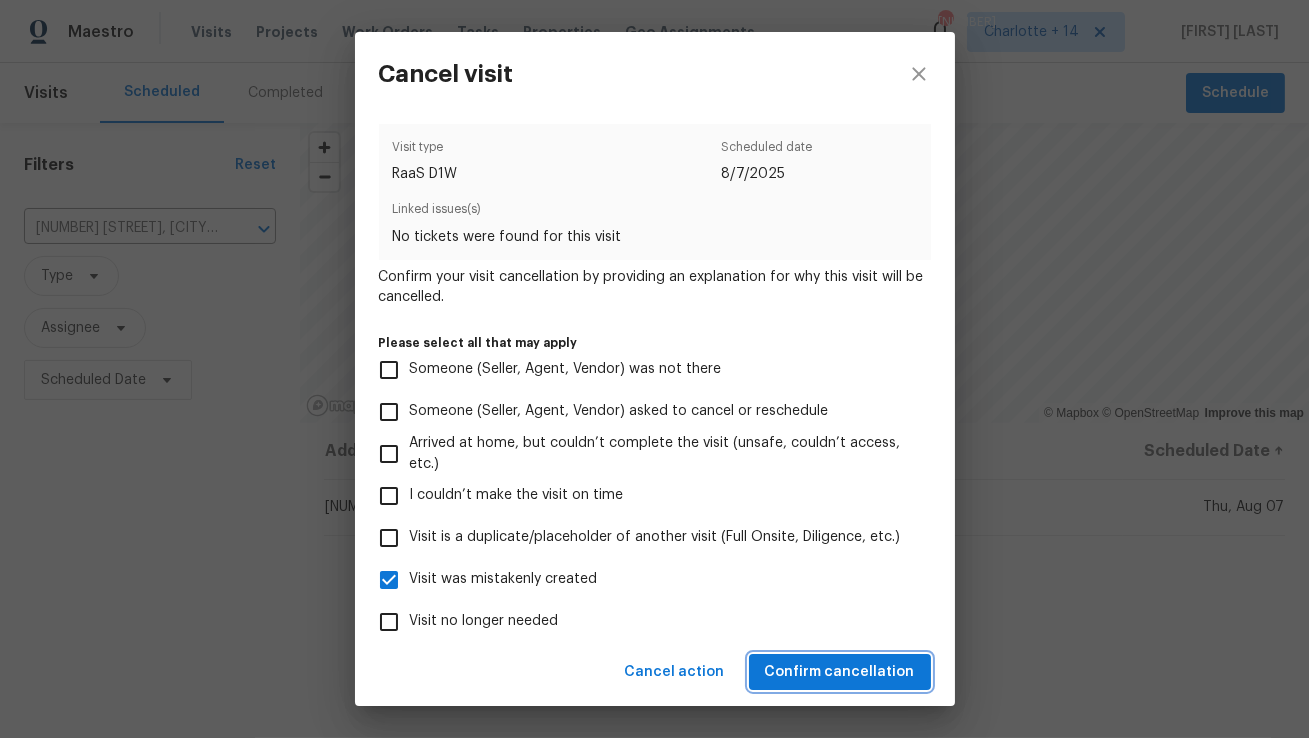 click on "Confirm cancellation" at bounding box center (840, 672) 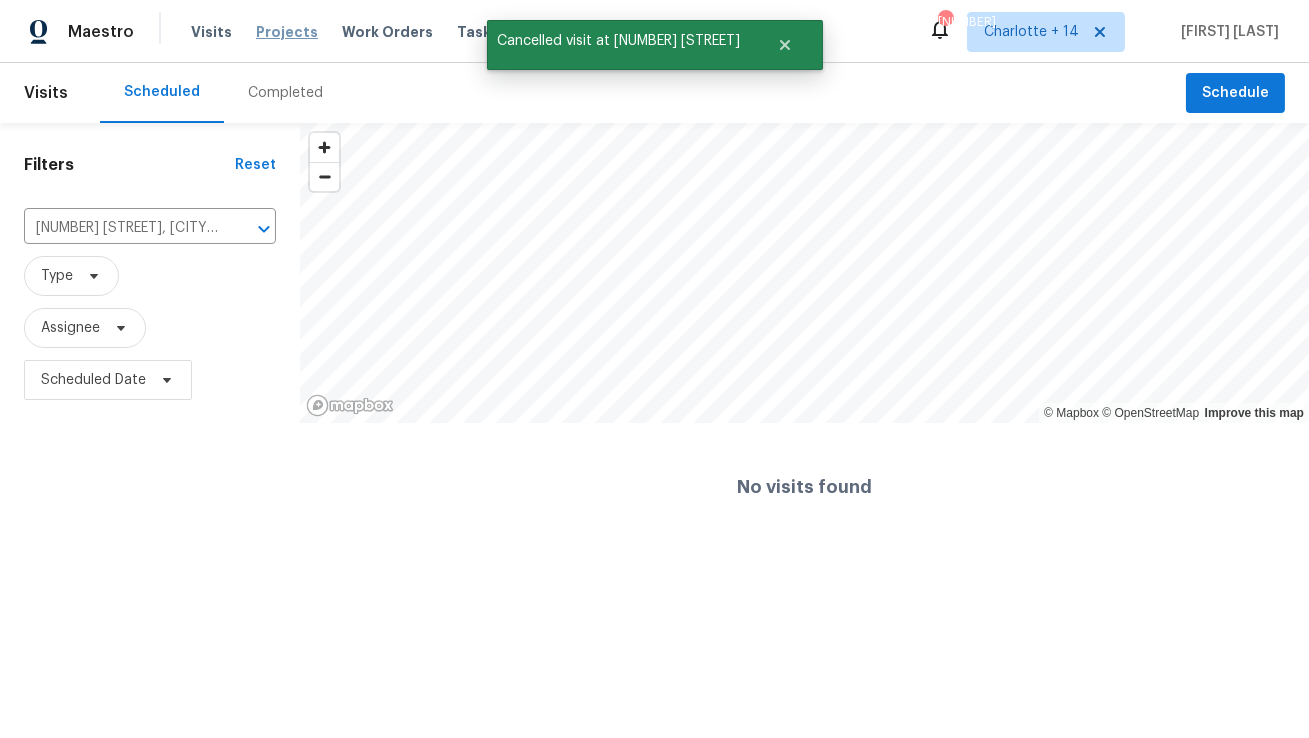 click on "Projects" at bounding box center (287, 32) 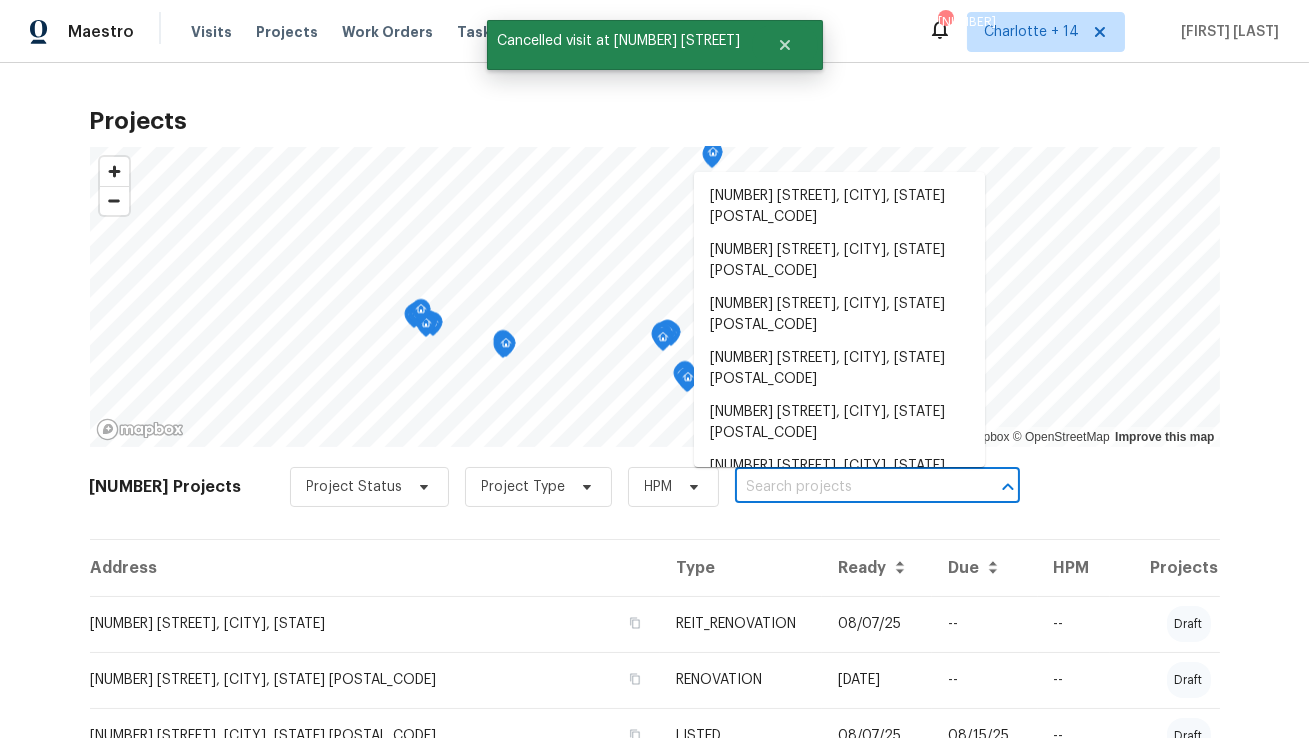 click at bounding box center (849, 487) 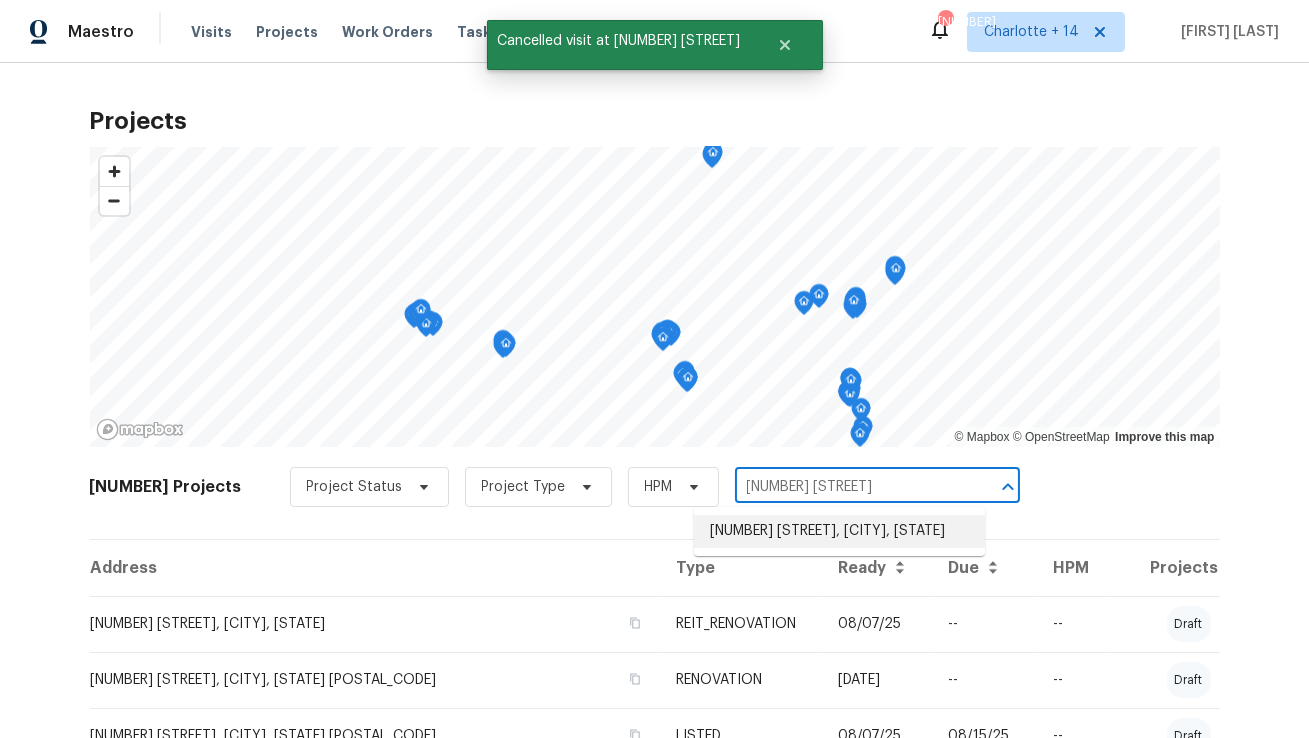 click on "1101 Gary Ave, Pasadena, TX 77502" at bounding box center [839, 531] 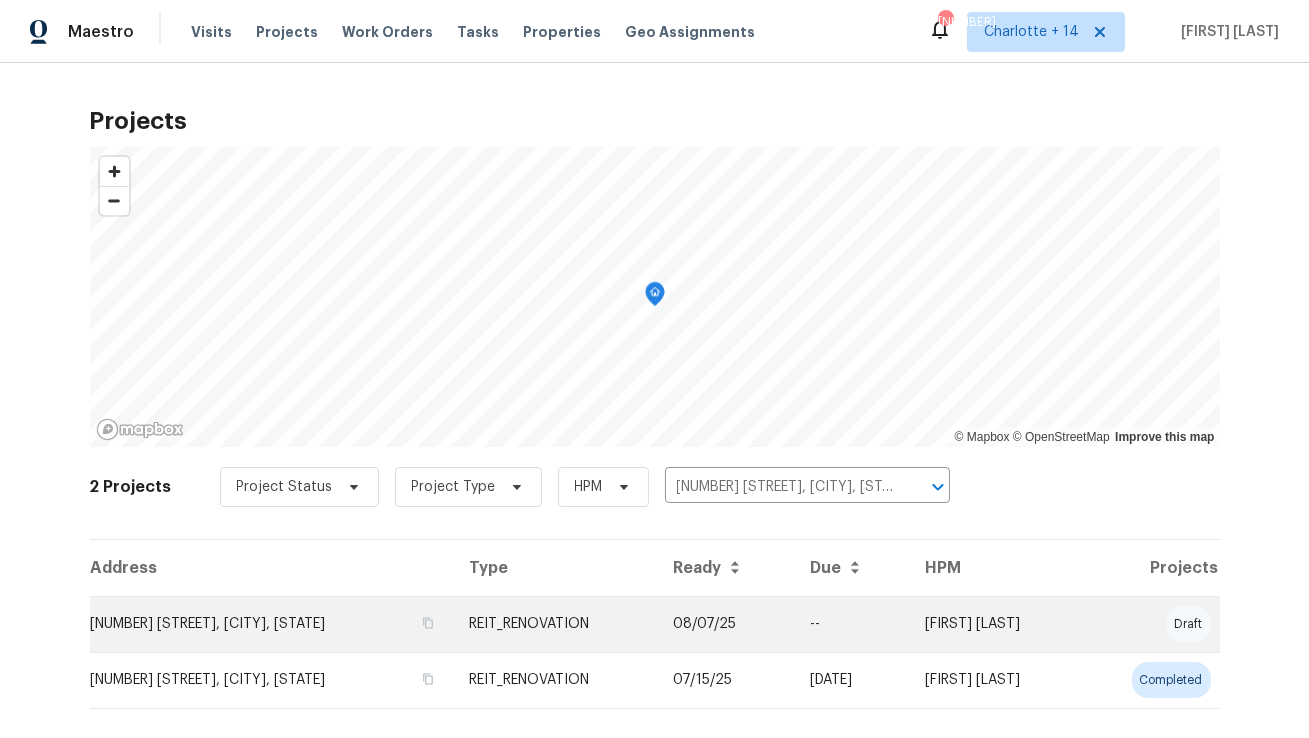 click on "1101 Gary Ave, Pasadena, TX 77502" at bounding box center (271, 624) 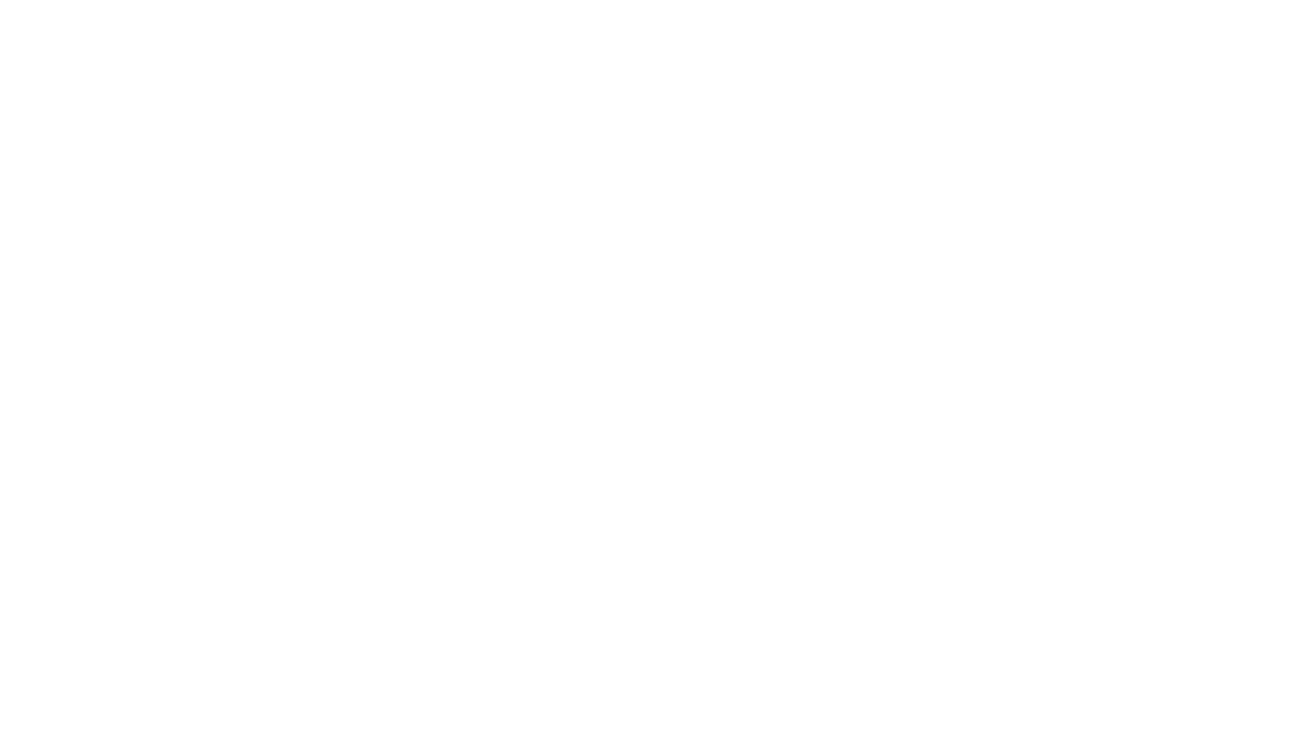 scroll, scrollTop: 0, scrollLeft: 0, axis: both 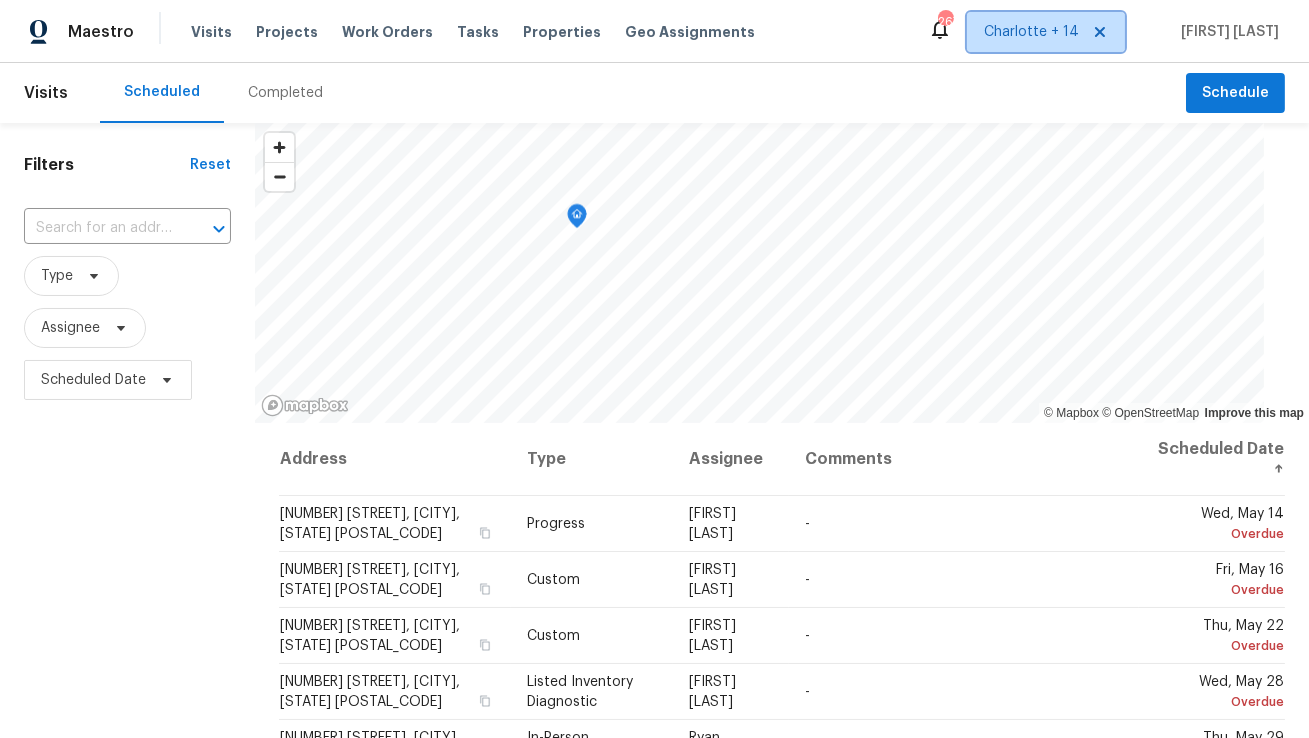 click 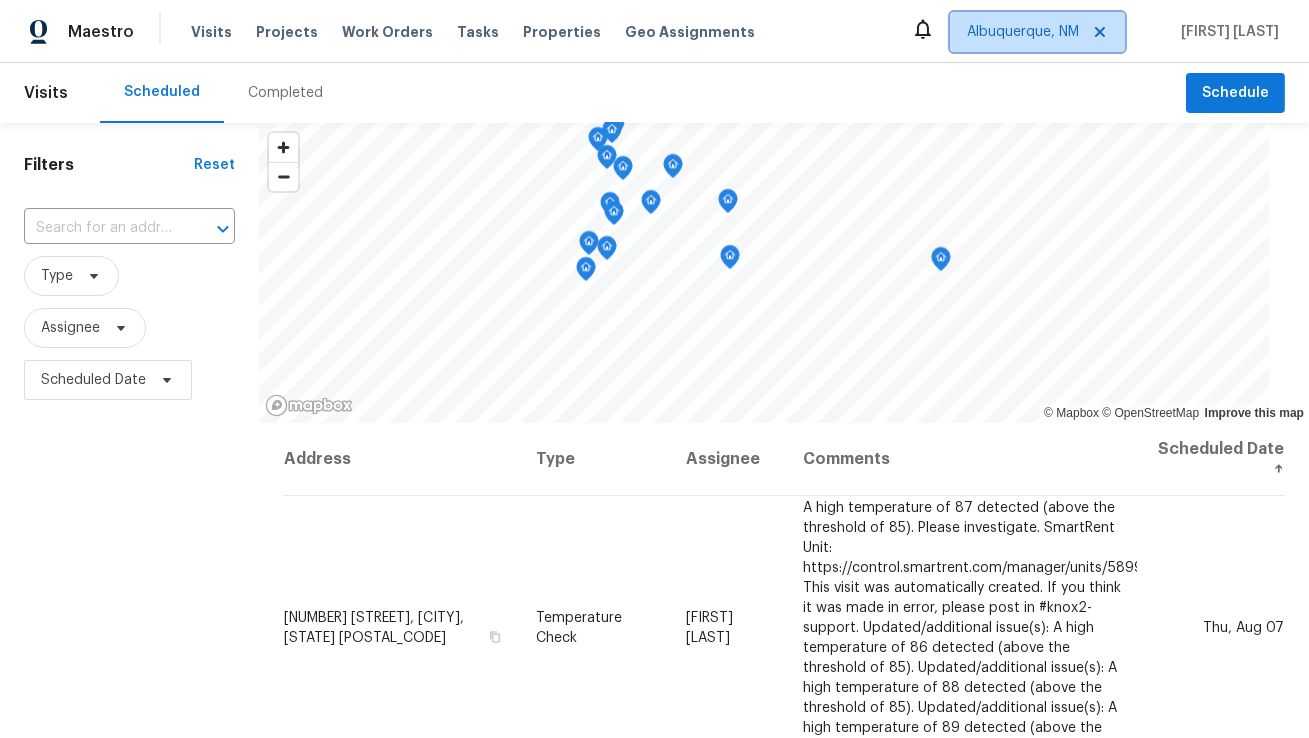 click on "Albuquerque, NM" at bounding box center (1023, 32) 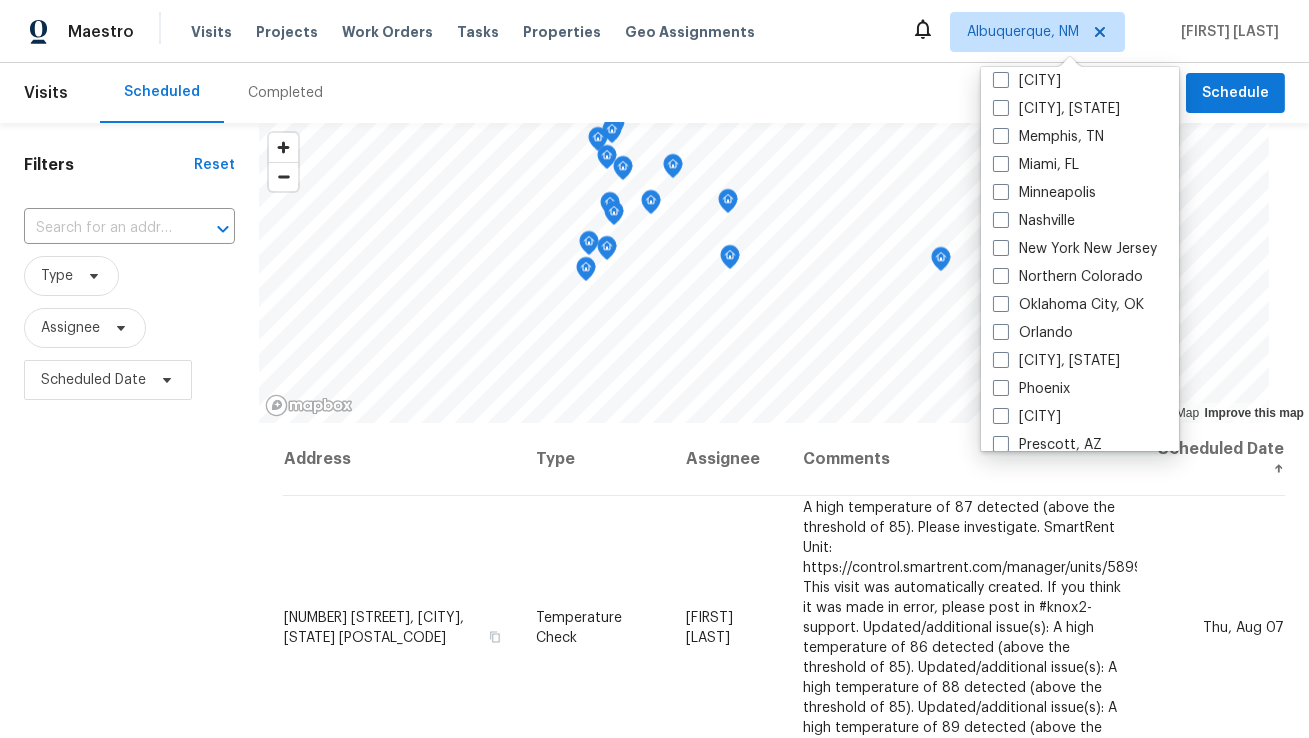 scroll, scrollTop: 864, scrollLeft: 0, axis: vertical 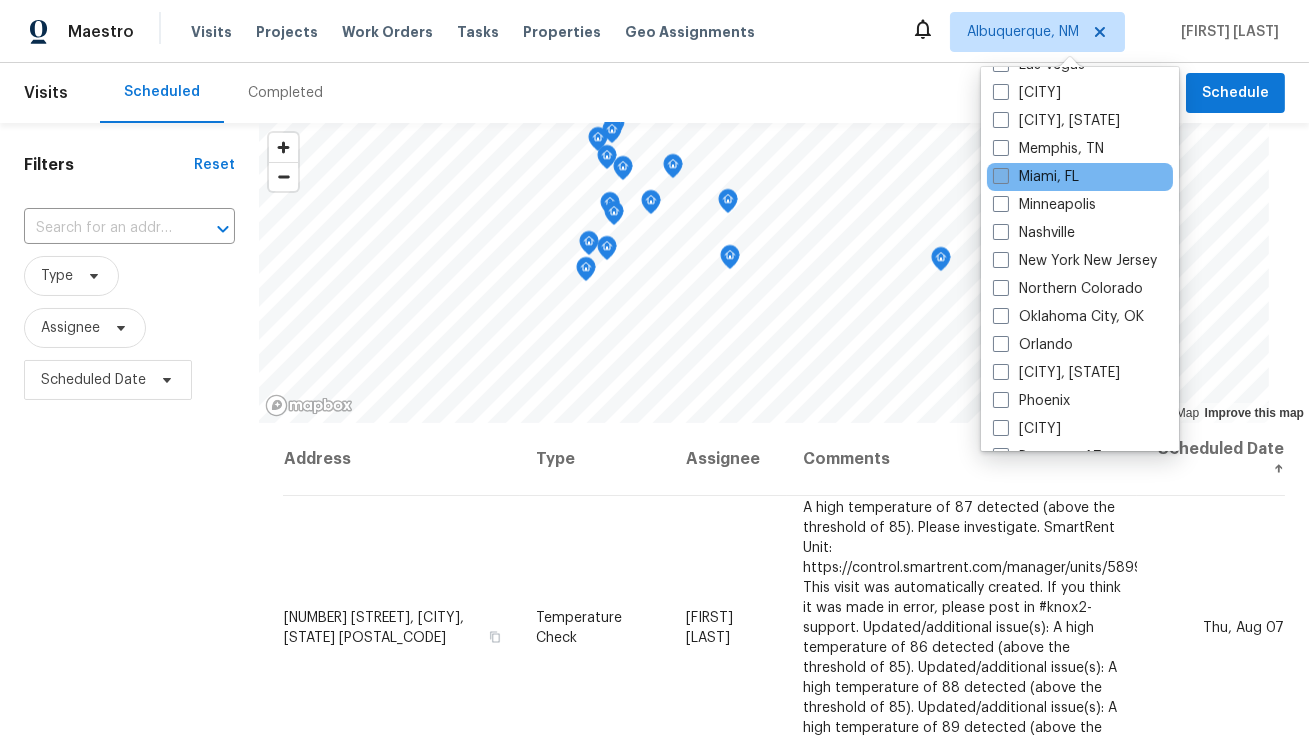click on "Miami, FL" at bounding box center [1036, 177] 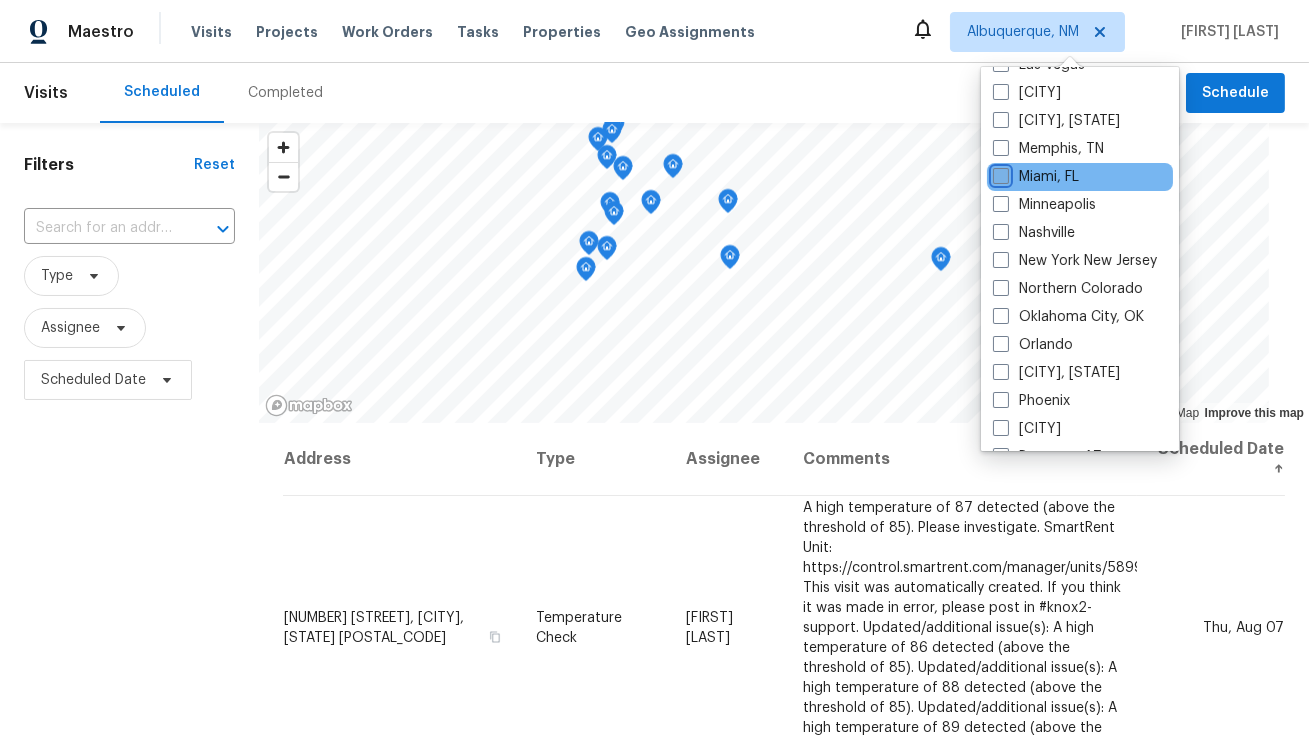 click on "Miami, FL" at bounding box center (999, 173) 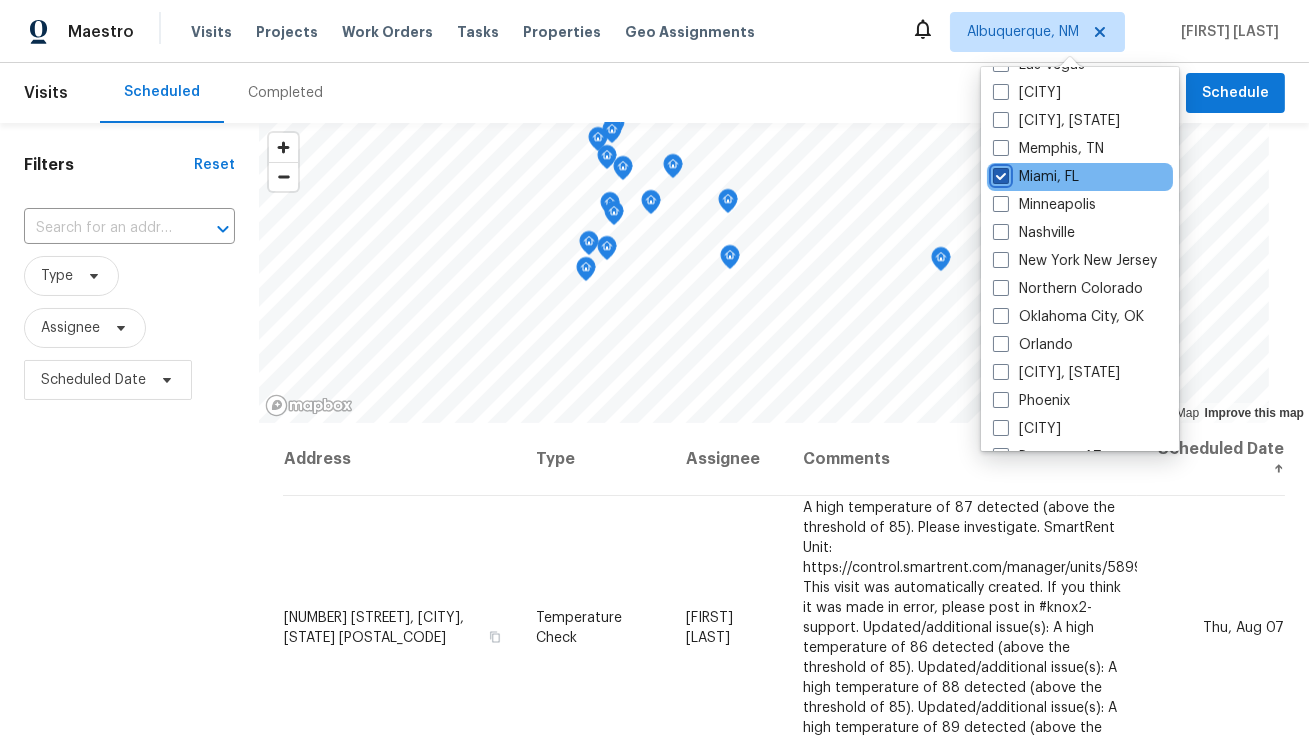 checkbox on "true" 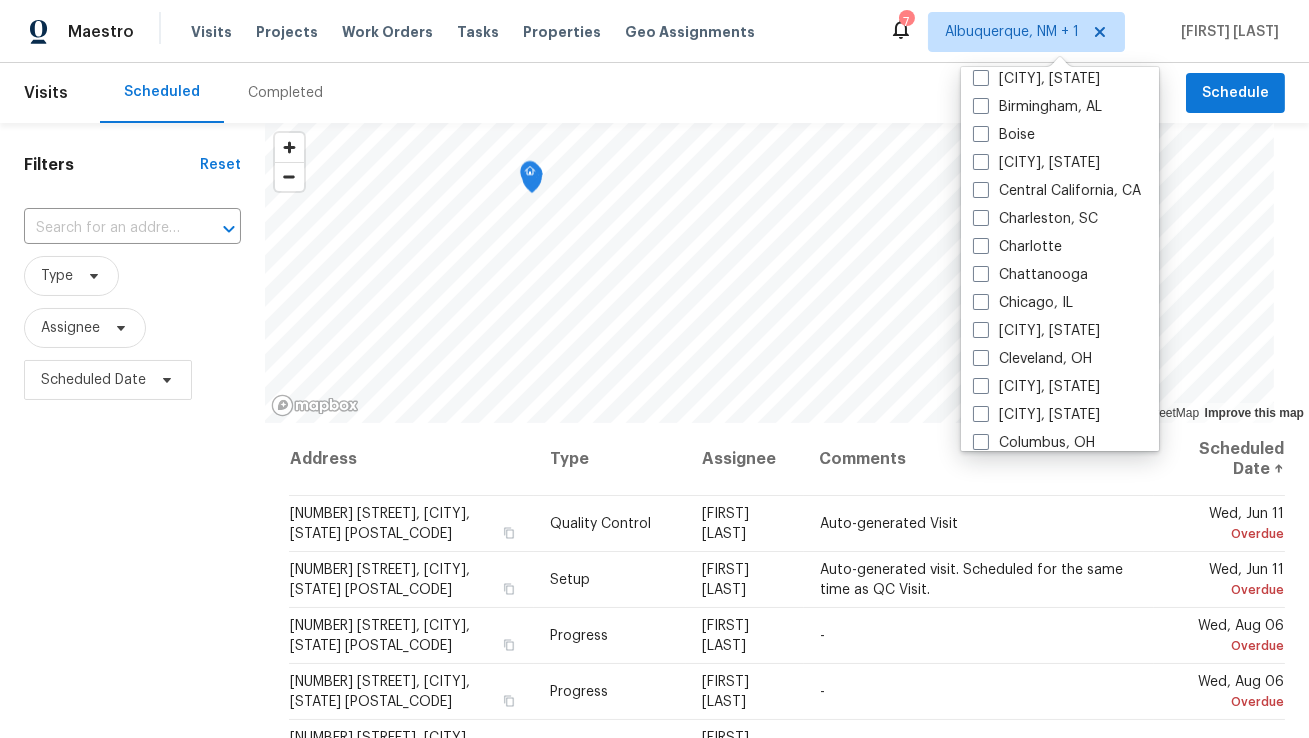 scroll, scrollTop: 0, scrollLeft: 0, axis: both 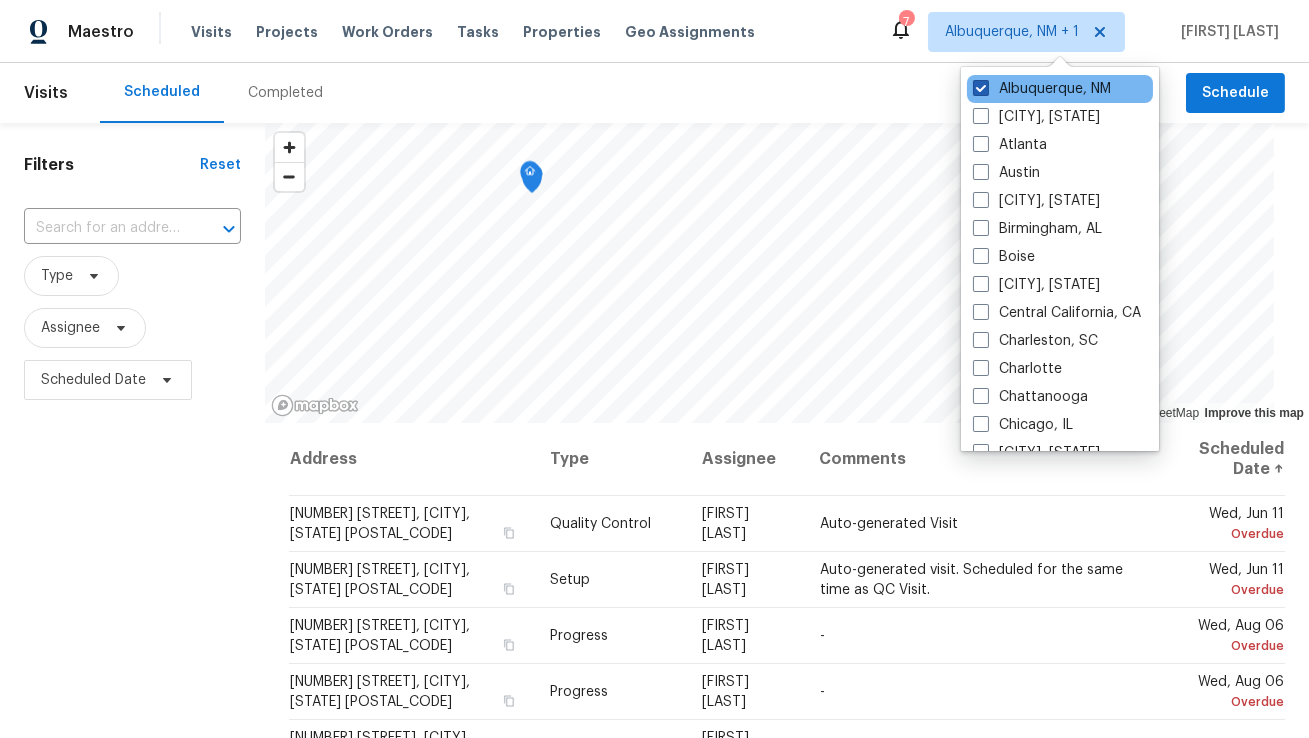 click on "Albuquerque, NM" at bounding box center (1042, 89) 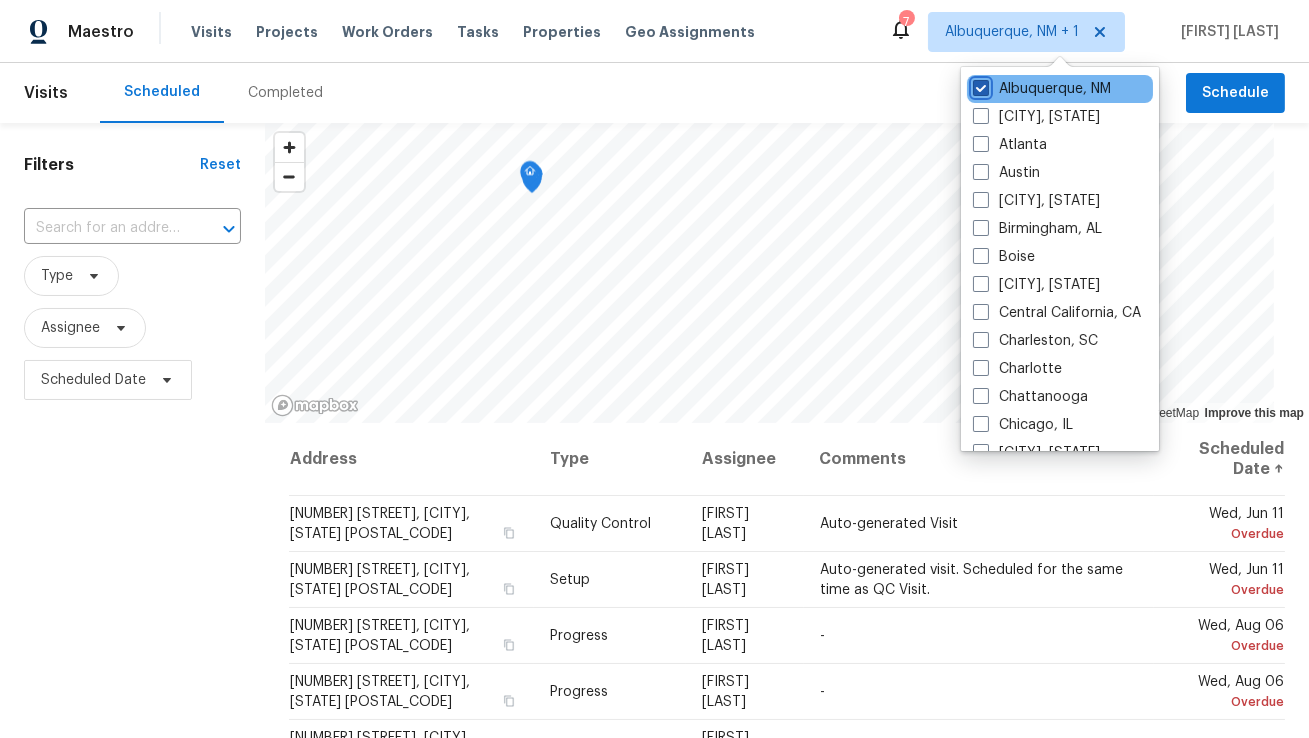 click on "Albuquerque, NM" at bounding box center (979, 85) 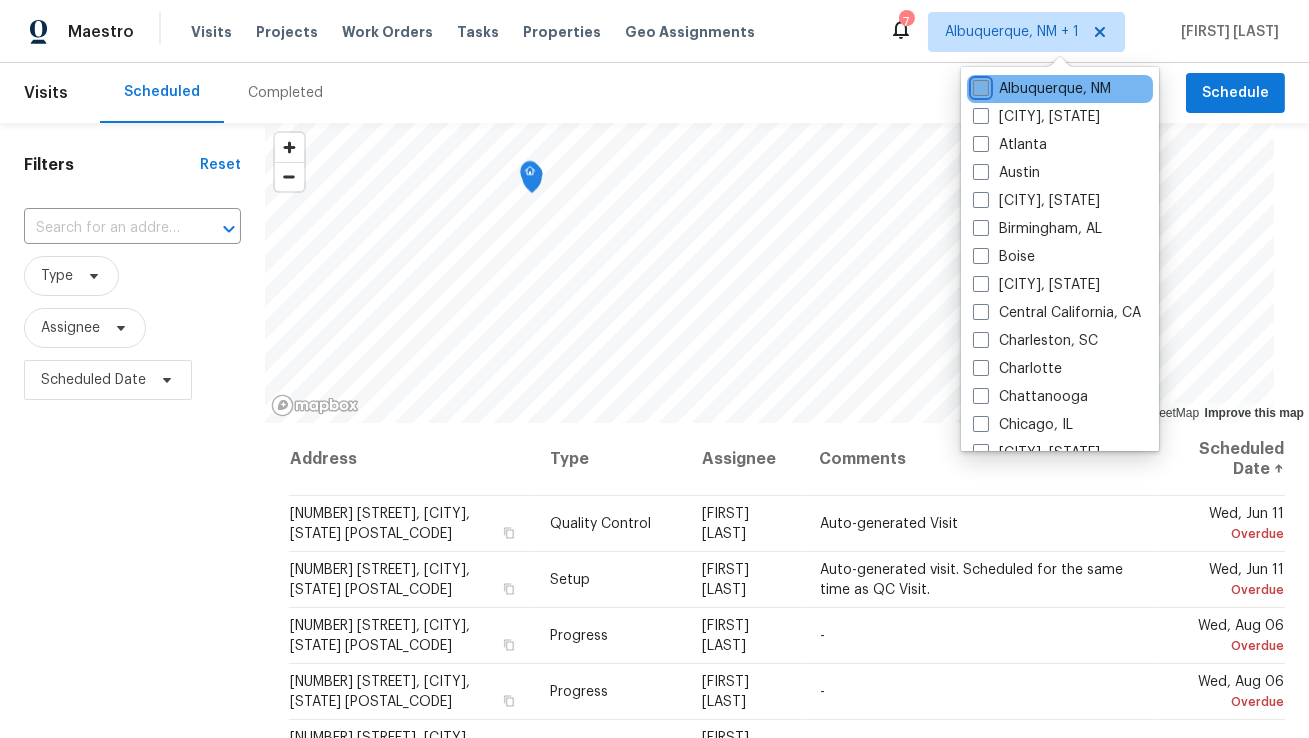 checkbox on "false" 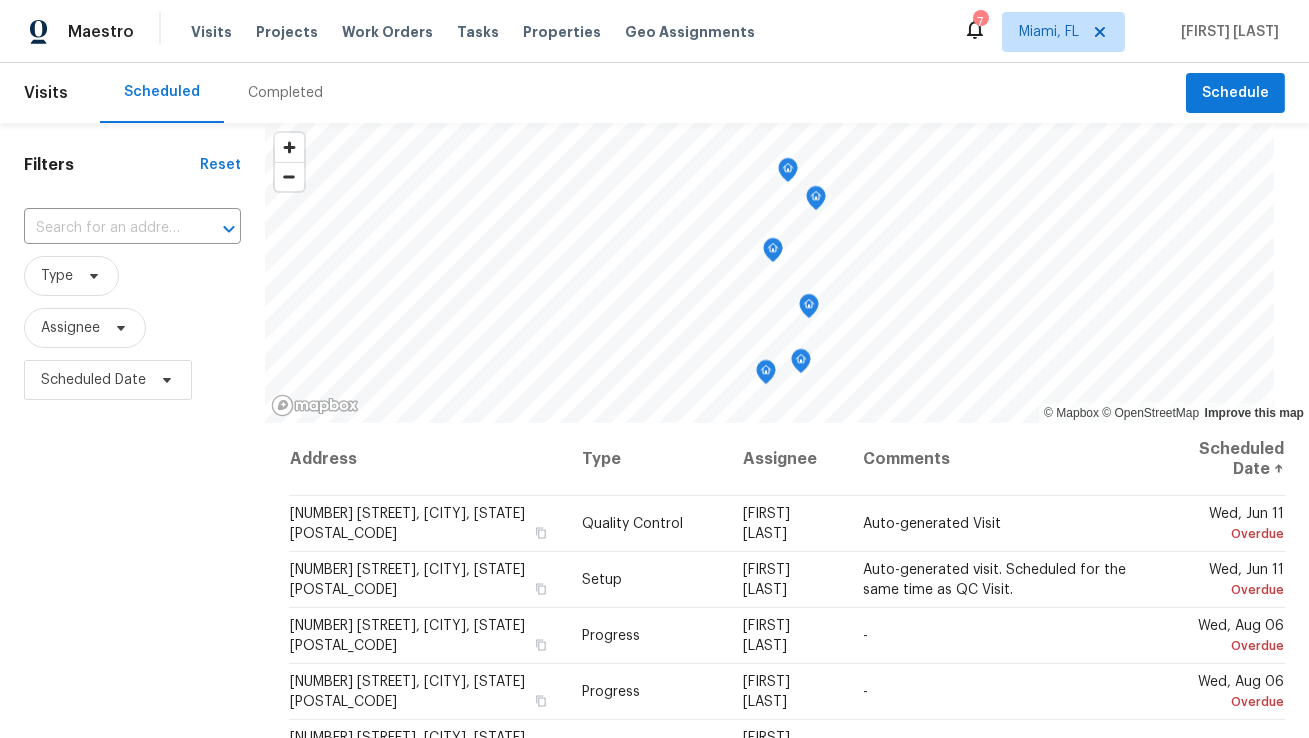 click on "Scheduled Completed" at bounding box center (643, 93) 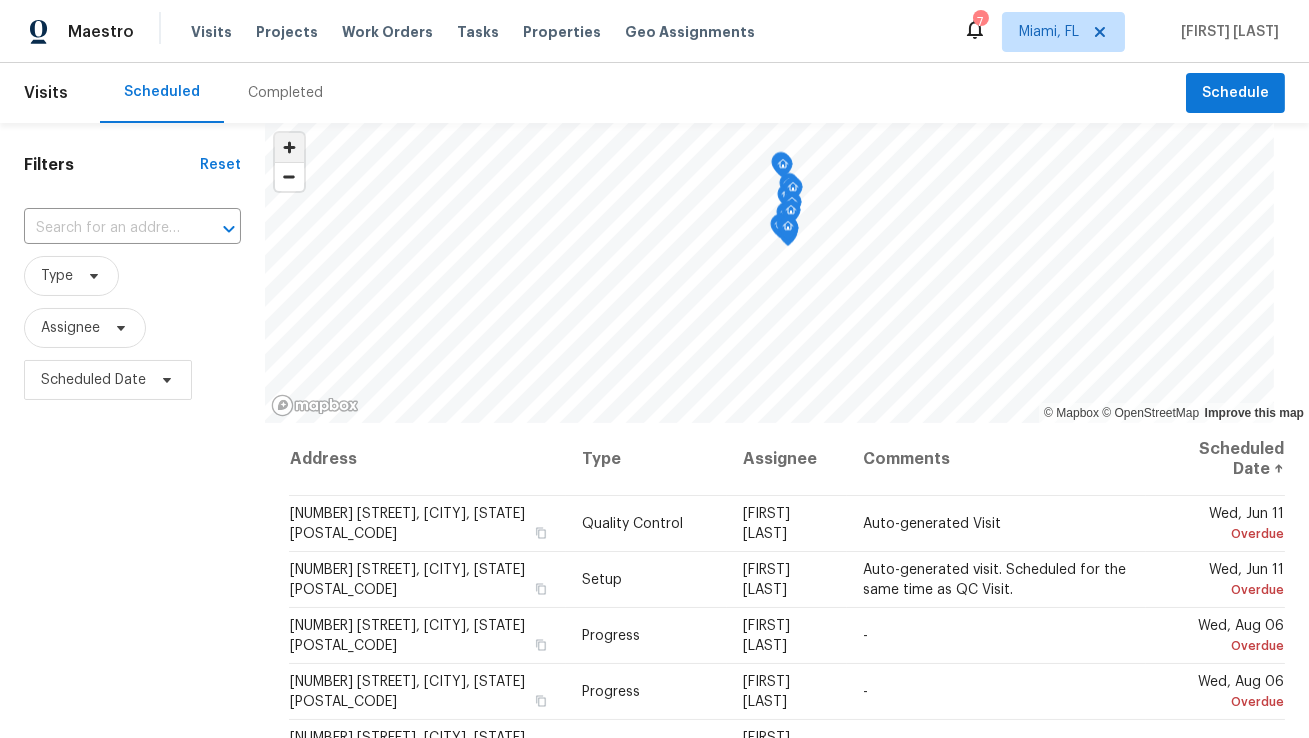 click at bounding box center [289, 147] 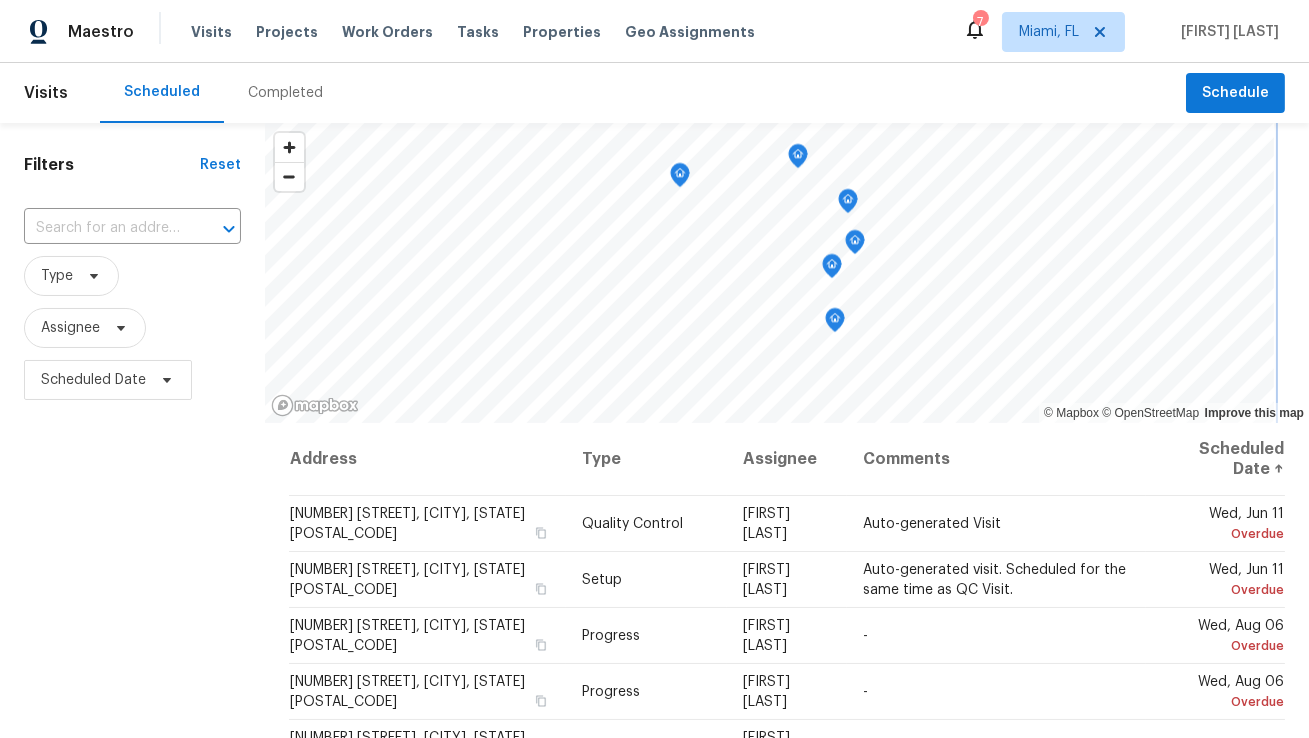 scroll, scrollTop: 275, scrollLeft: 0, axis: vertical 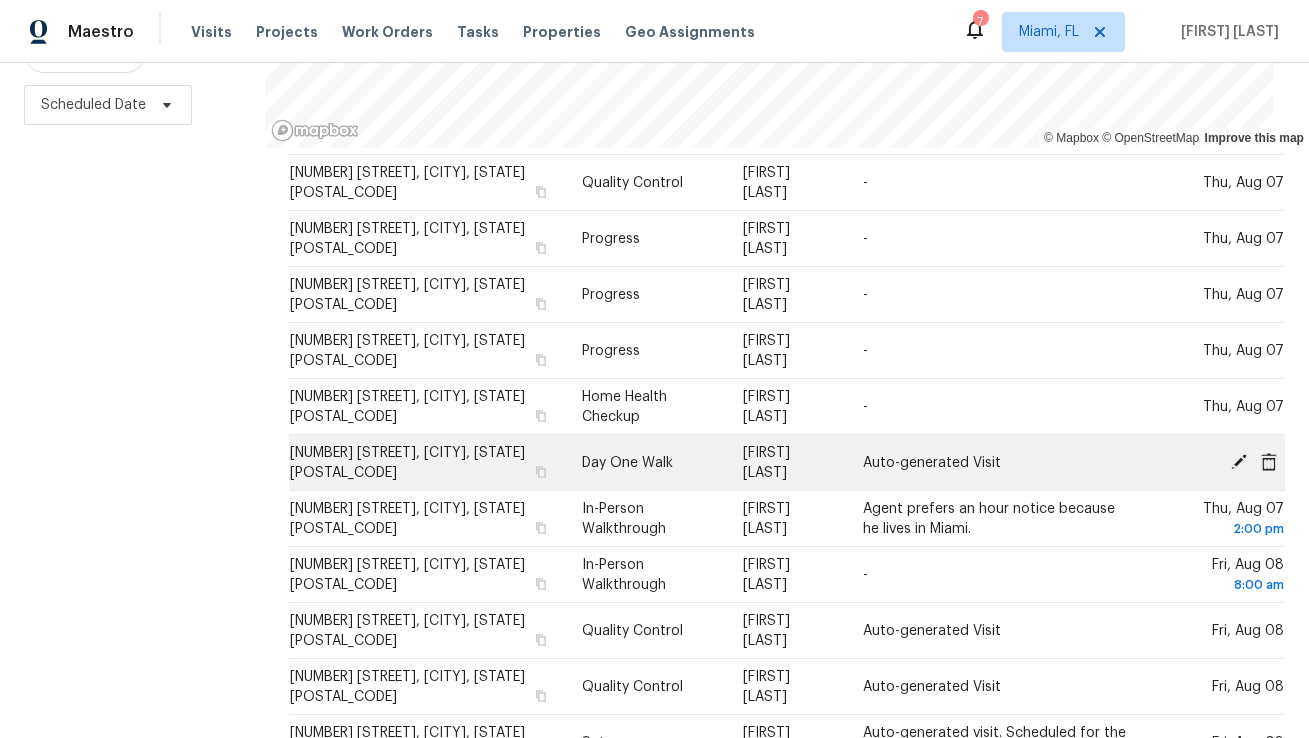 click 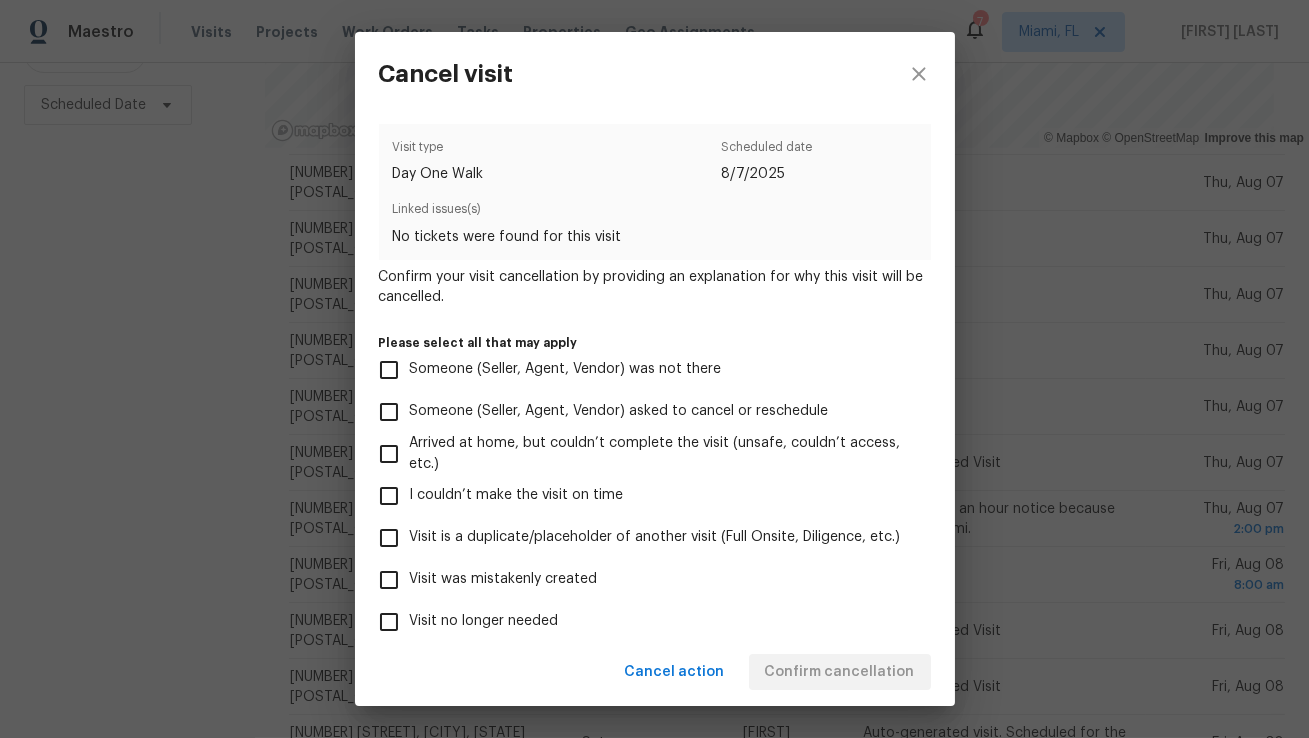 click on "Visit was mistakenly created" at bounding box center (504, 579) 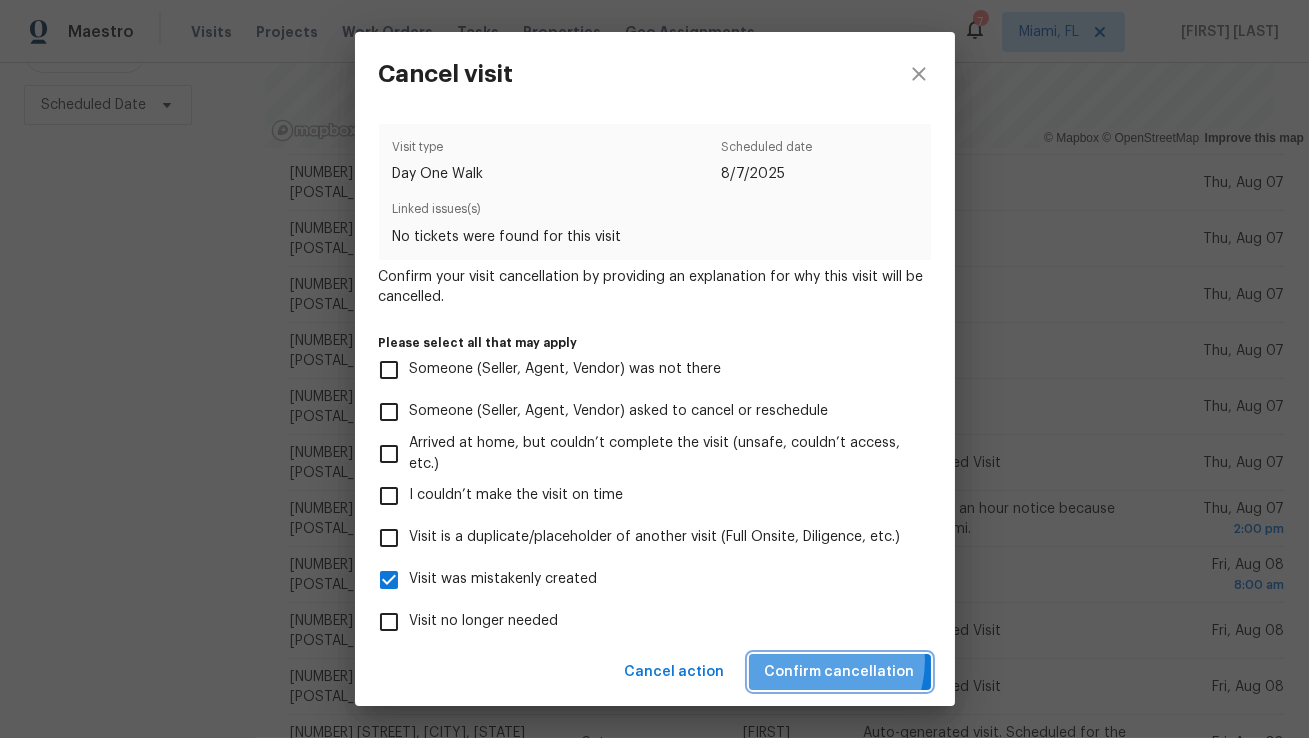 click on "Confirm cancellation" at bounding box center (840, 672) 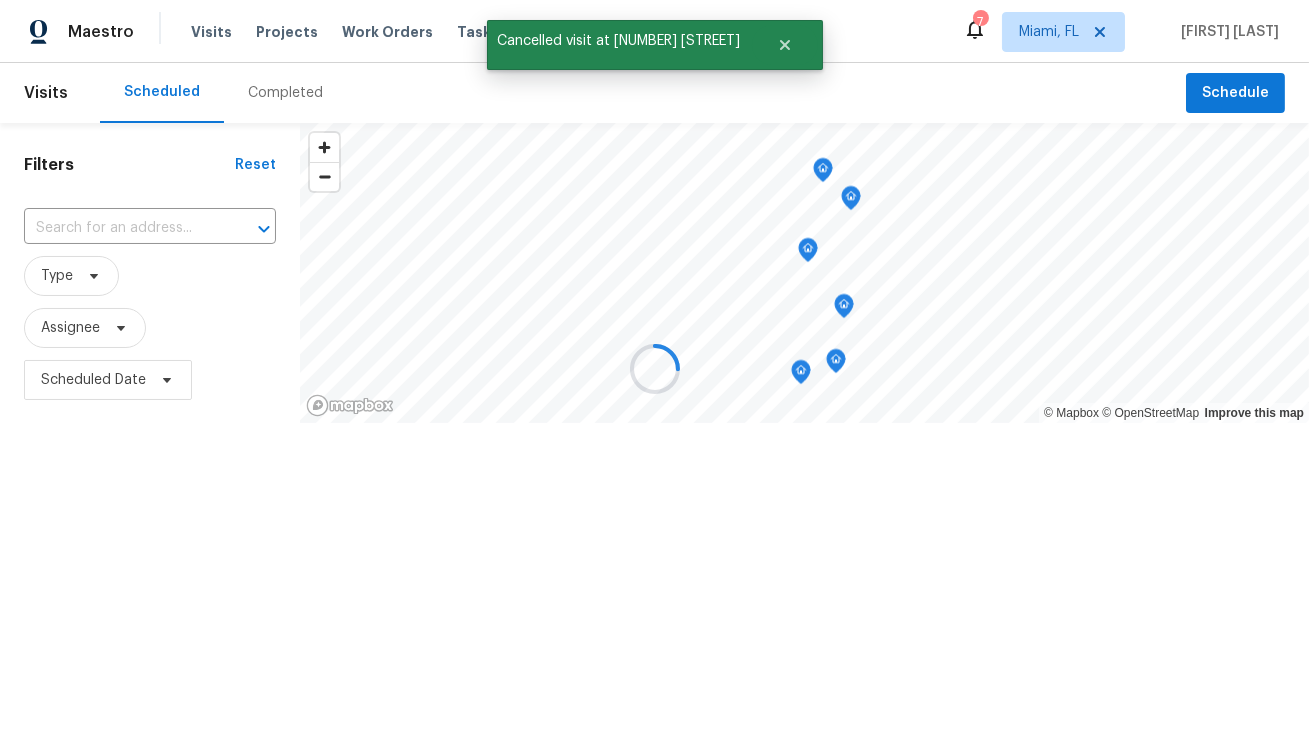 scroll, scrollTop: 0, scrollLeft: 0, axis: both 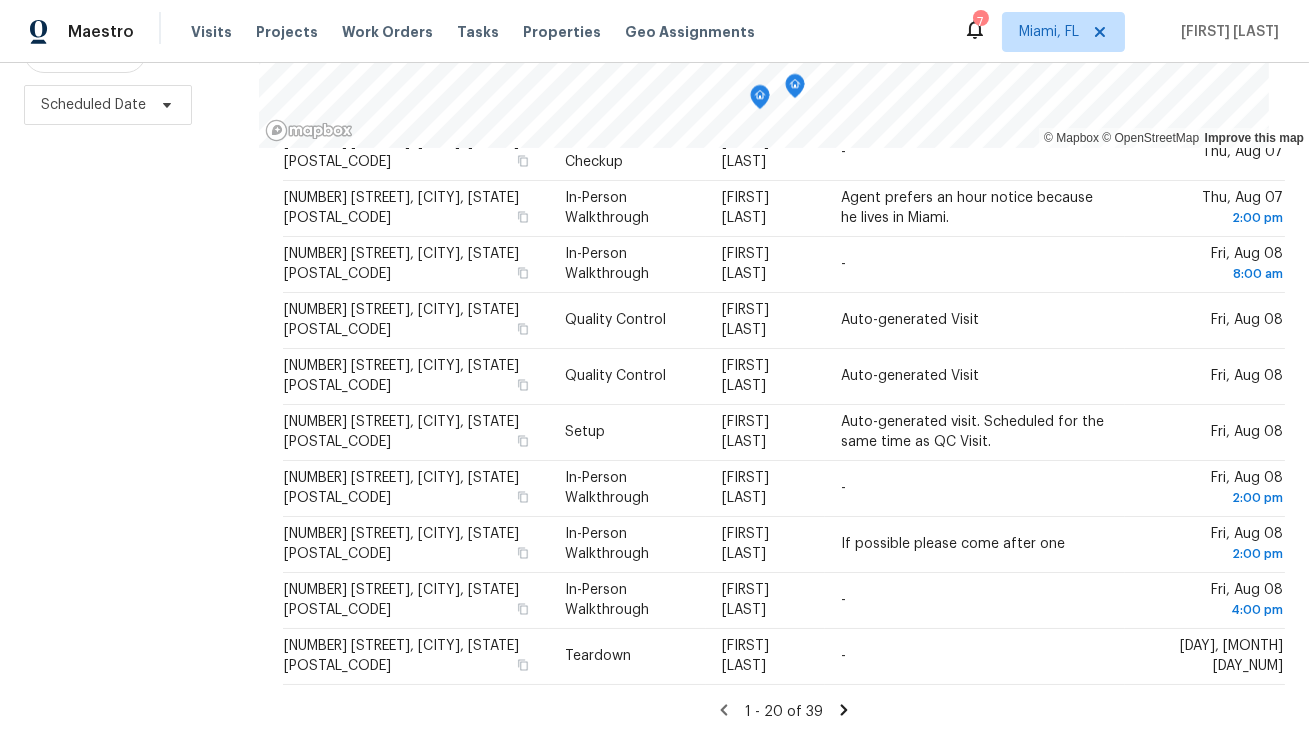 click 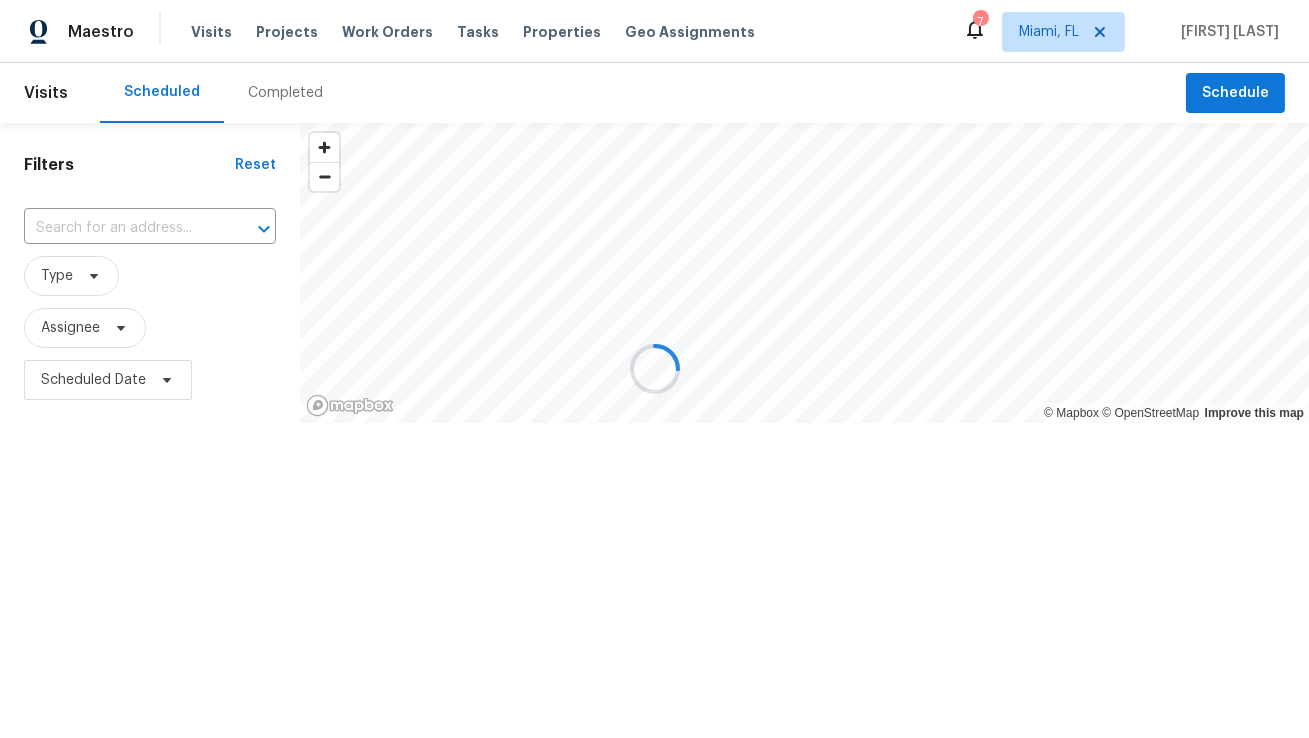 scroll, scrollTop: 626, scrollLeft: 0, axis: vertical 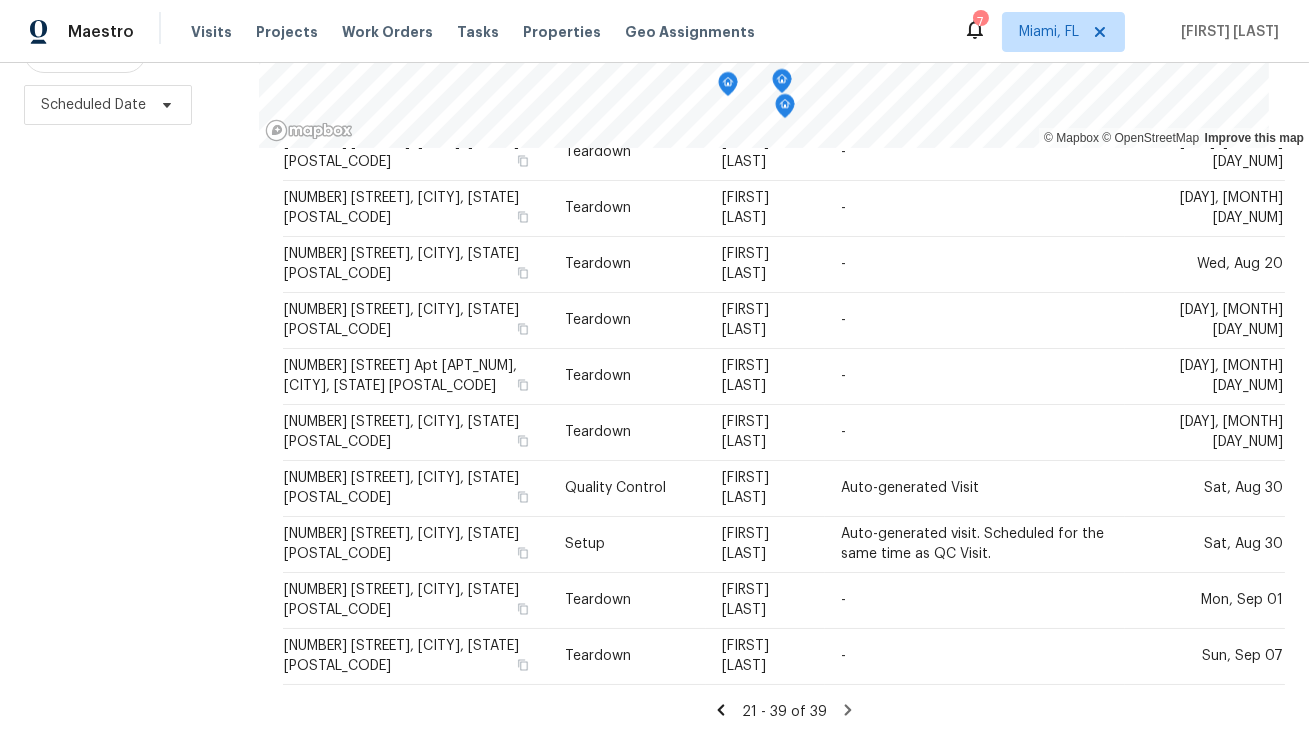 click 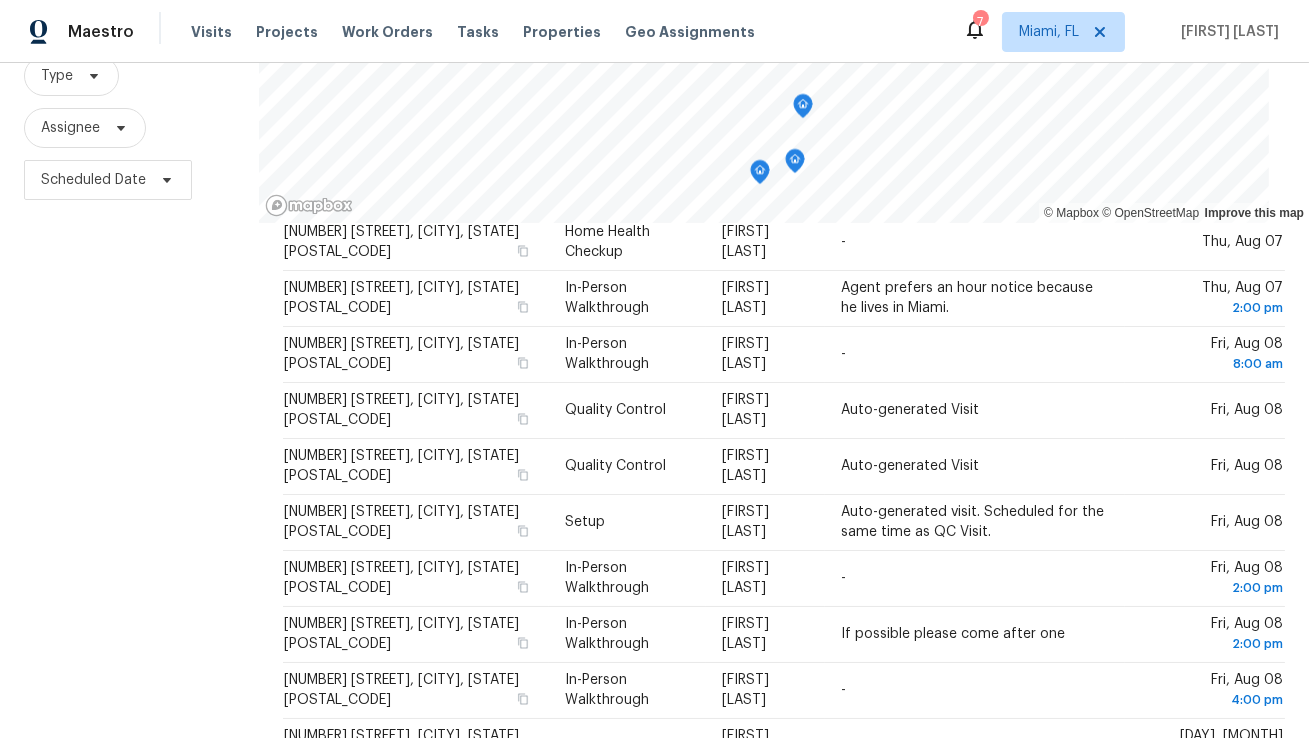 scroll, scrollTop: 275, scrollLeft: 0, axis: vertical 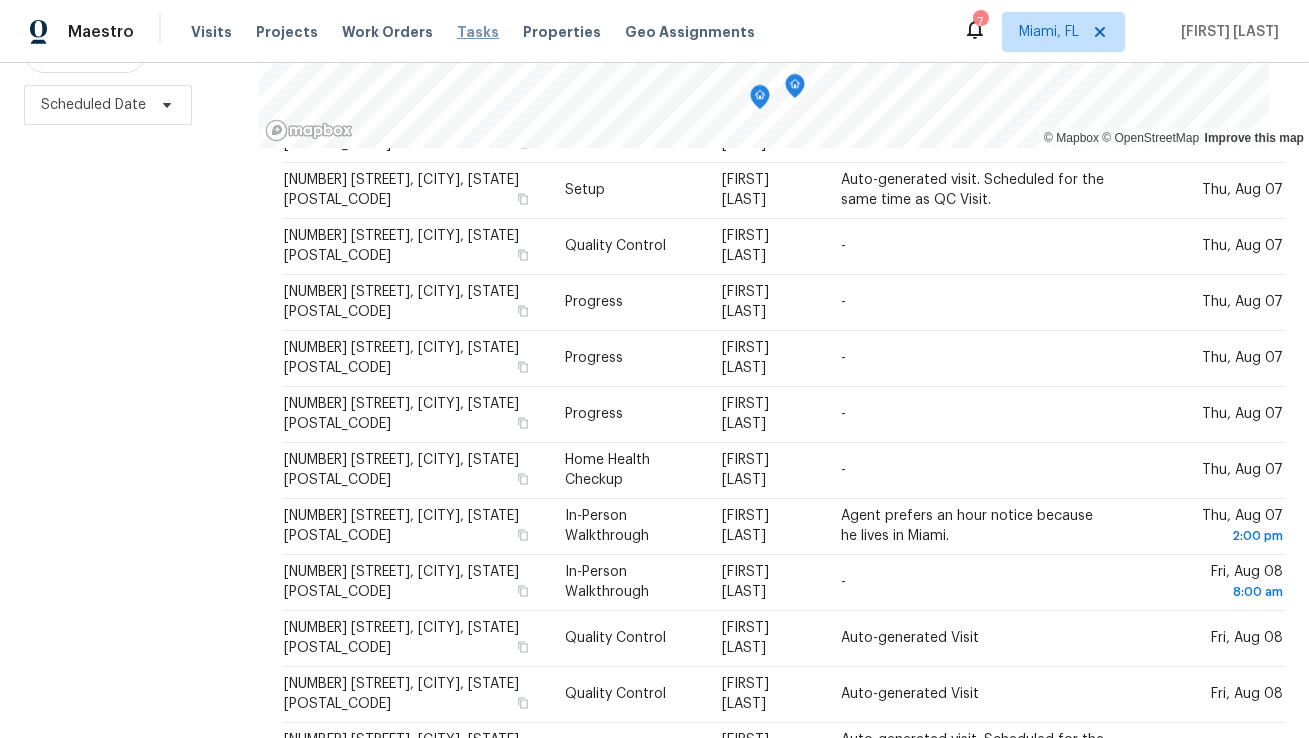 click on "Tasks" at bounding box center (478, 32) 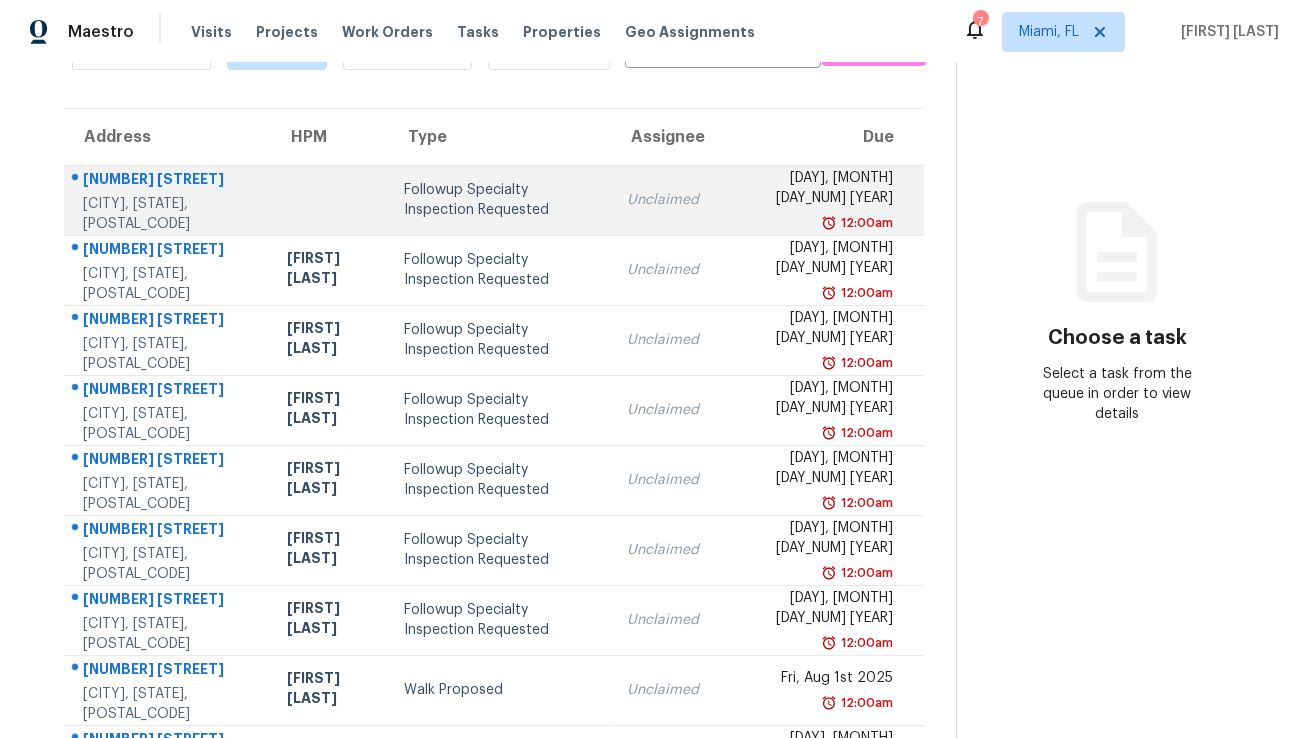 scroll, scrollTop: 303, scrollLeft: 0, axis: vertical 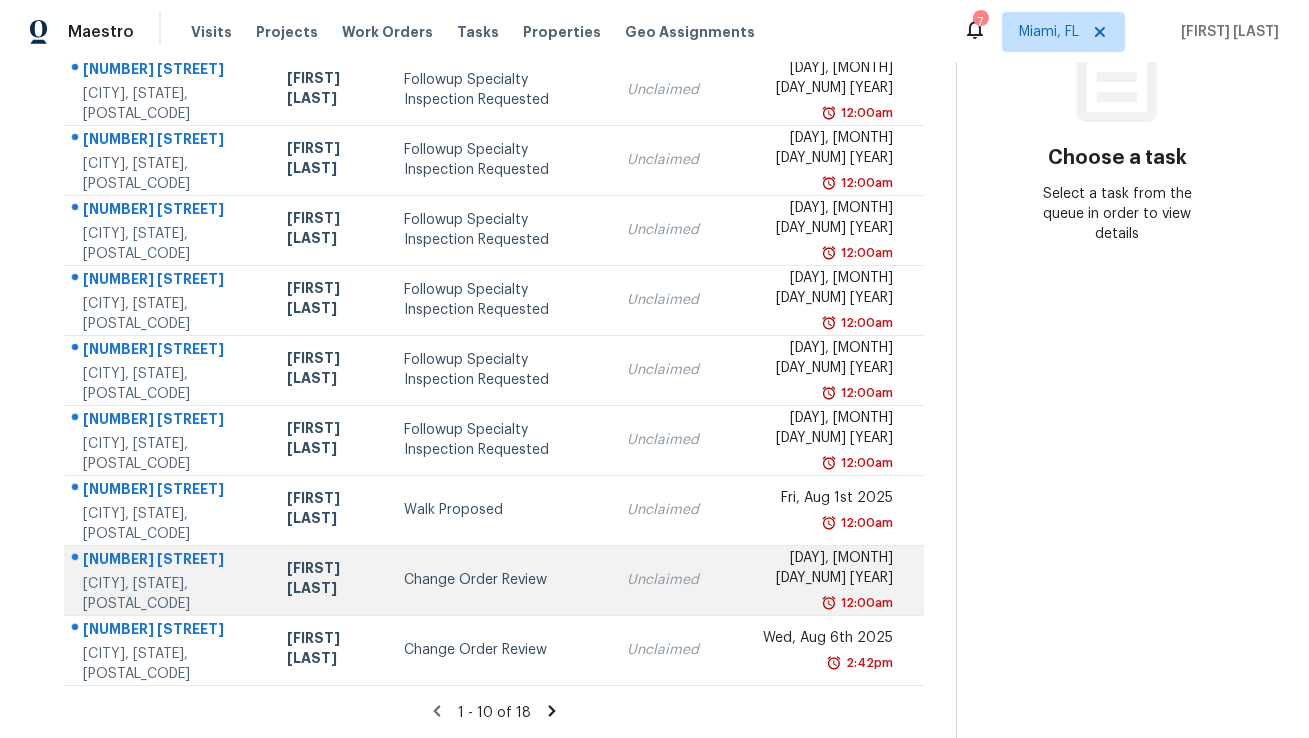 click on "Change Order Review" at bounding box center (500, 580) 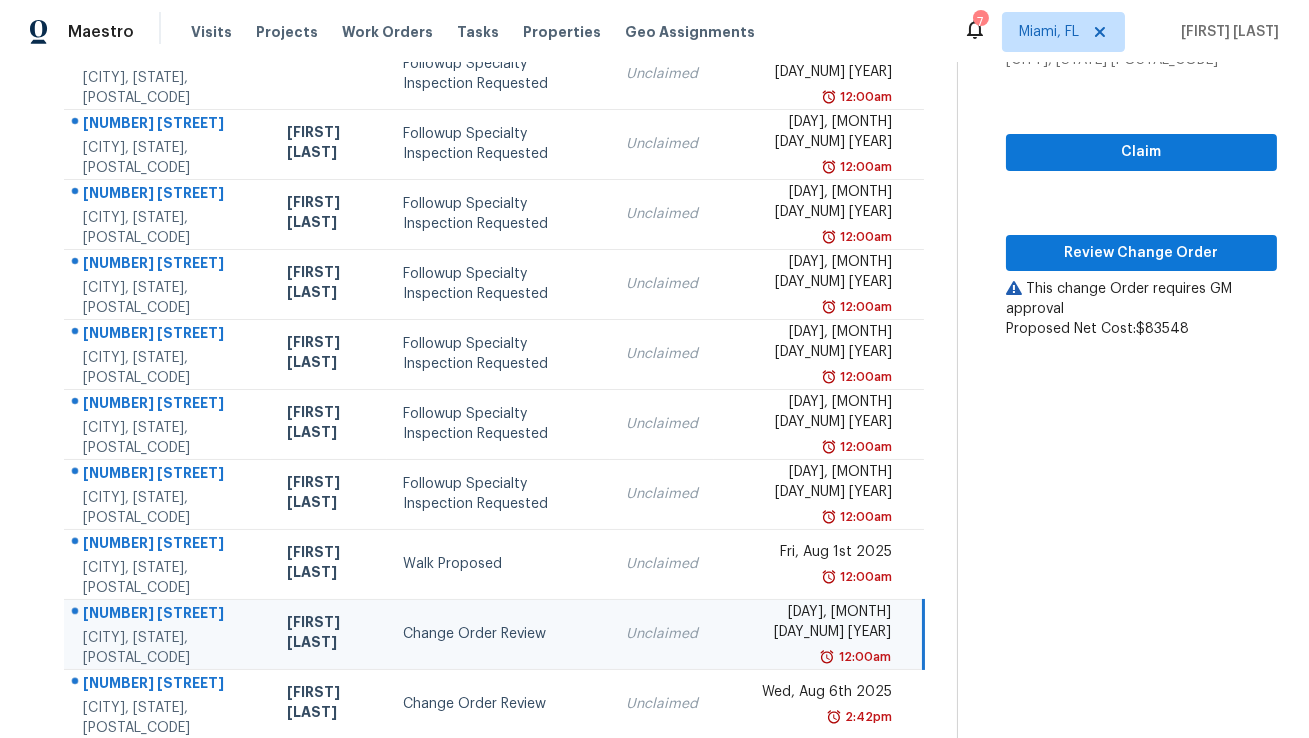 scroll, scrollTop: 227, scrollLeft: 0, axis: vertical 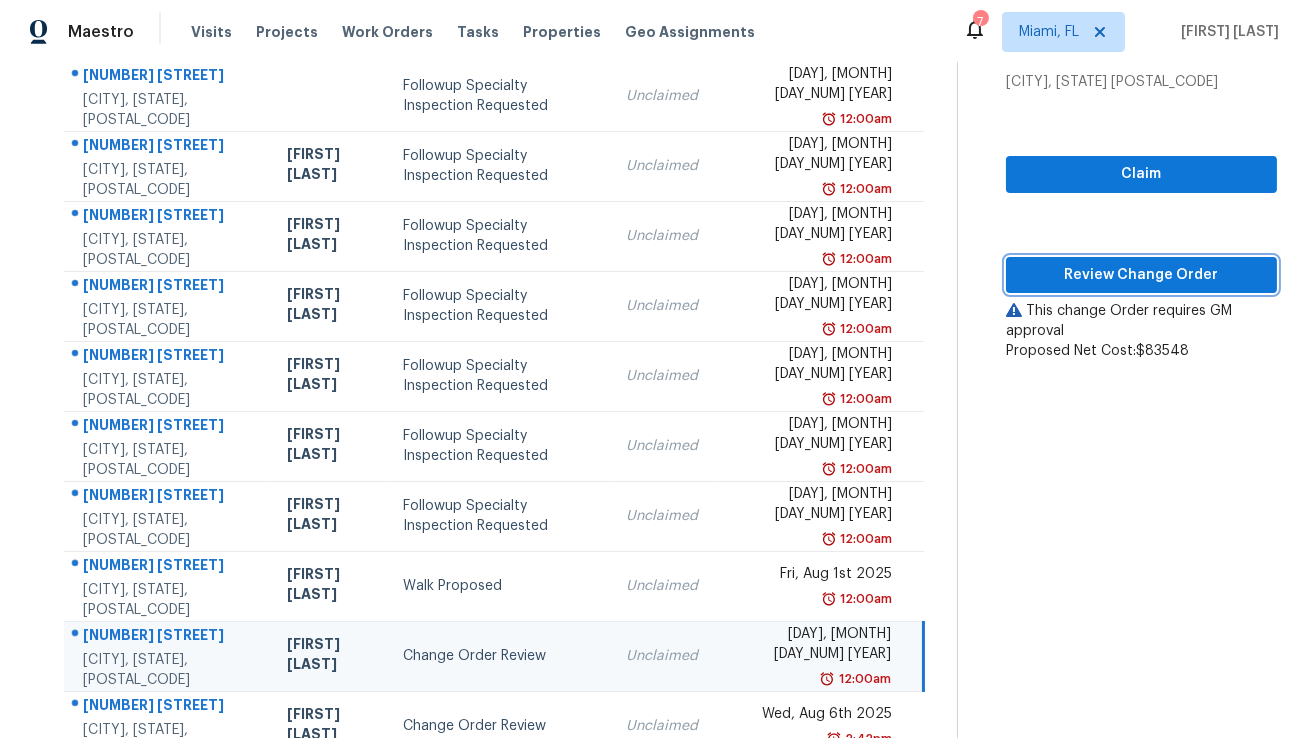click on "Review Change Order" at bounding box center [1141, 275] 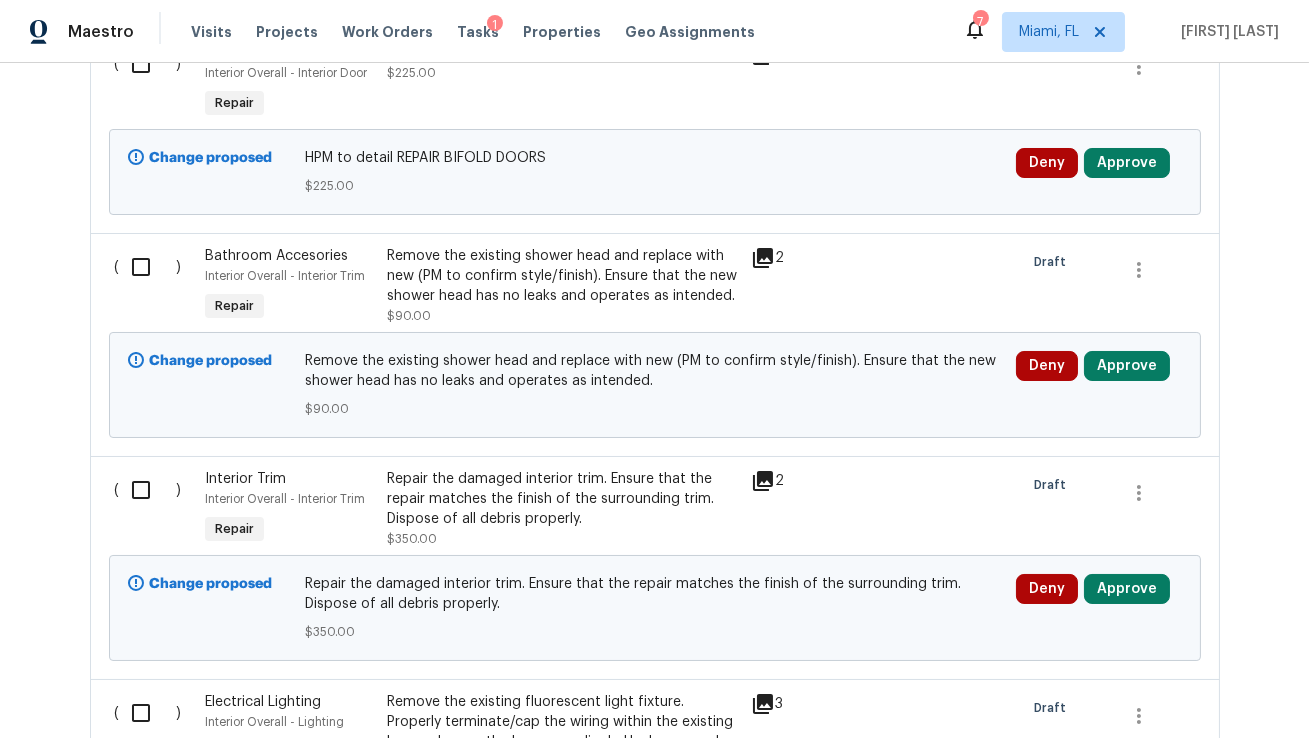 scroll, scrollTop: 6120, scrollLeft: 0, axis: vertical 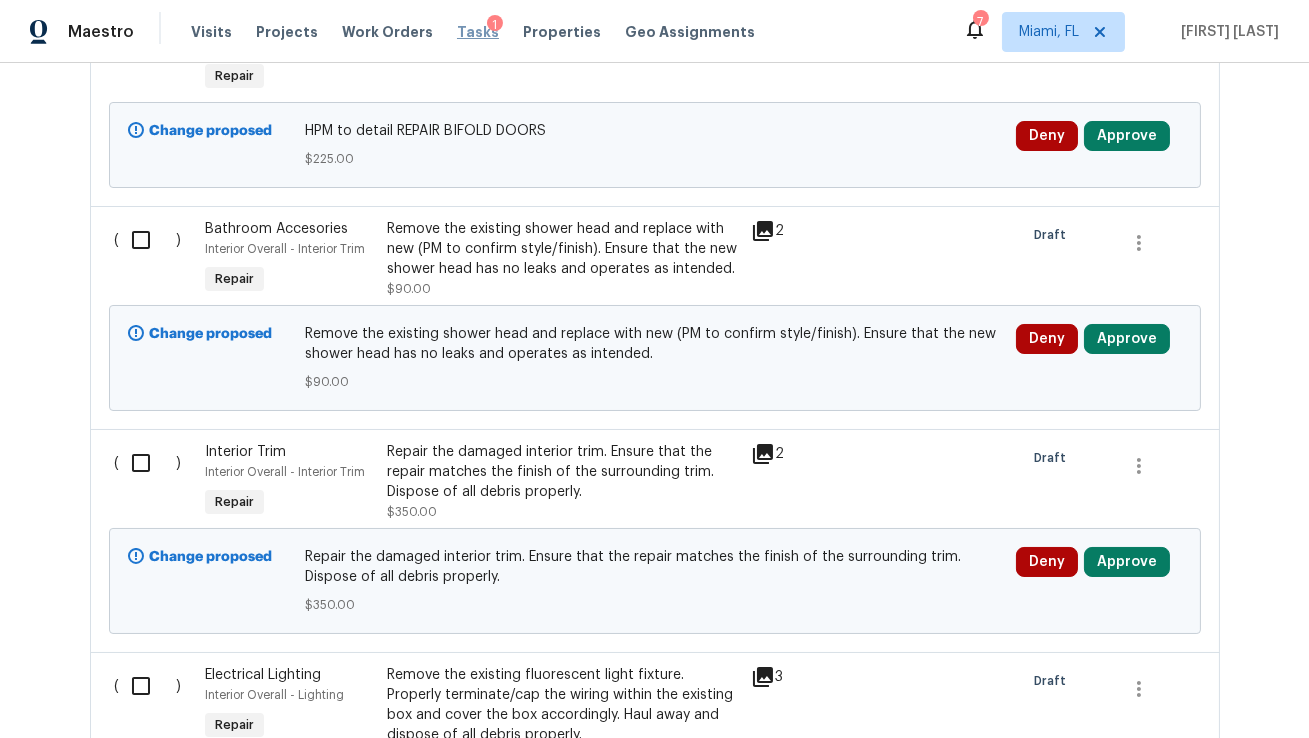 click on "Tasks" at bounding box center (478, 32) 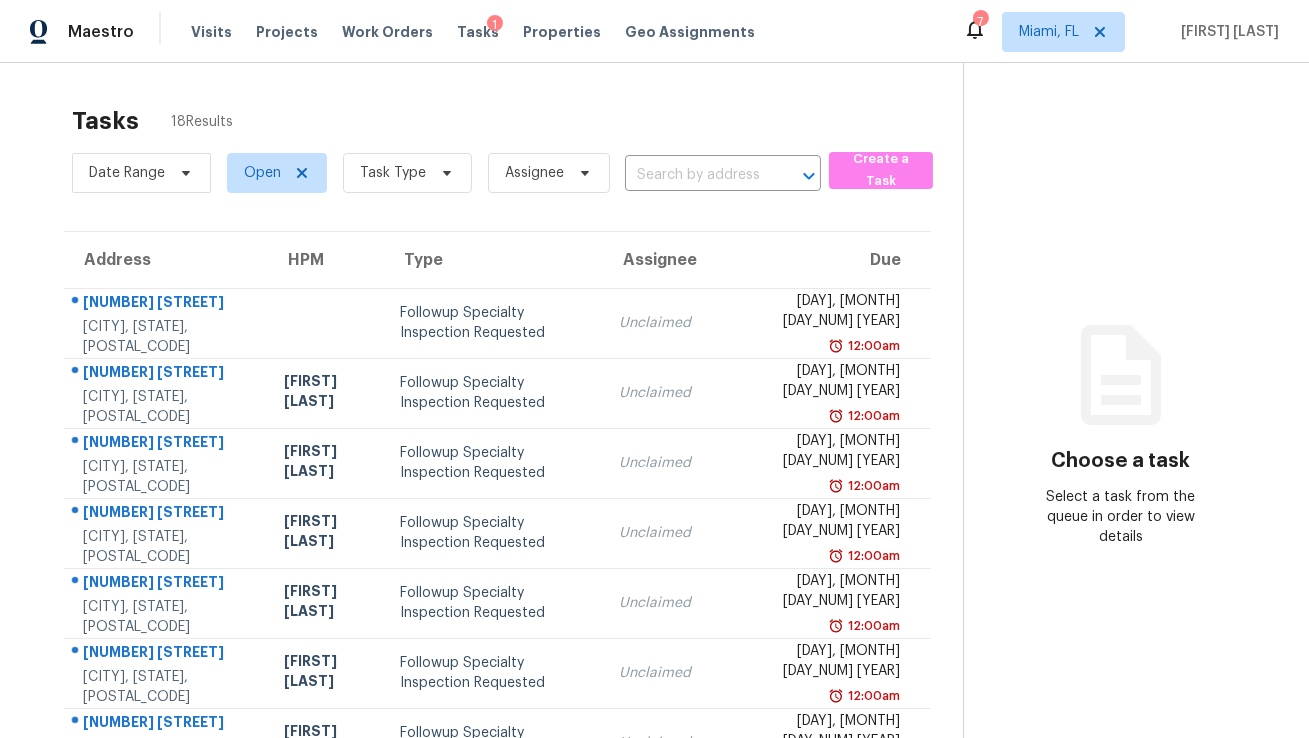 scroll, scrollTop: 303, scrollLeft: 0, axis: vertical 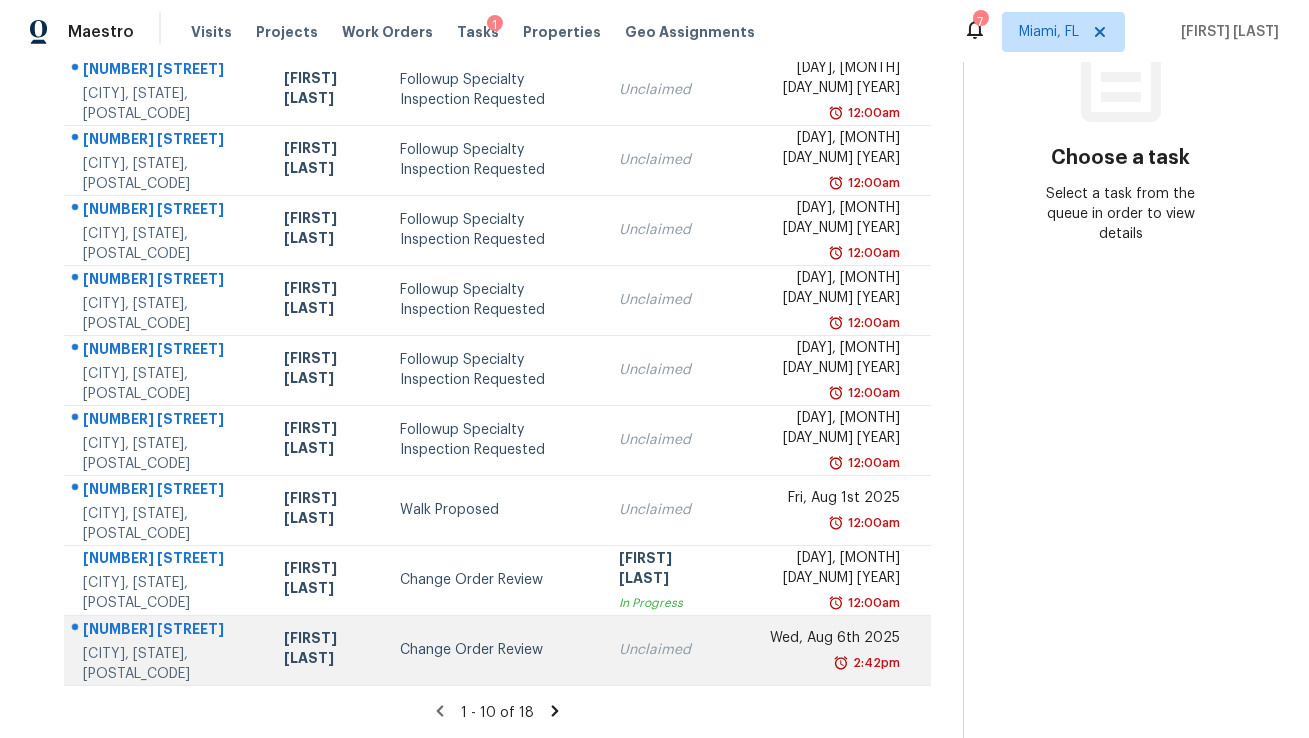 click on "[NUMBER] [STREET]" at bounding box center (167, 631) 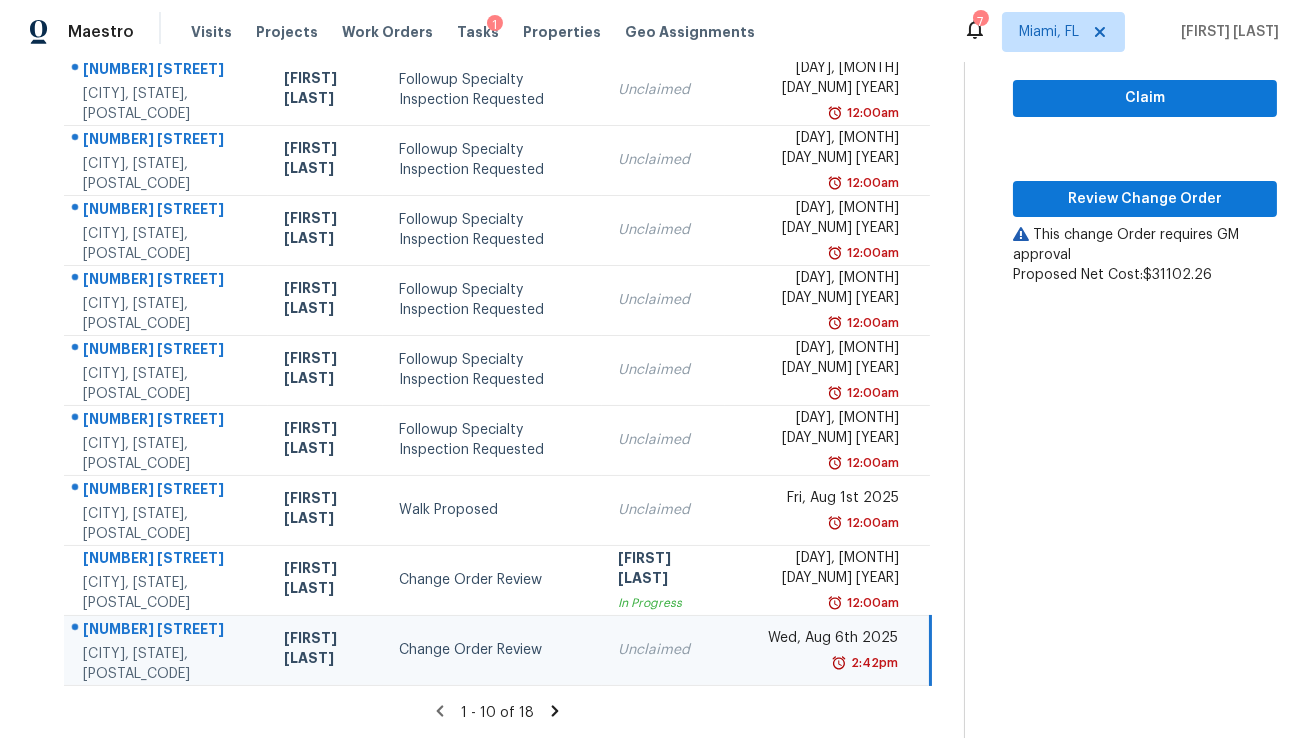 click 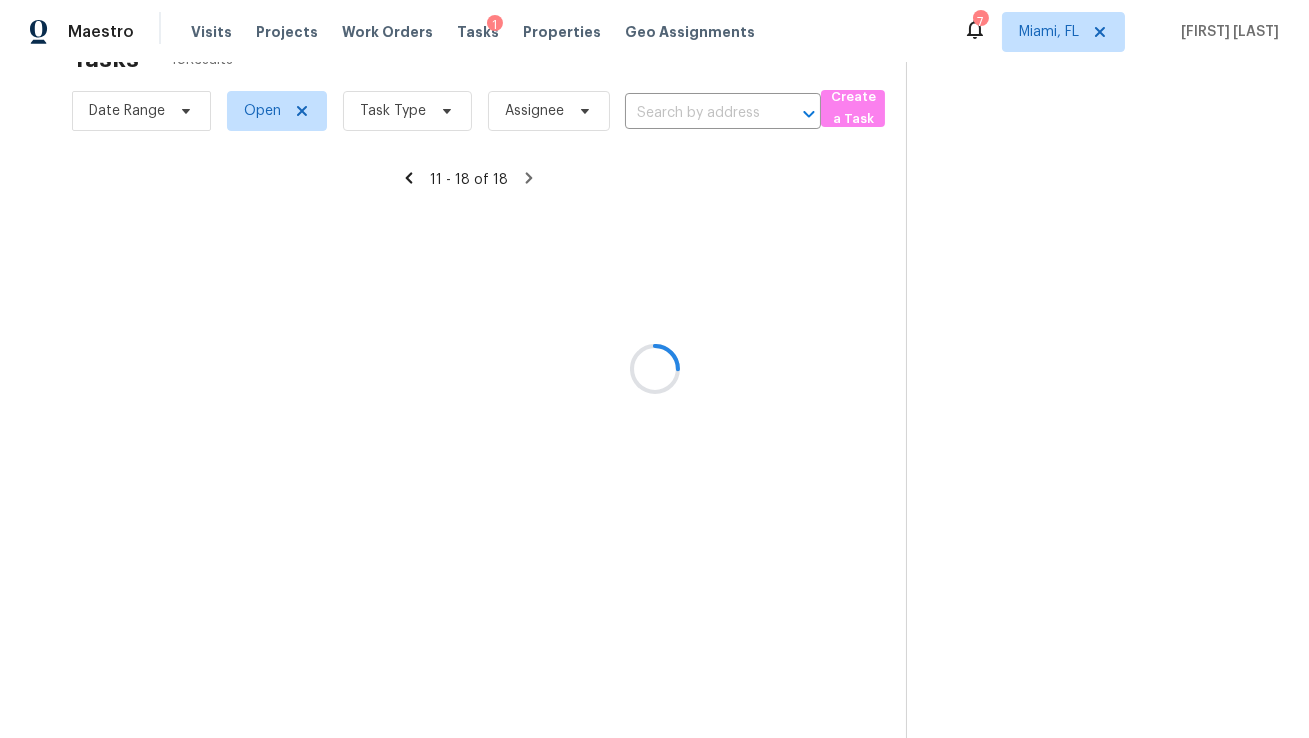 scroll, scrollTop: 163, scrollLeft: 0, axis: vertical 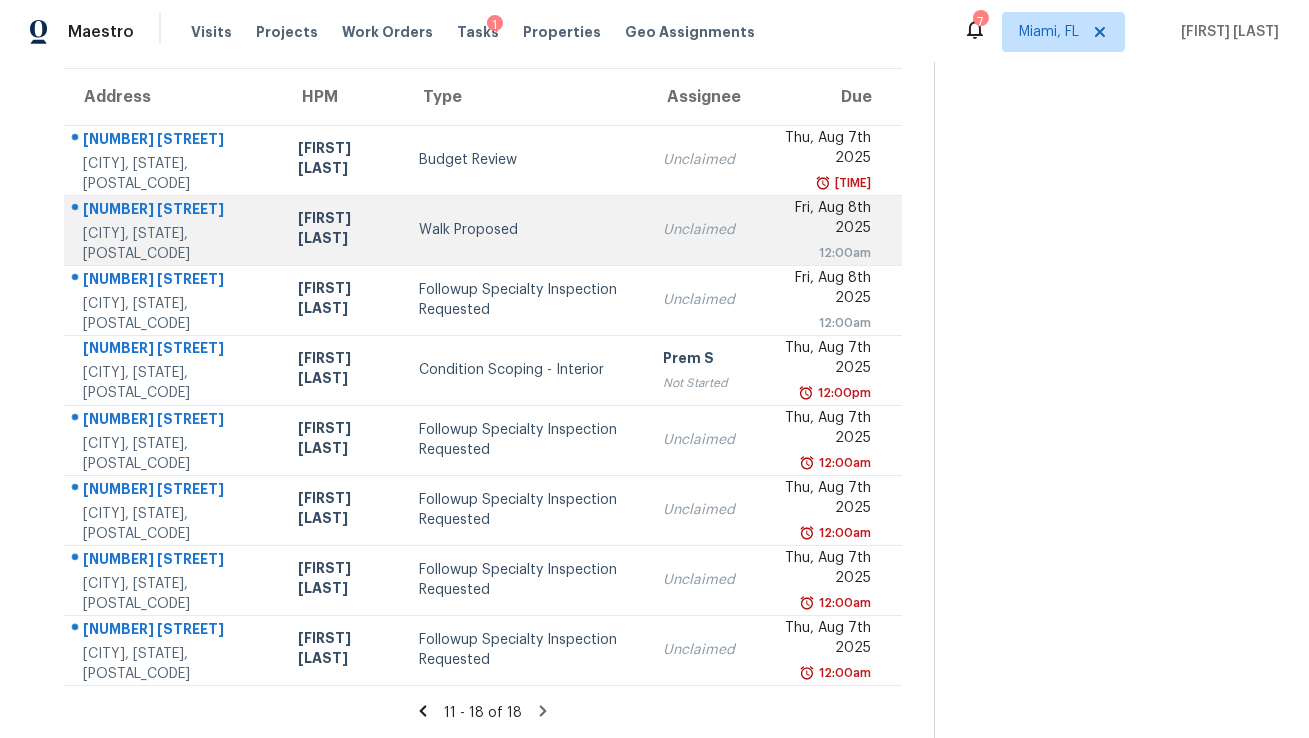 click on "[NUMBER] [STREET]" at bounding box center [174, 211] 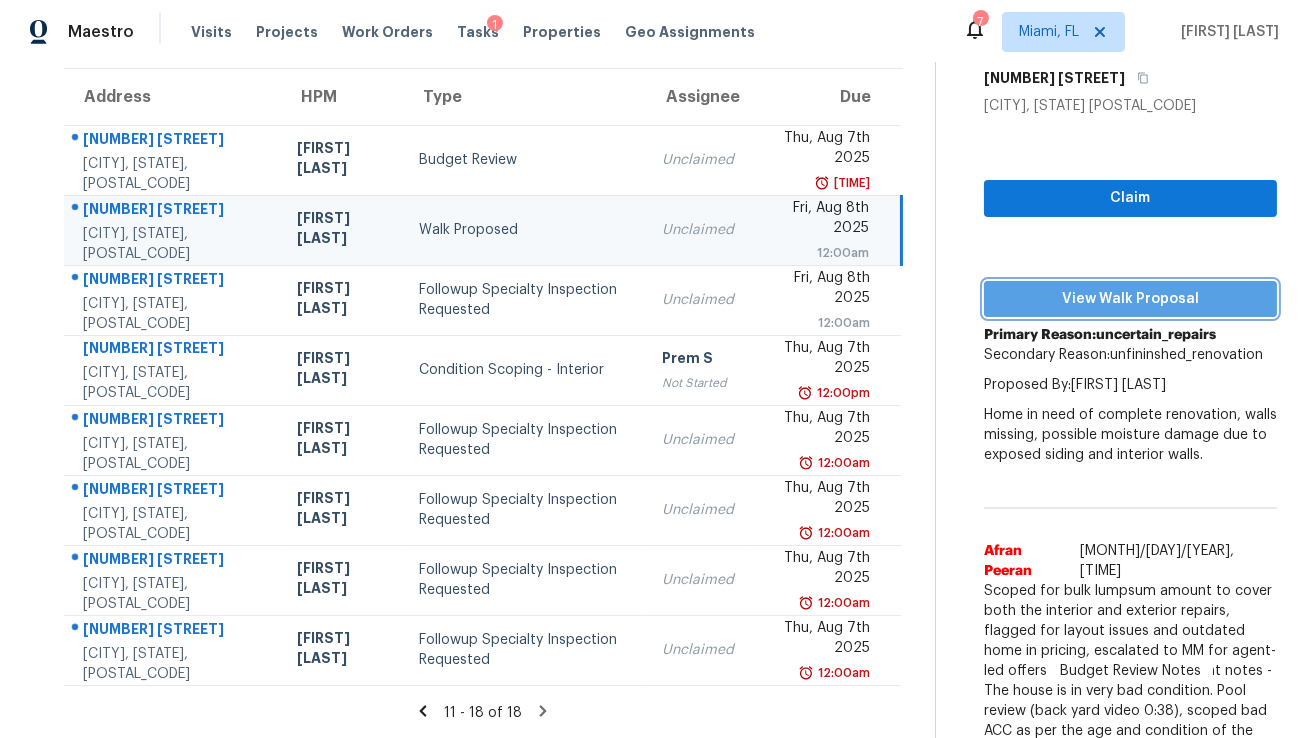 click on "View Walk Proposal" at bounding box center [1130, 299] 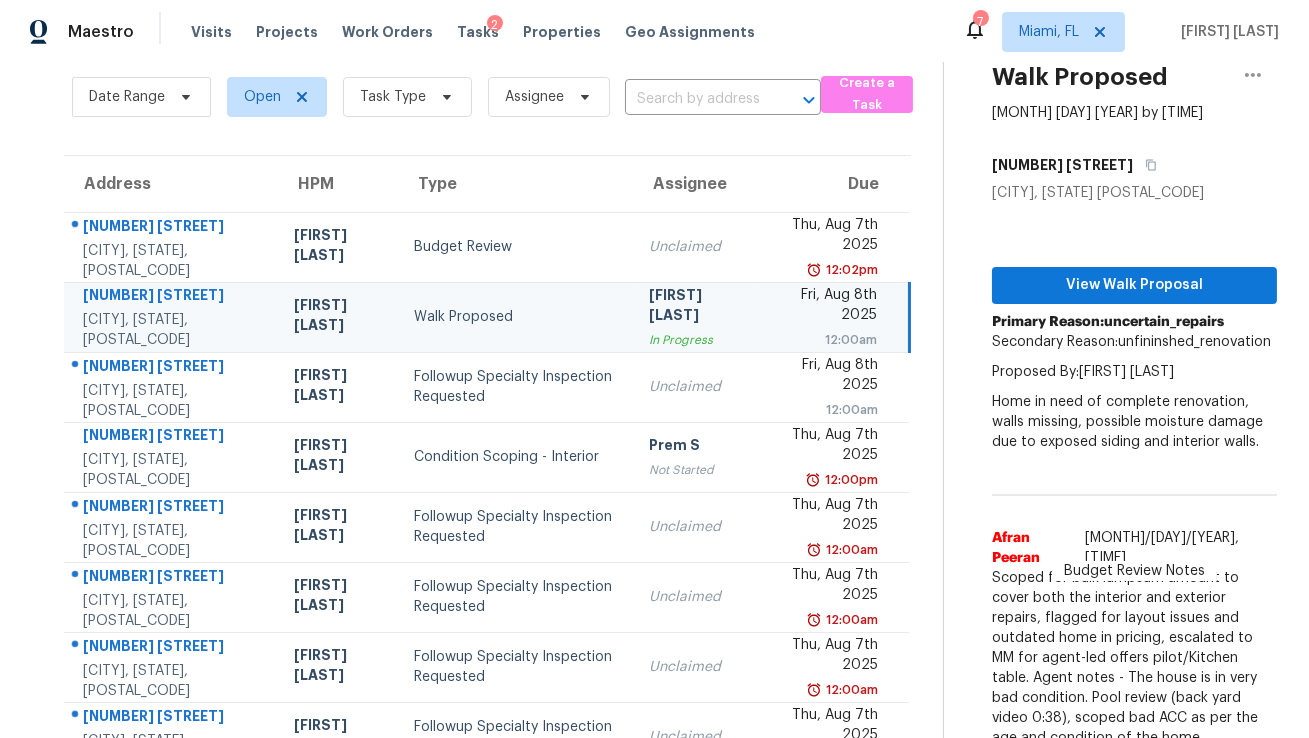 scroll, scrollTop: 0, scrollLeft: 0, axis: both 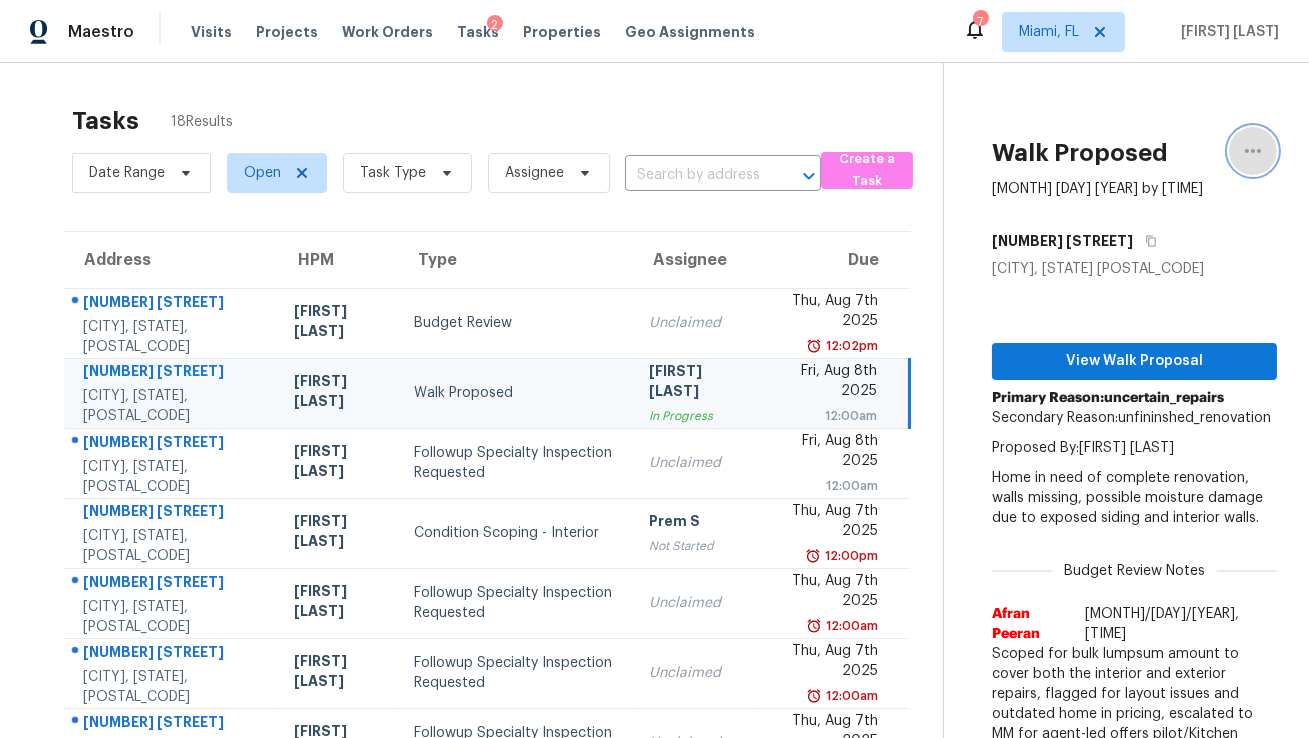 click 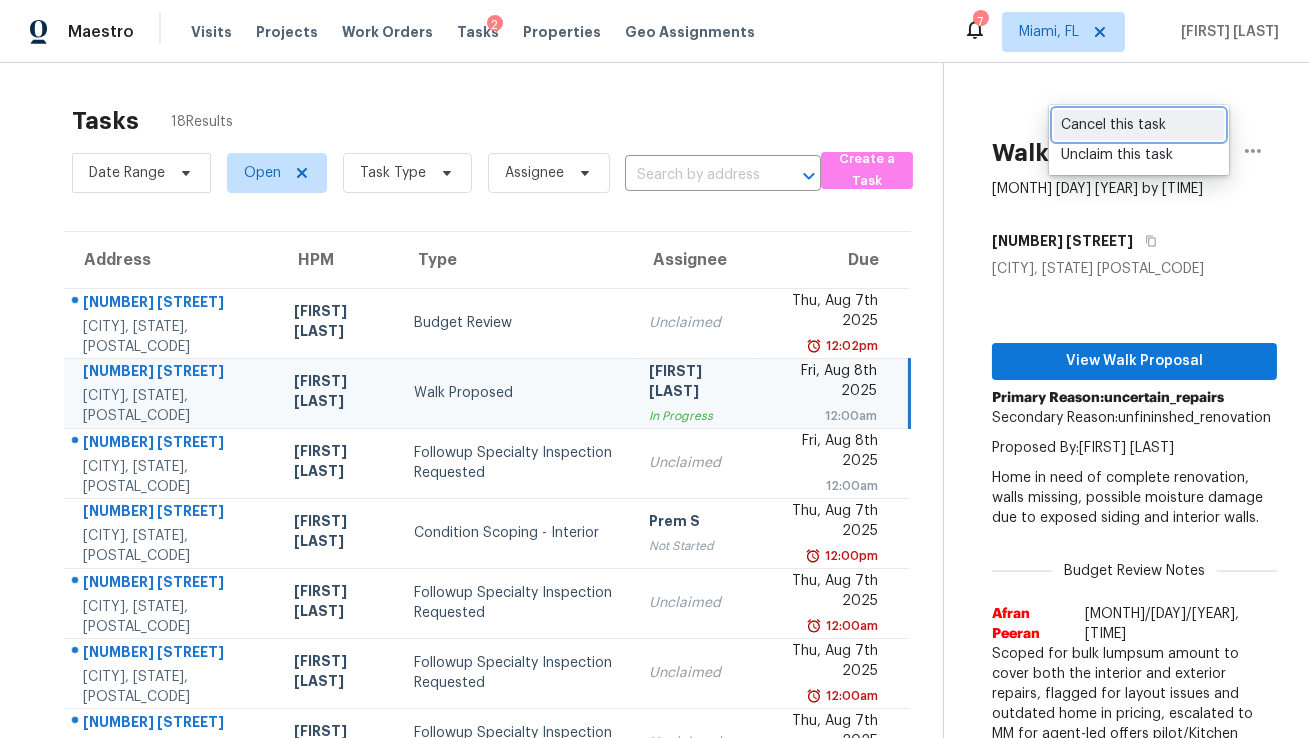 click on "Cancel this task" at bounding box center (1139, 125) 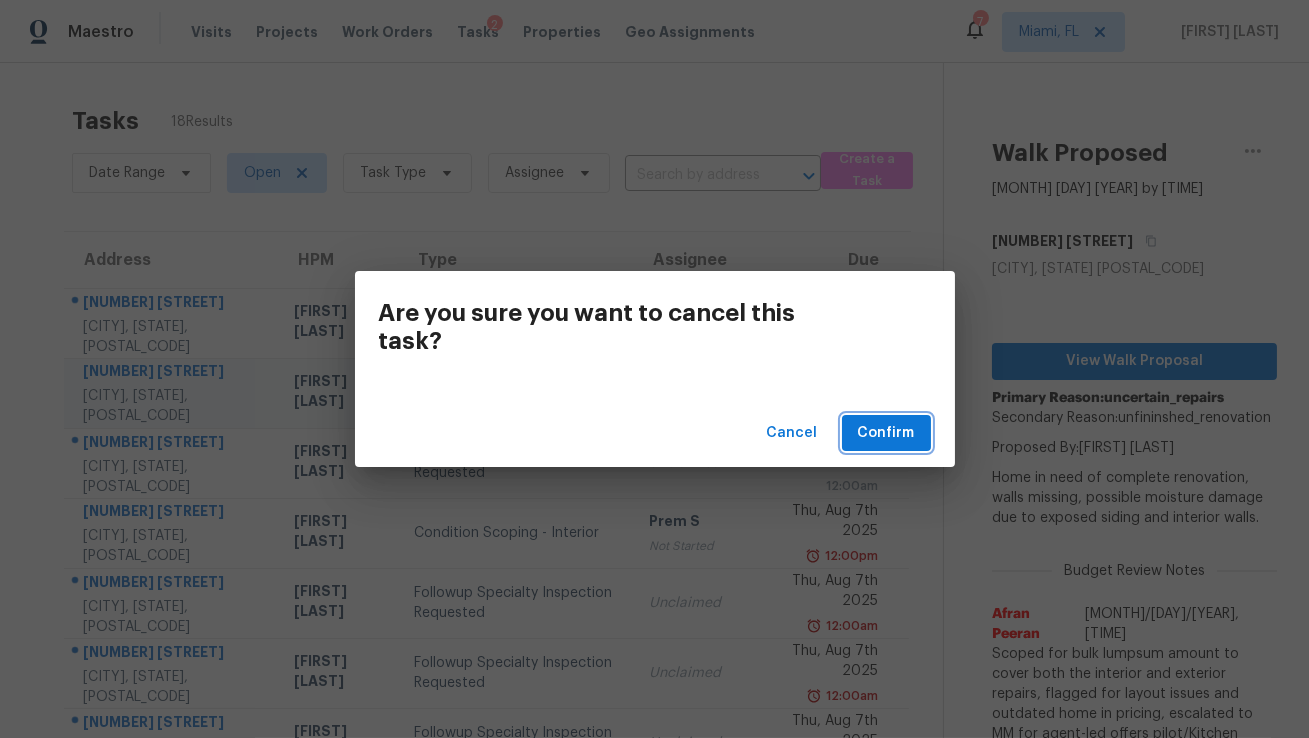 click on "Confirm" at bounding box center [886, 433] 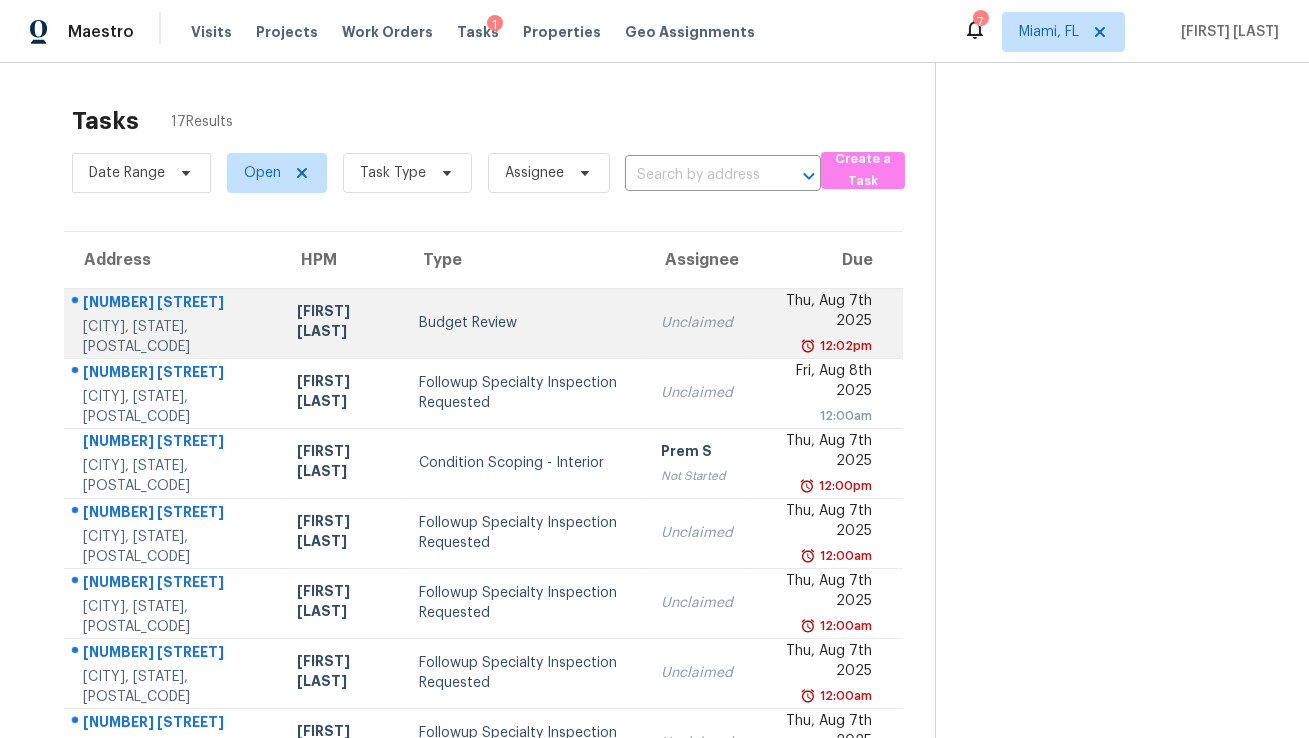 click on "[NUMBER] [STREET]" at bounding box center [174, 304] 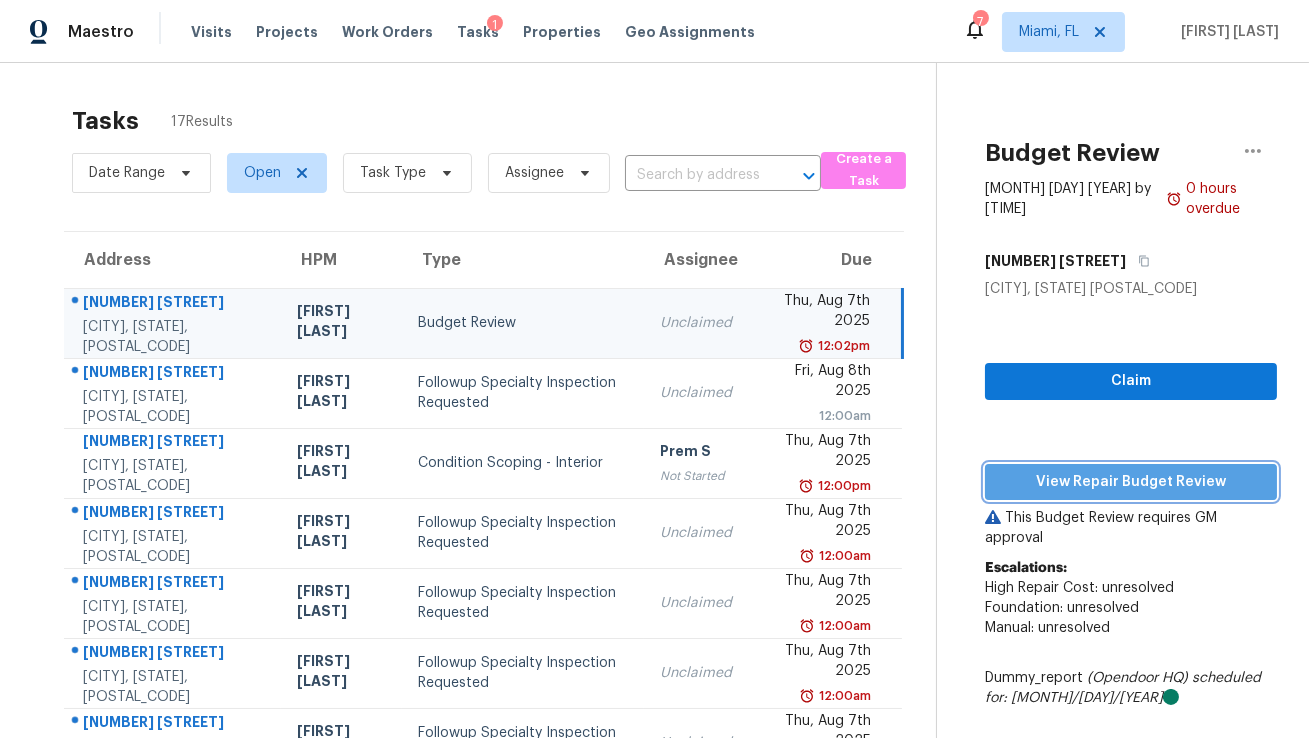 click on "View Repair Budget Review" at bounding box center [1131, 482] 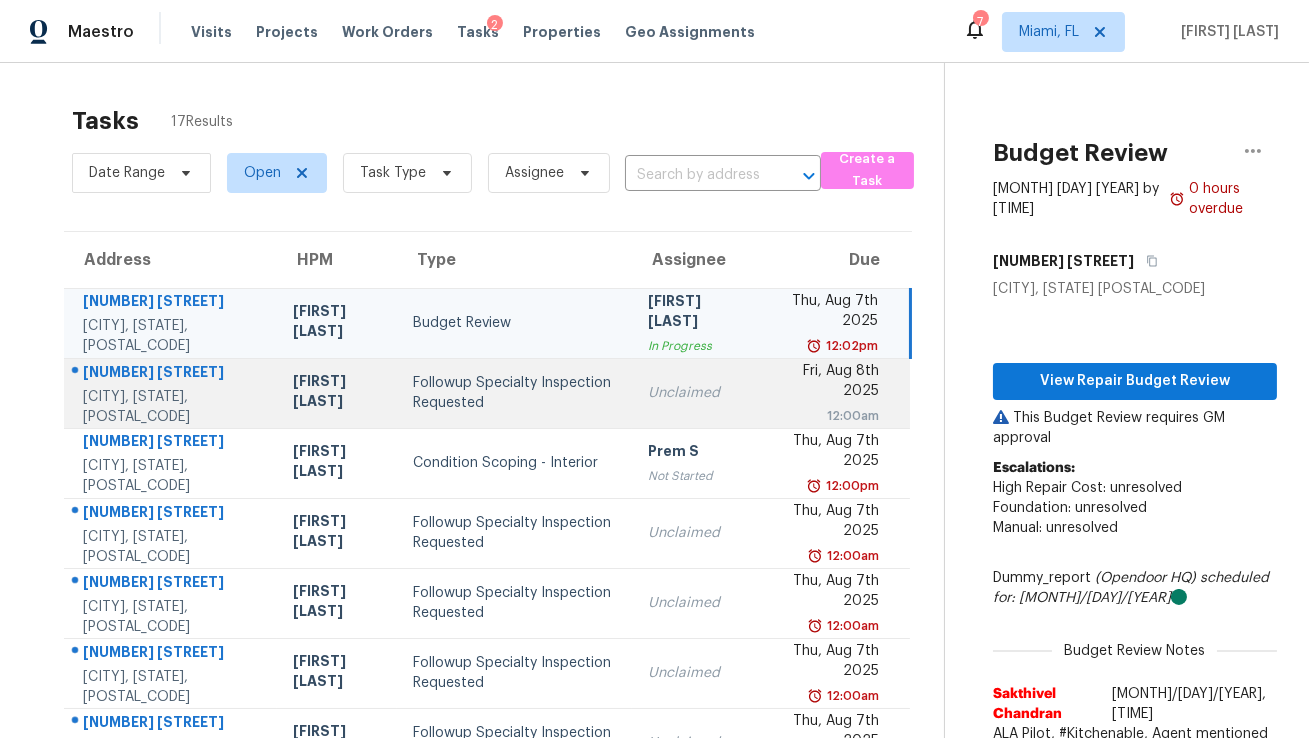 click on "Followup Specialty Inspection Requested" at bounding box center [514, 393] 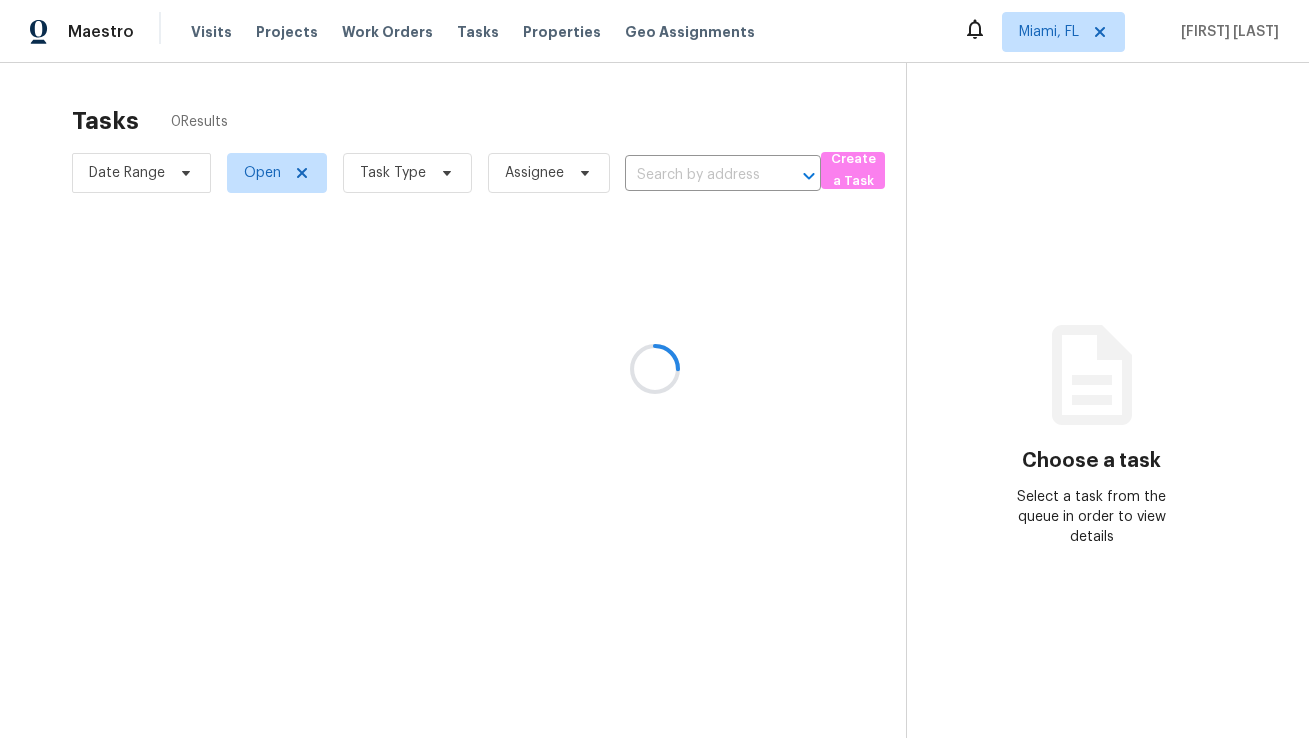 scroll, scrollTop: 0, scrollLeft: 0, axis: both 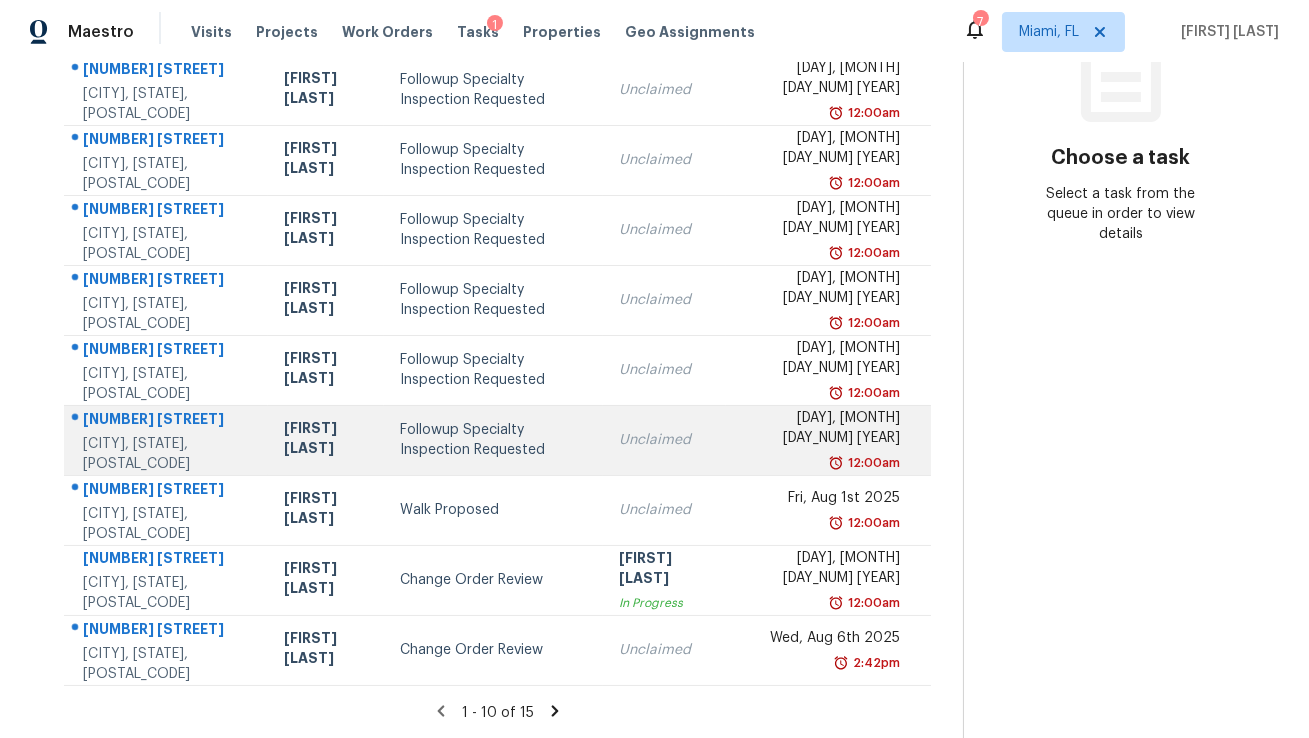 click on "Followup Specialty Inspection Requested" at bounding box center [493, 440] 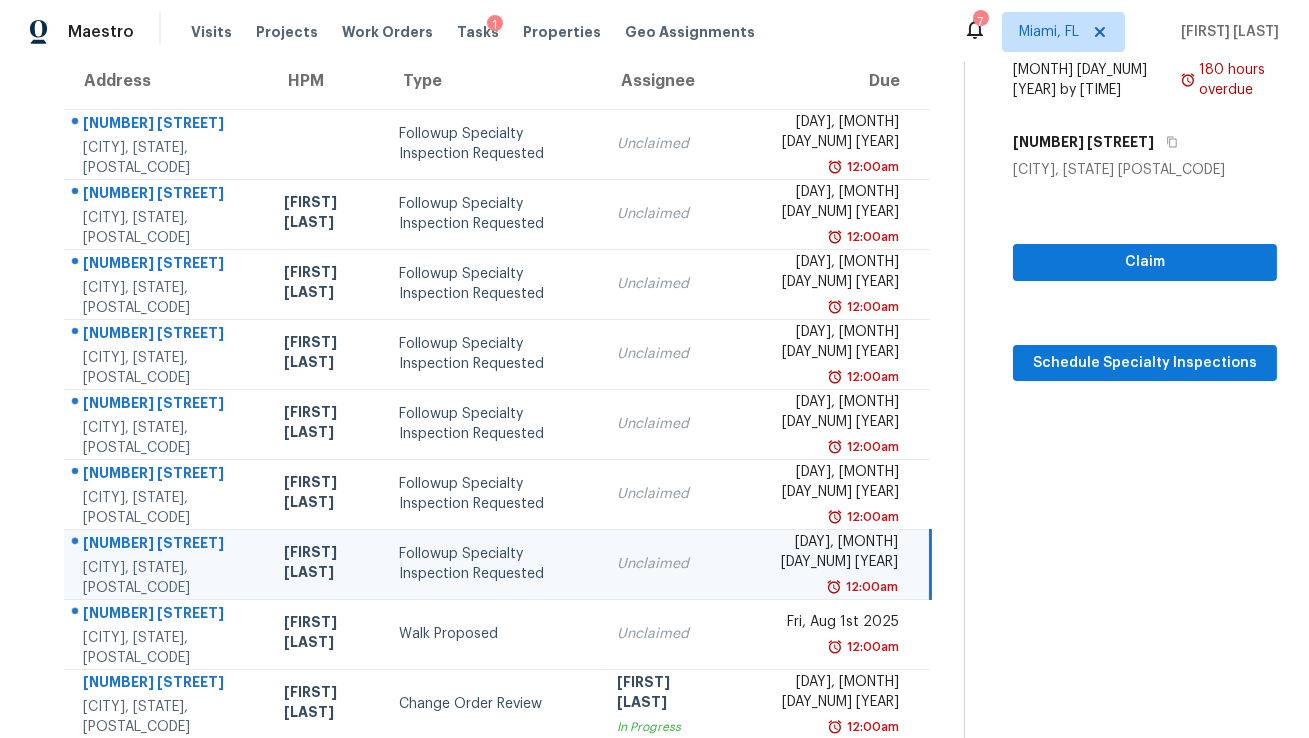 scroll, scrollTop: 0, scrollLeft: 0, axis: both 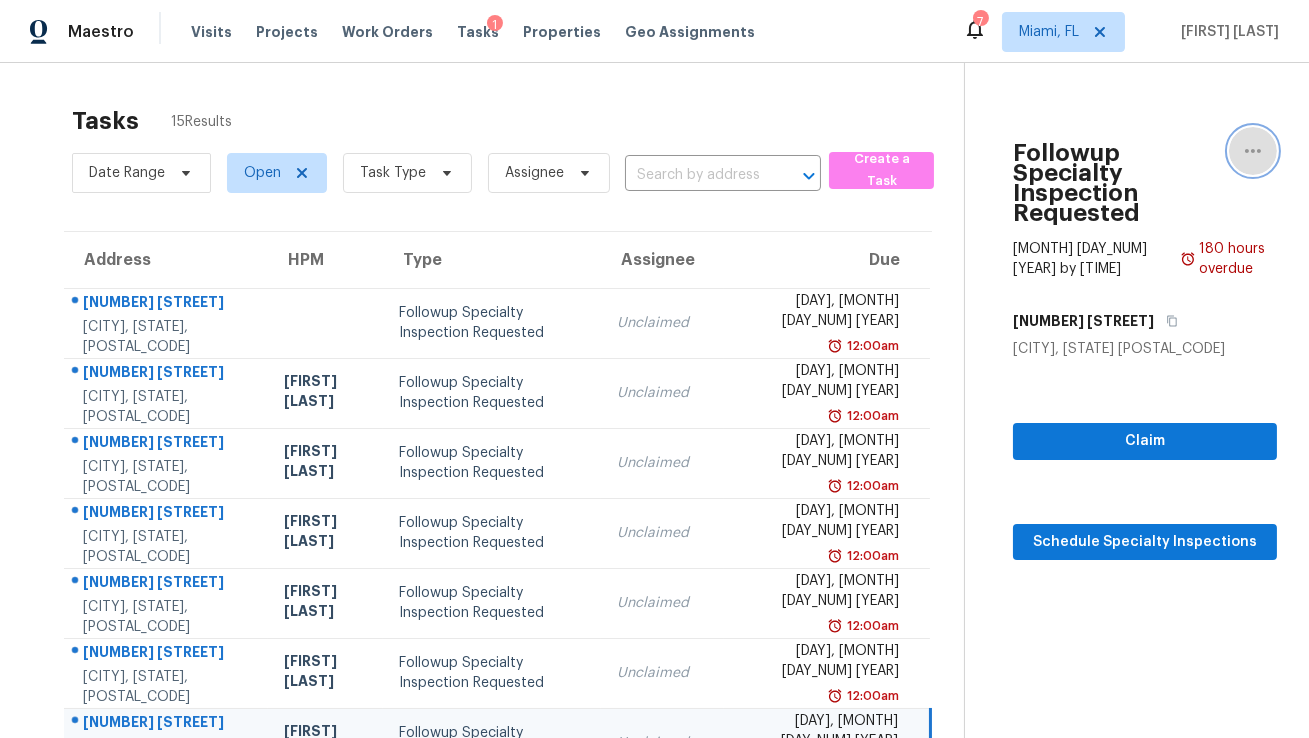 click 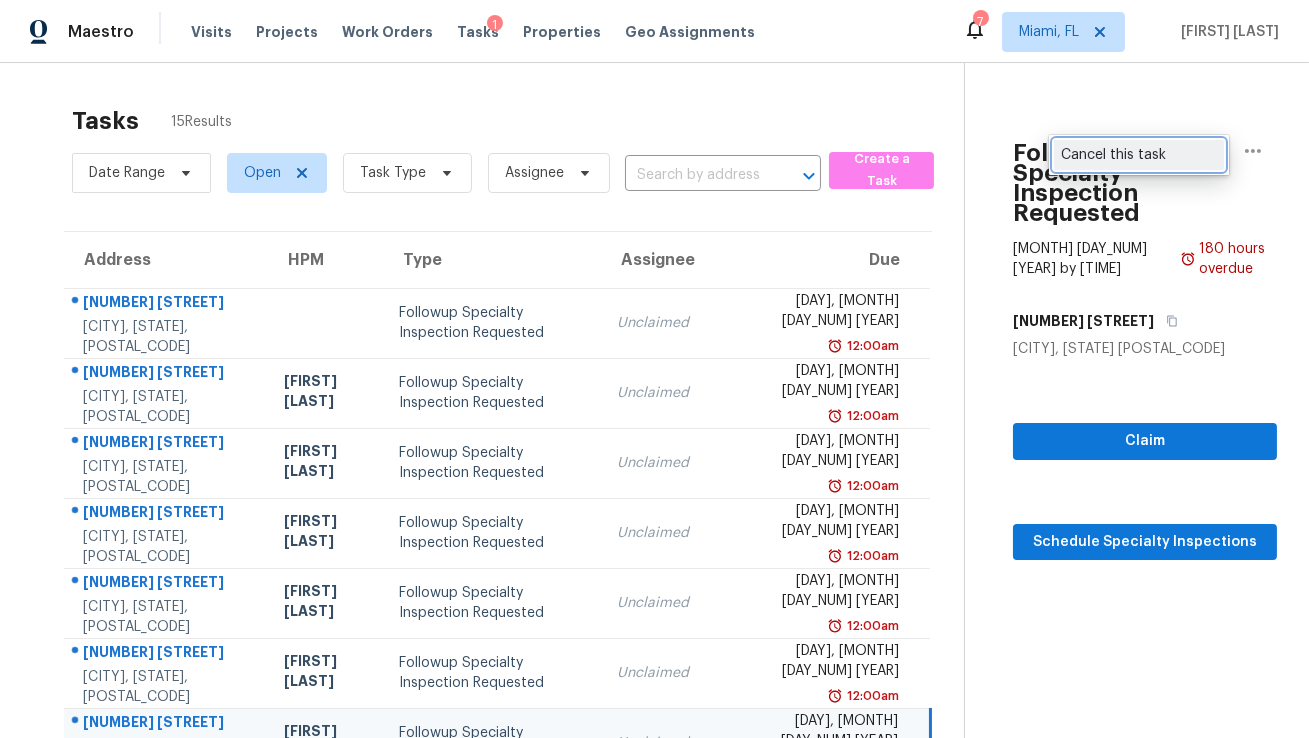 click on "Cancel this task" at bounding box center (1139, 155) 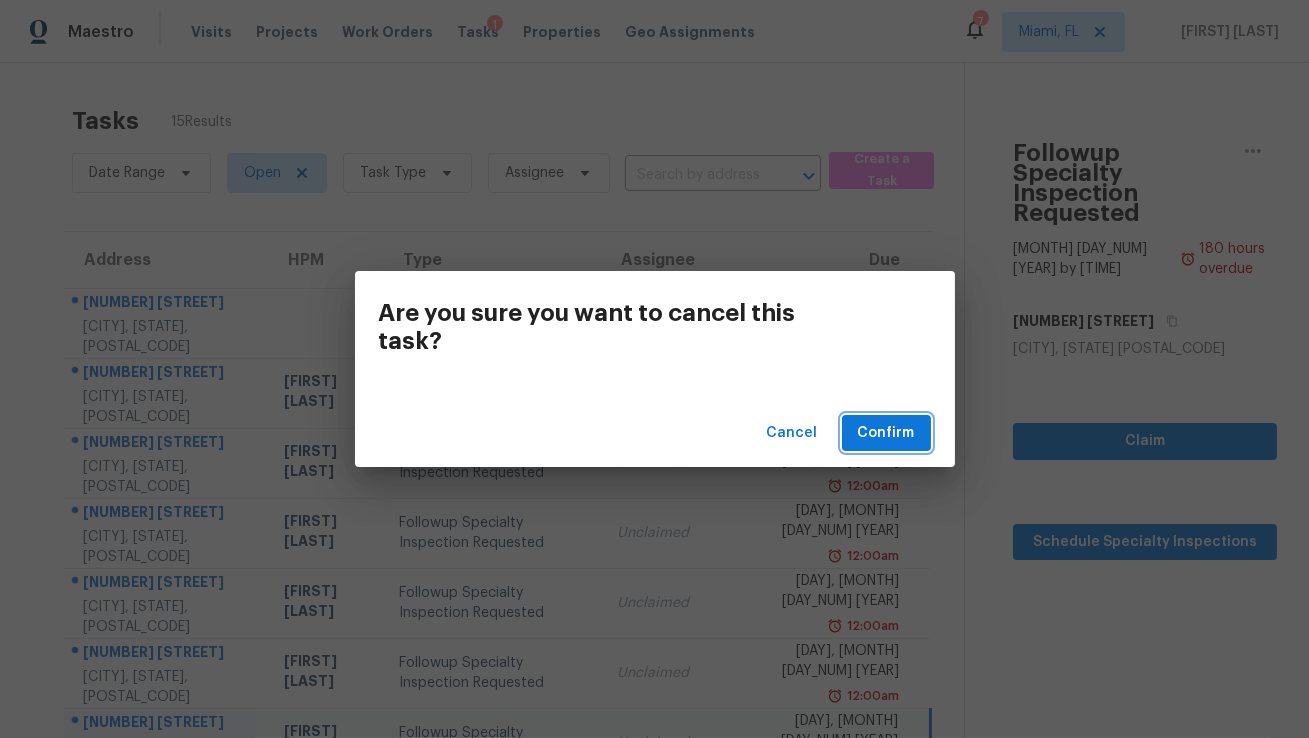 click on "Confirm" at bounding box center (886, 433) 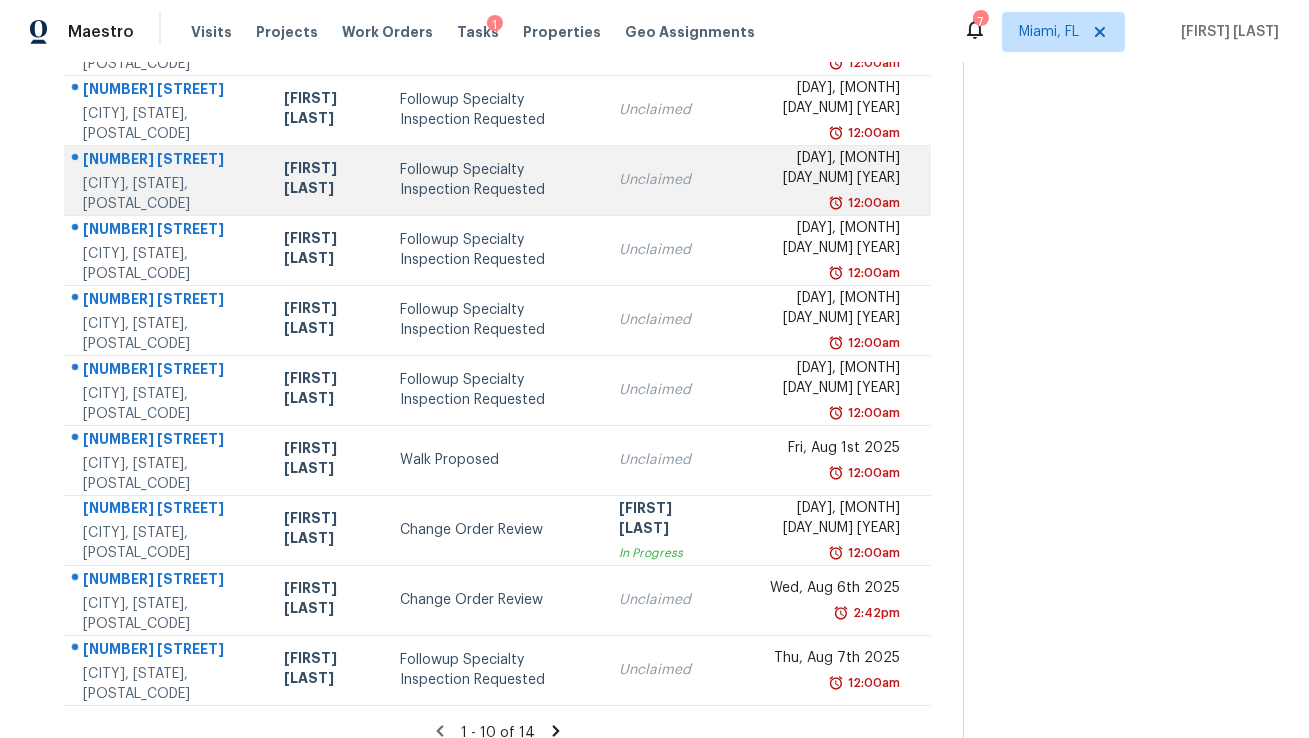 scroll, scrollTop: 303, scrollLeft: 0, axis: vertical 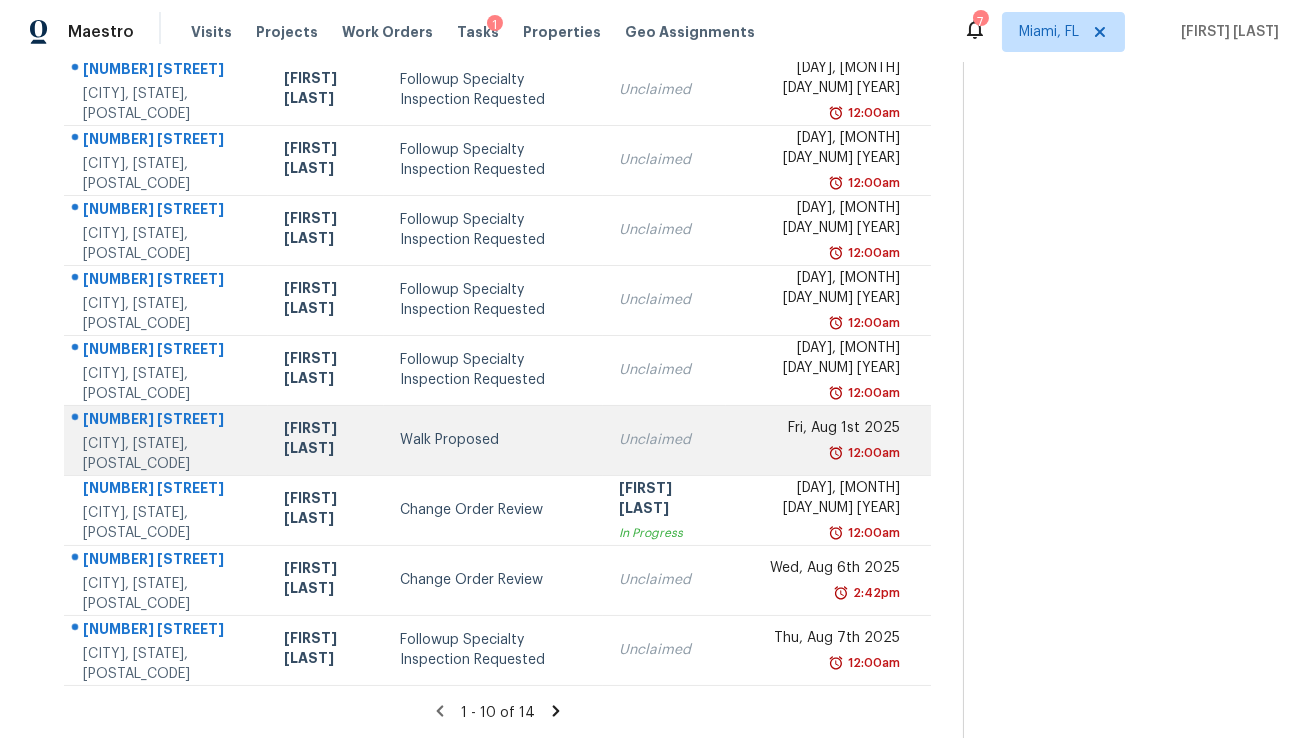click on "1095 NE 155th St" at bounding box center [167, 421] 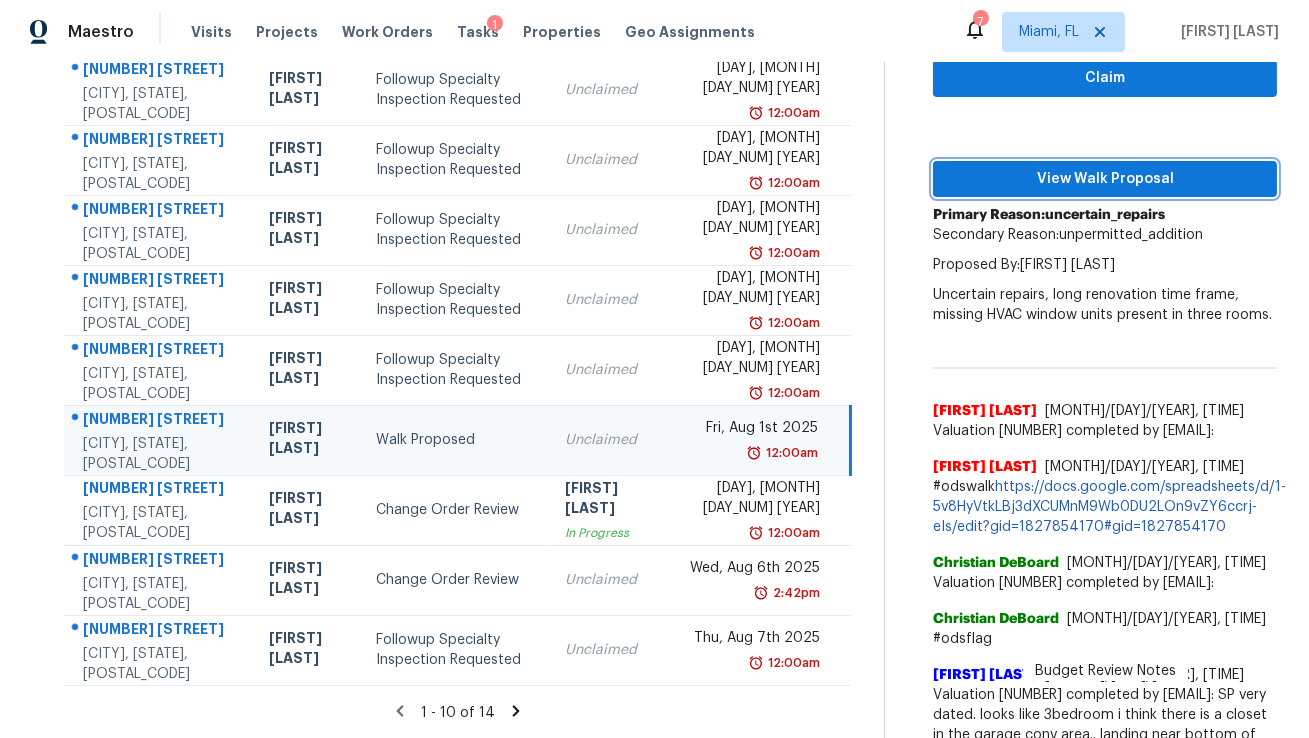 click on "View Walk Proposal" at bounding box center [1105, 179] 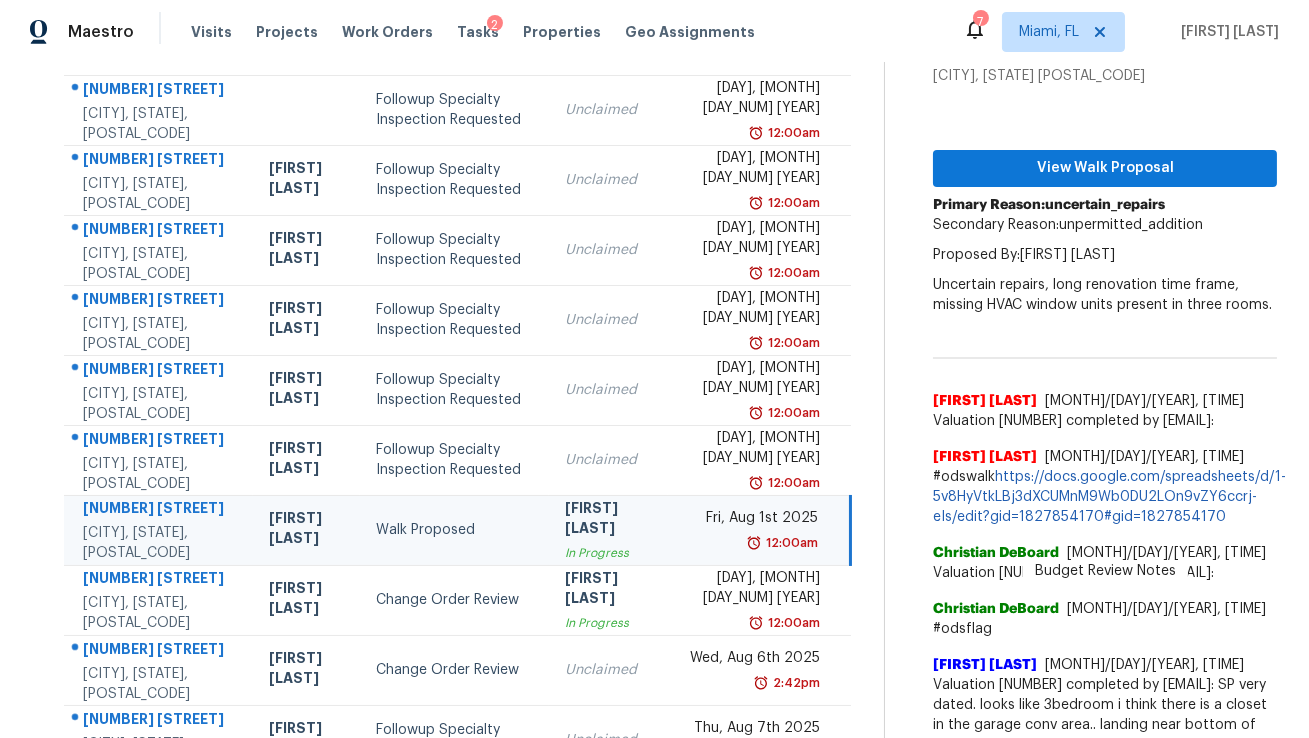 scroll, scrollTop: 0, scrollLeft: 0, axis: both 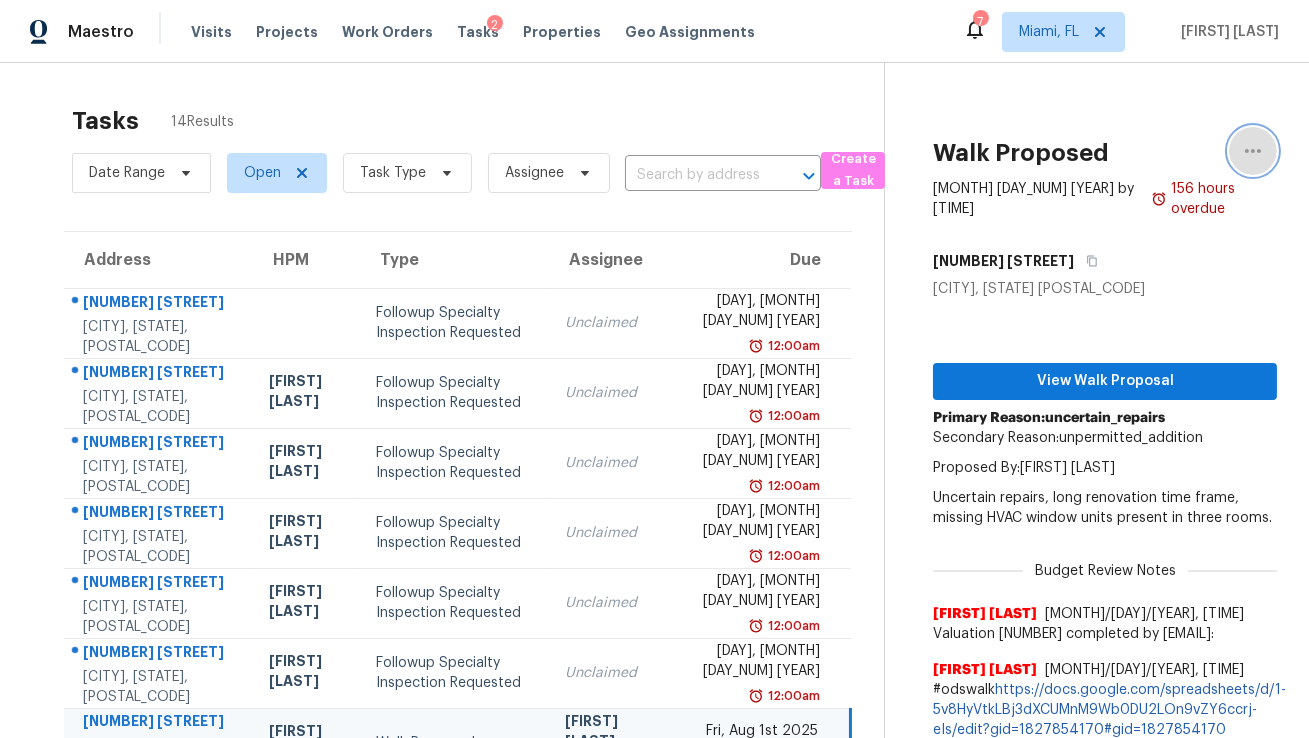 click 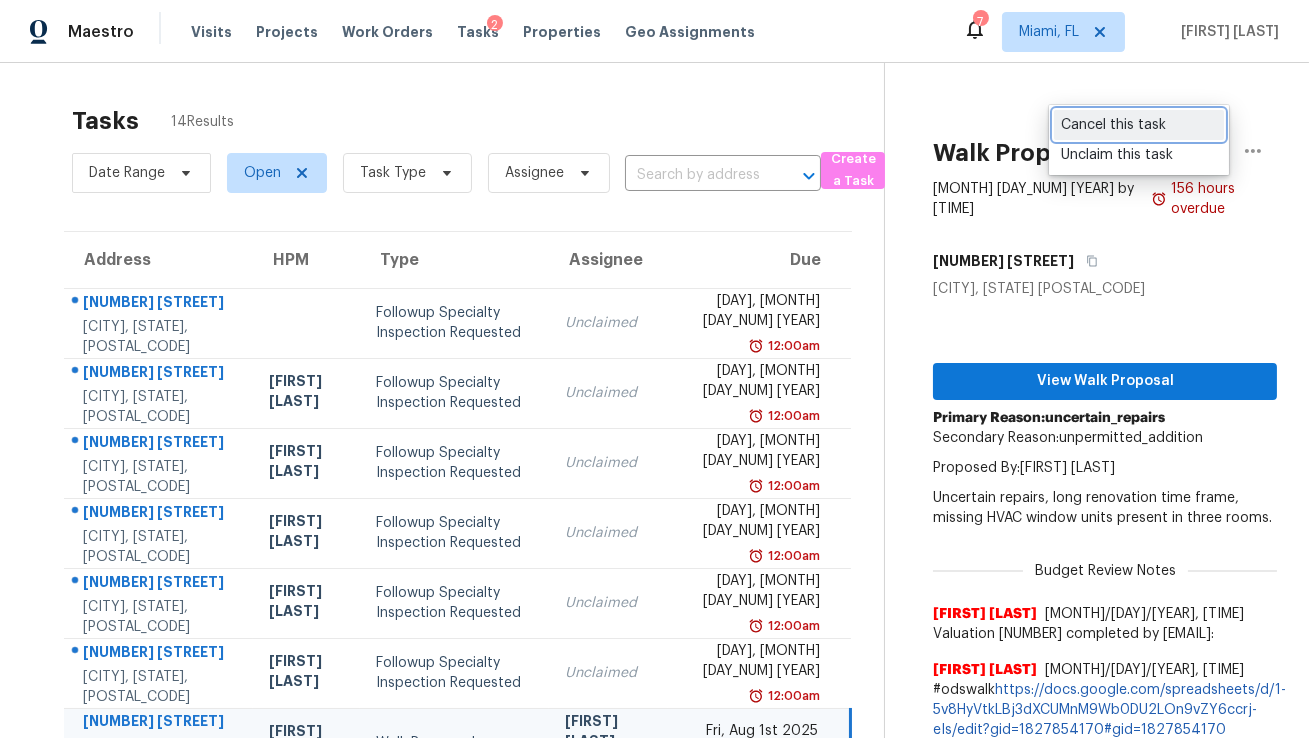 click on "Cancel this task" at bounding box center [1139, 125] 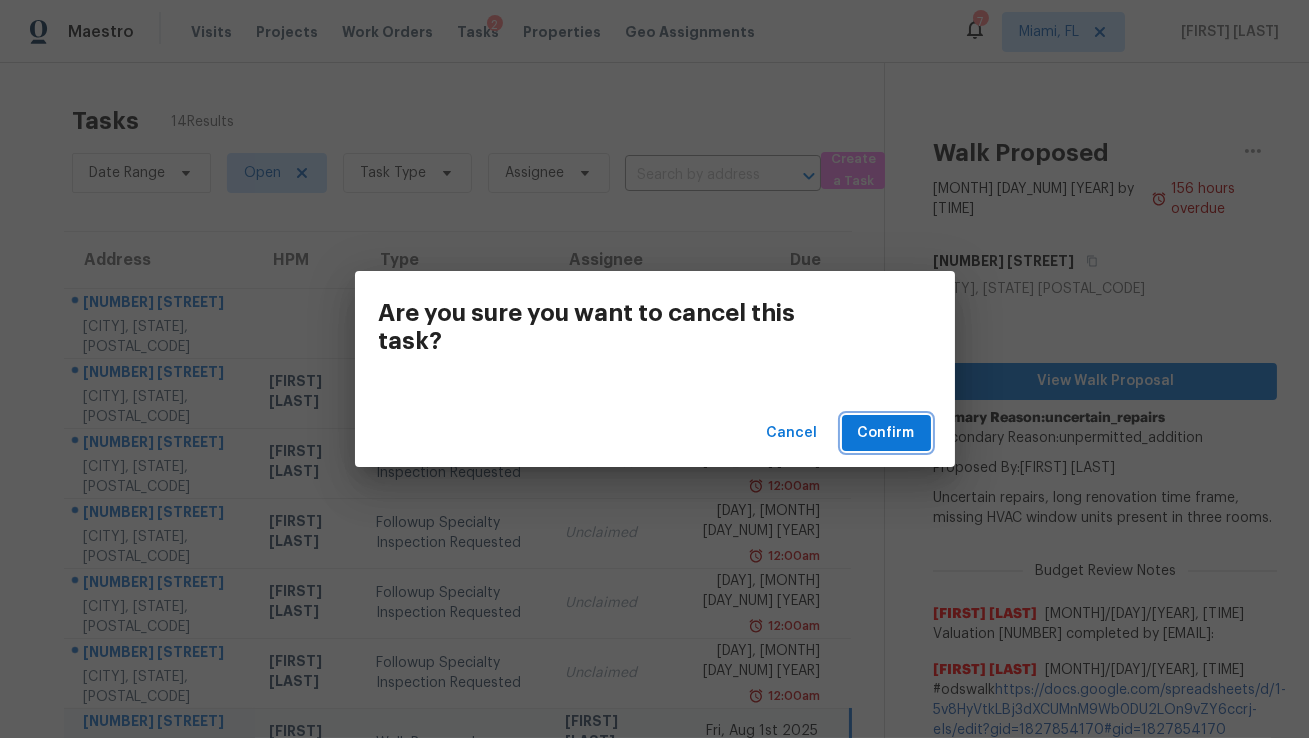 click on "Confirm" at bounding box center (886, 433) 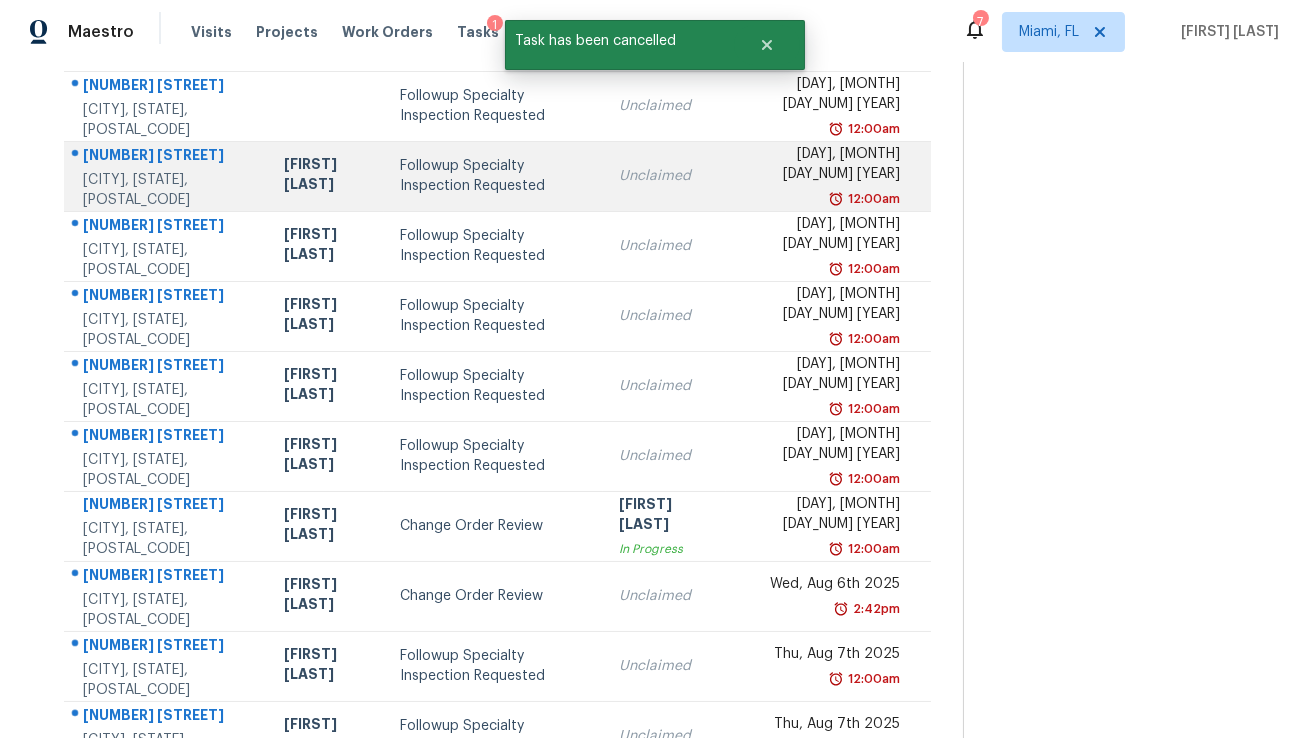 scroll, scrollTop: 303, scrollLeft: 0, axis: vertical 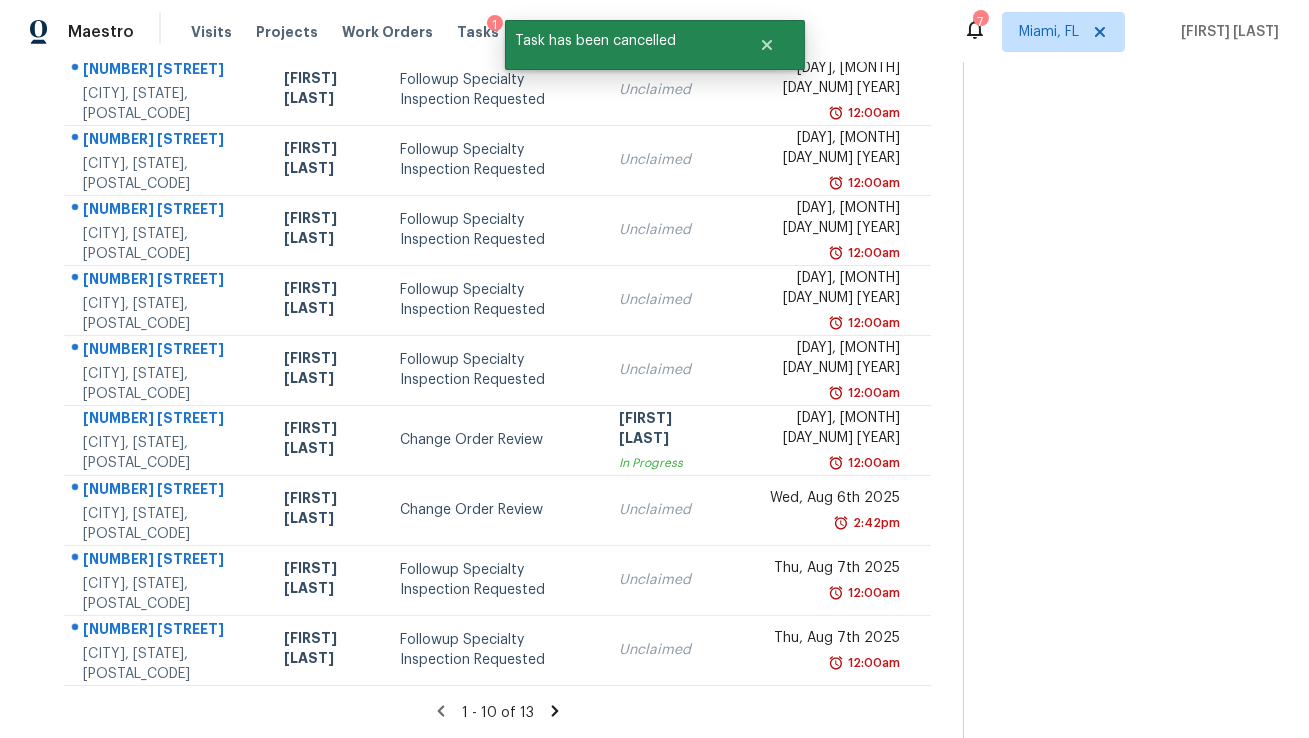 click 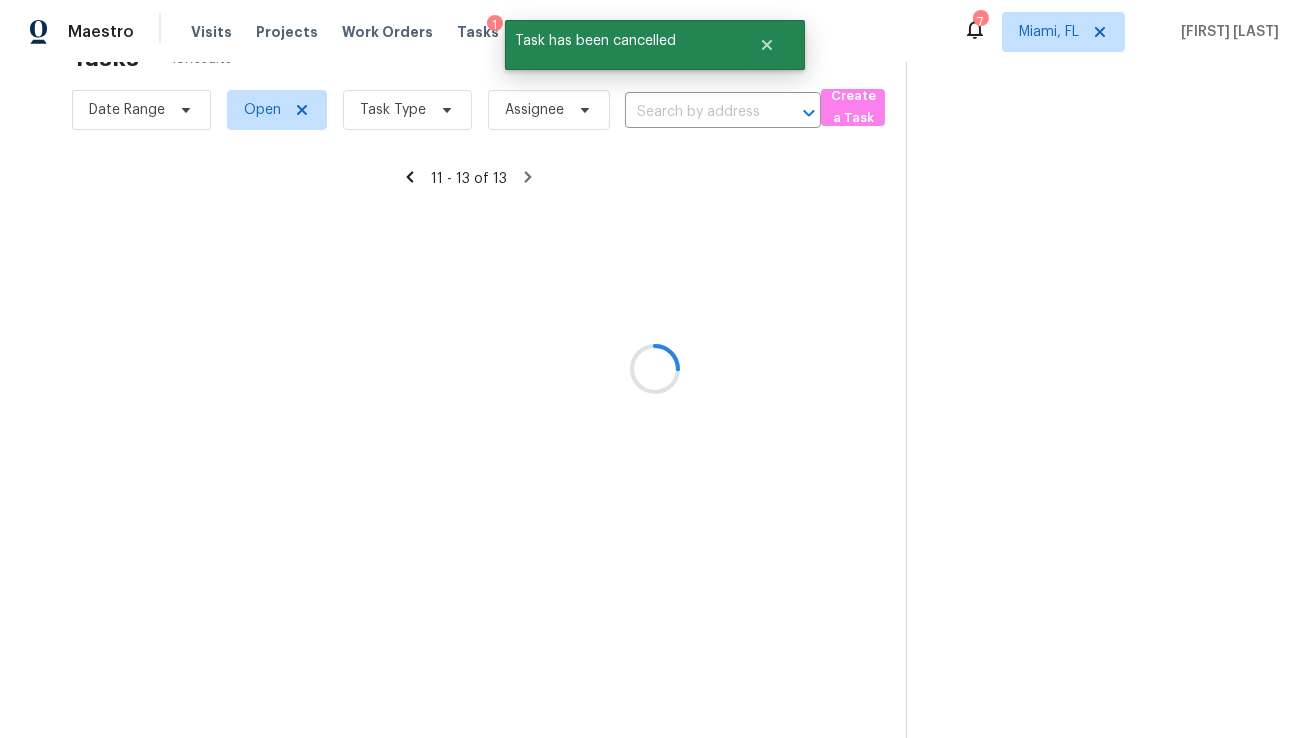 scroll, scrollTop: 62, scrollLeft: 0, axis: vertical 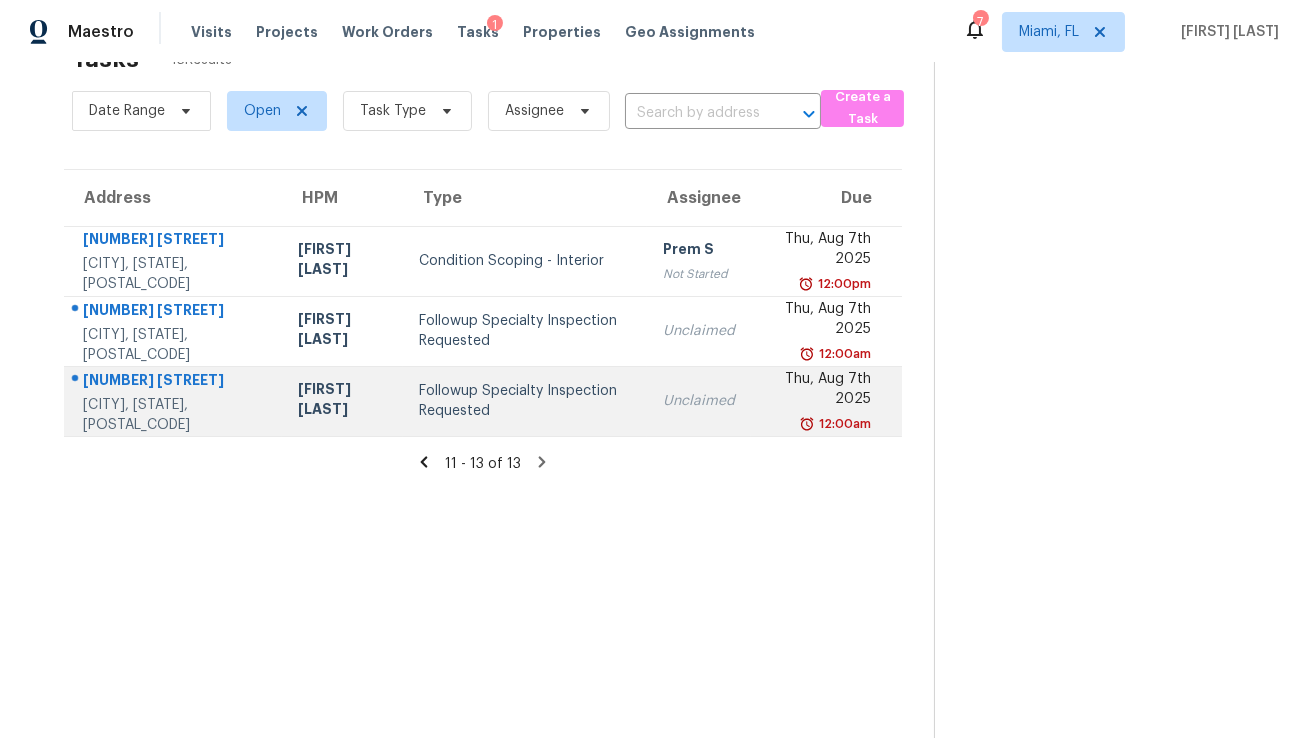 click on "Thu, Aug 7th 2025" at bounding box center (819, 391) 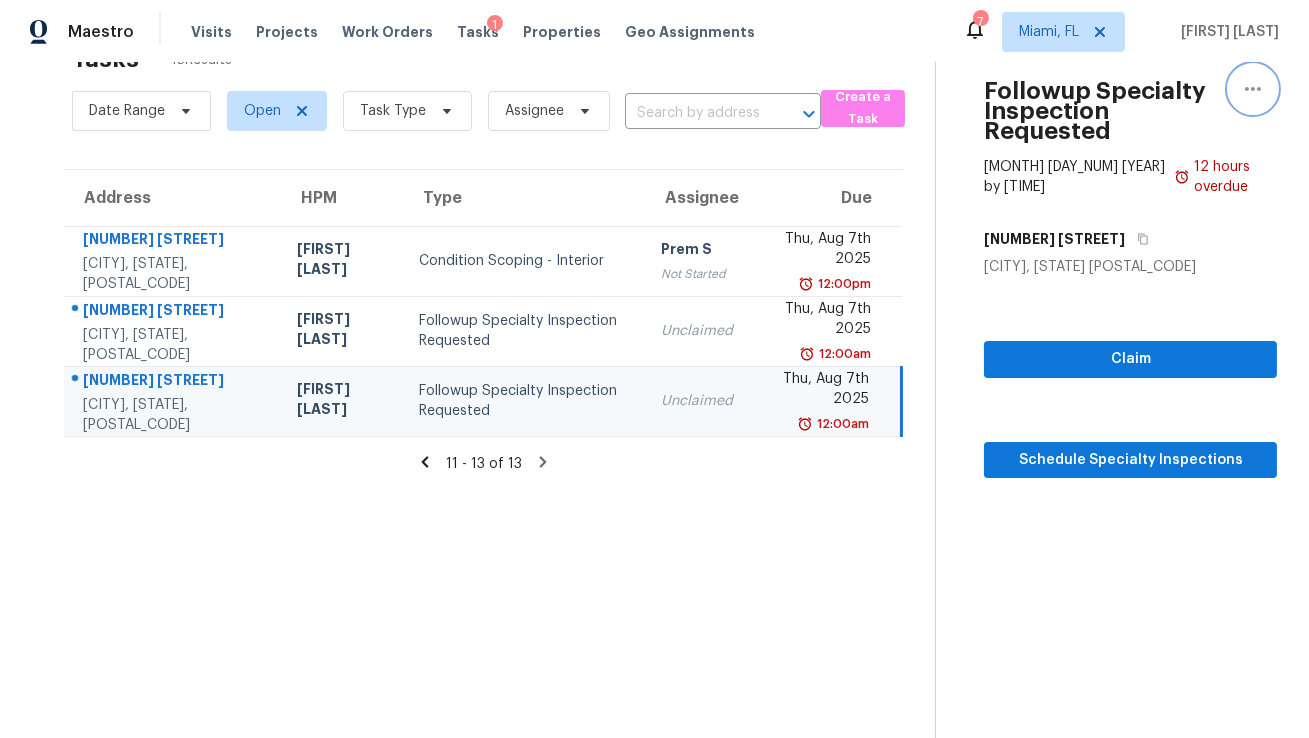 click 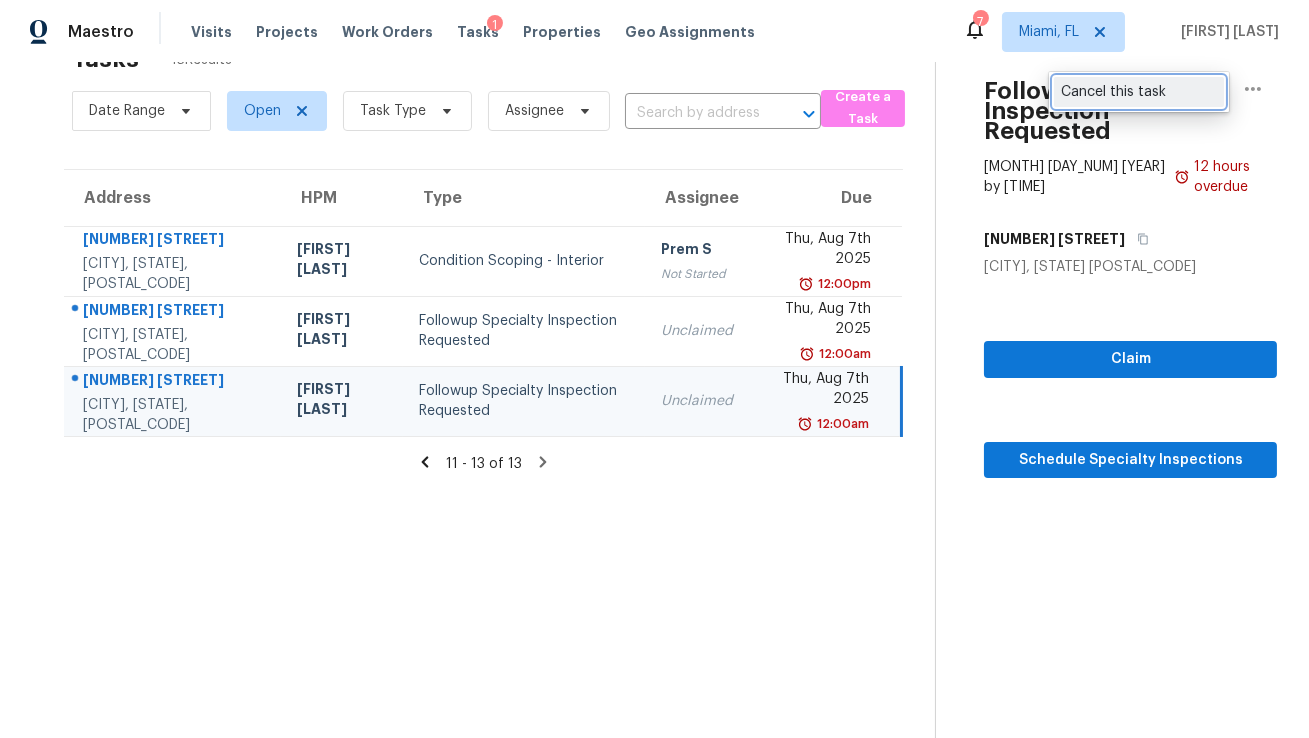 click on "Cancel this task" at bounding box center [1139, 92] 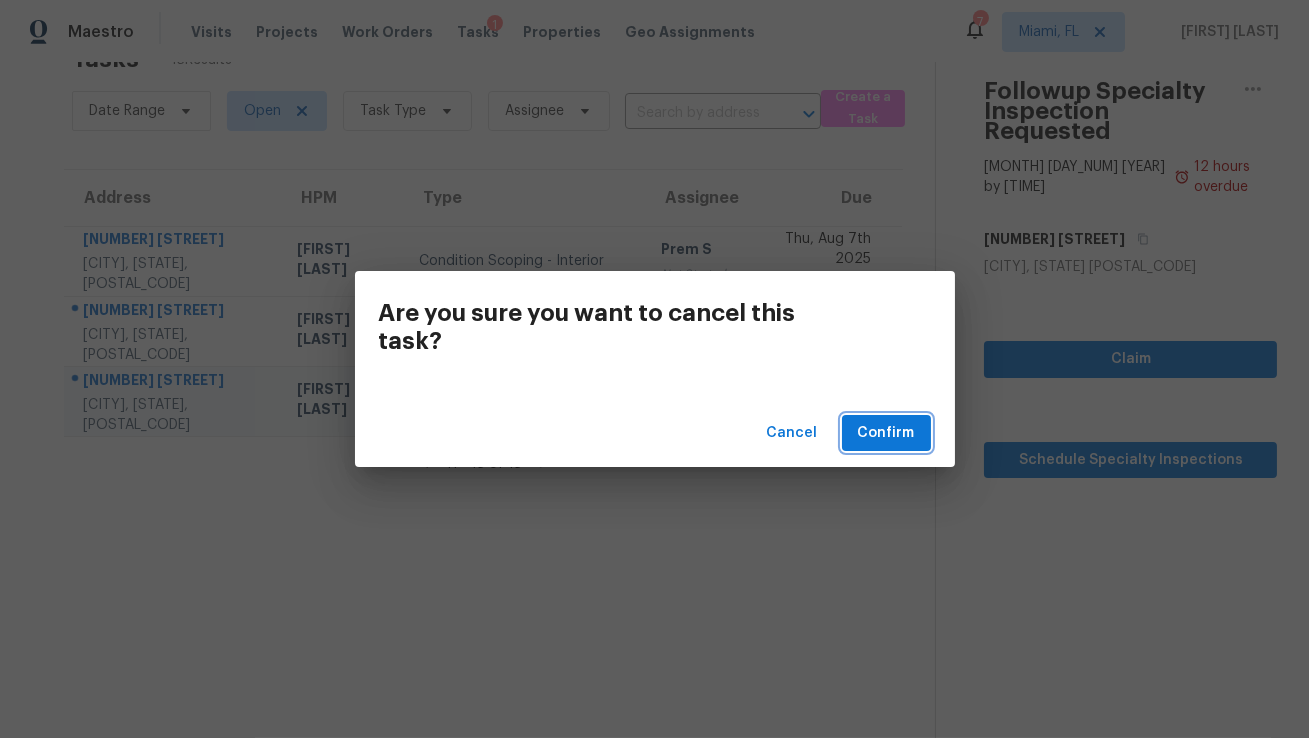 click on "Confirm" at bounding box center [886, 433] 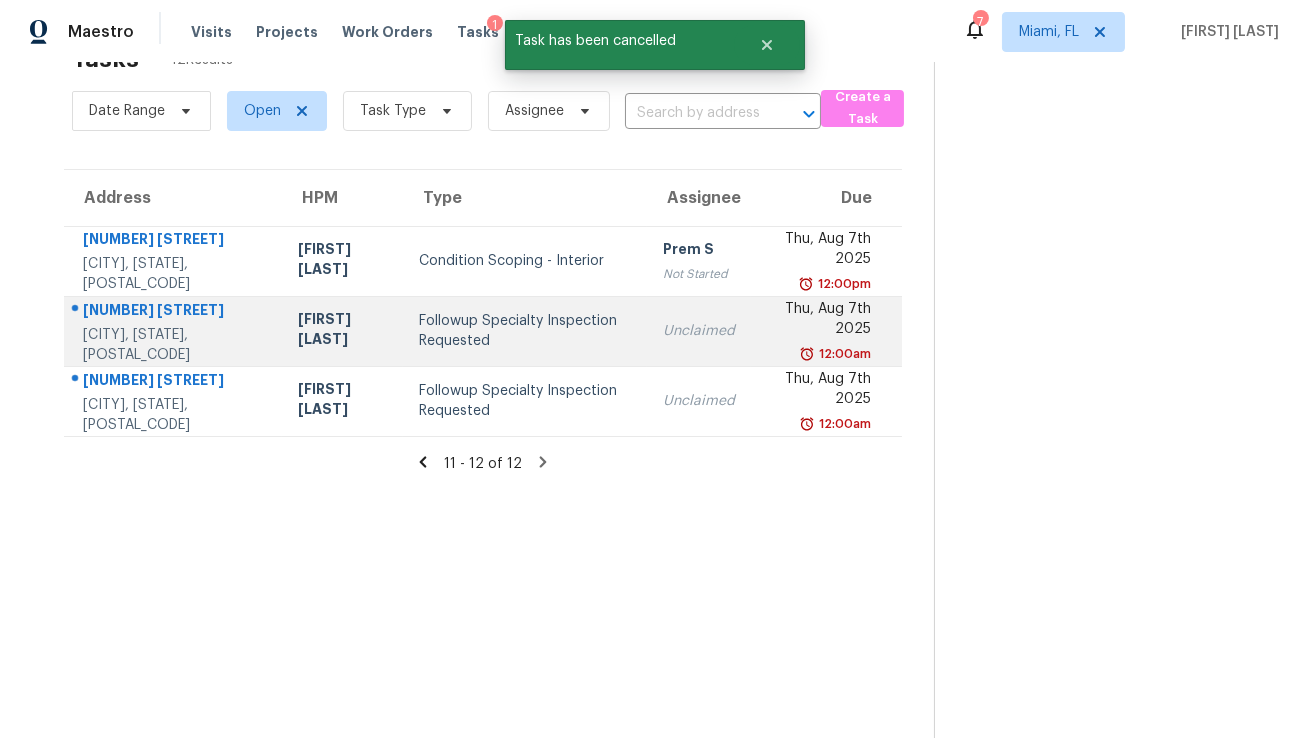 click on "Thu, Aug 7th 2025" at bounding box center [819, 321] 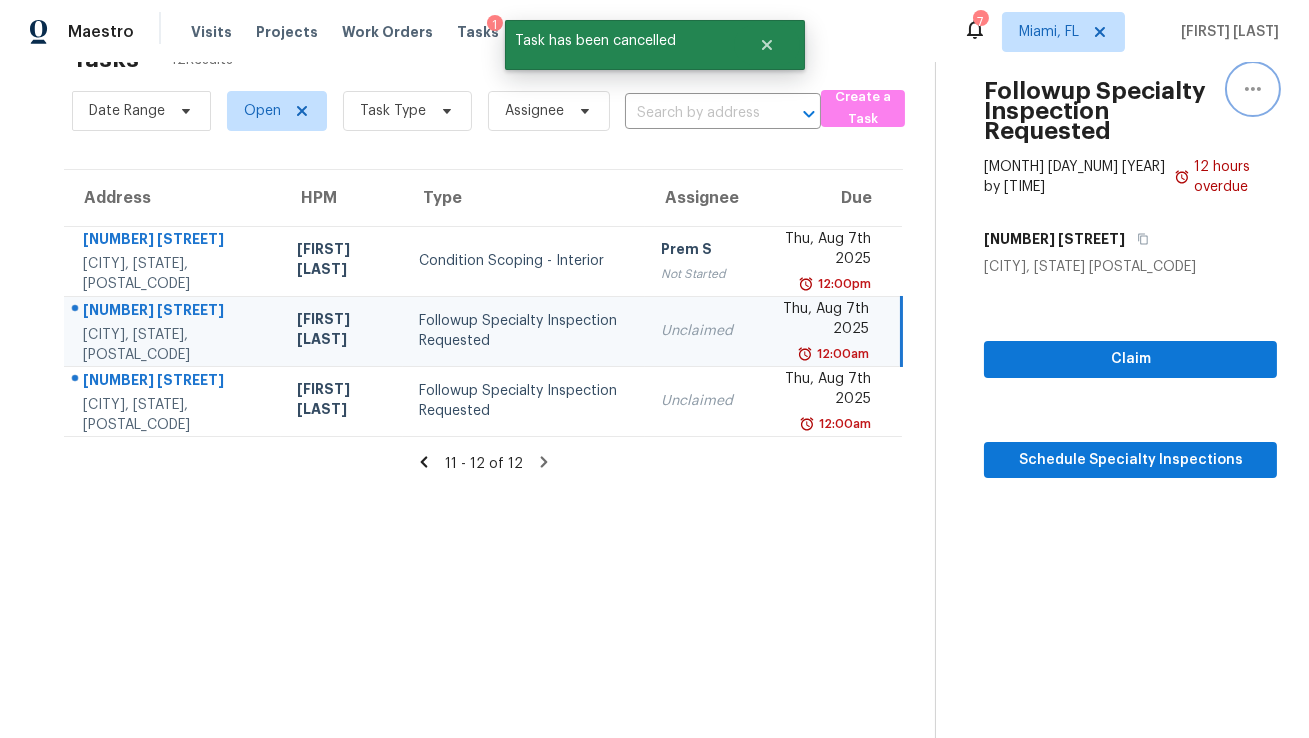 click 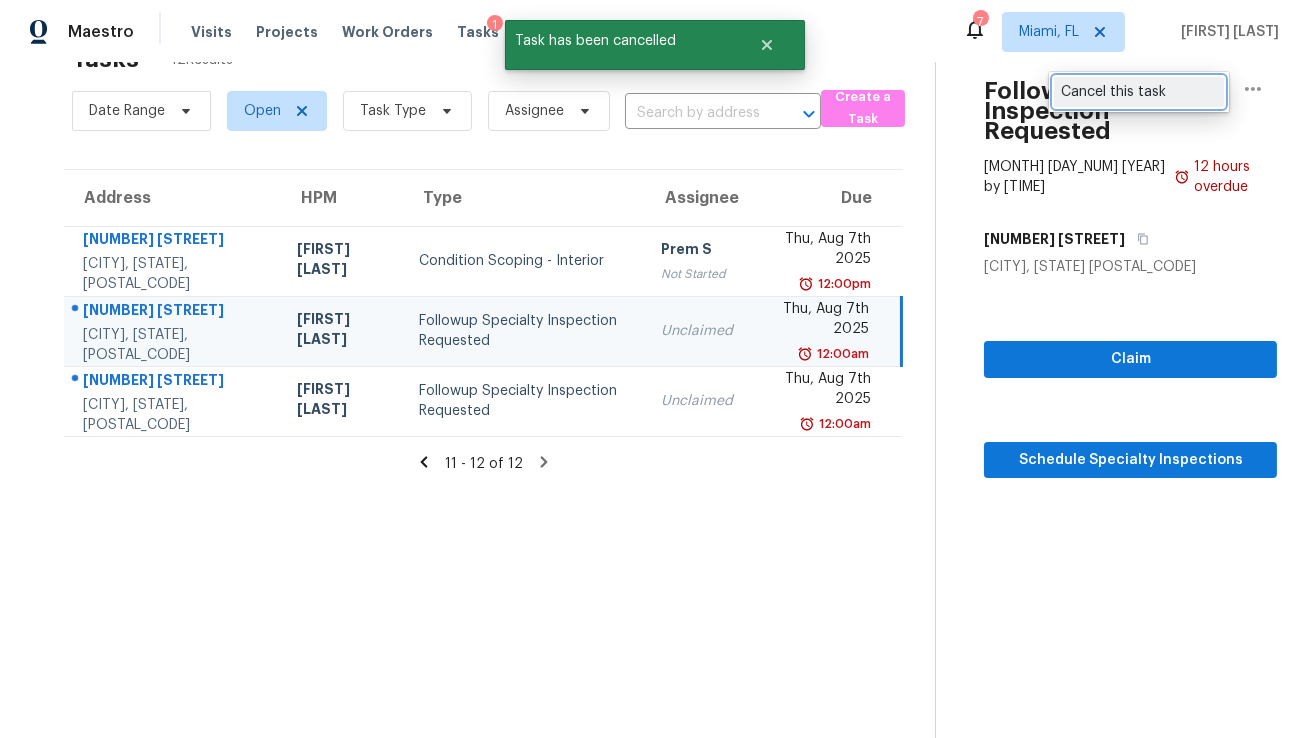 click on "Cancel this task" at bounding box center (1139, 92) 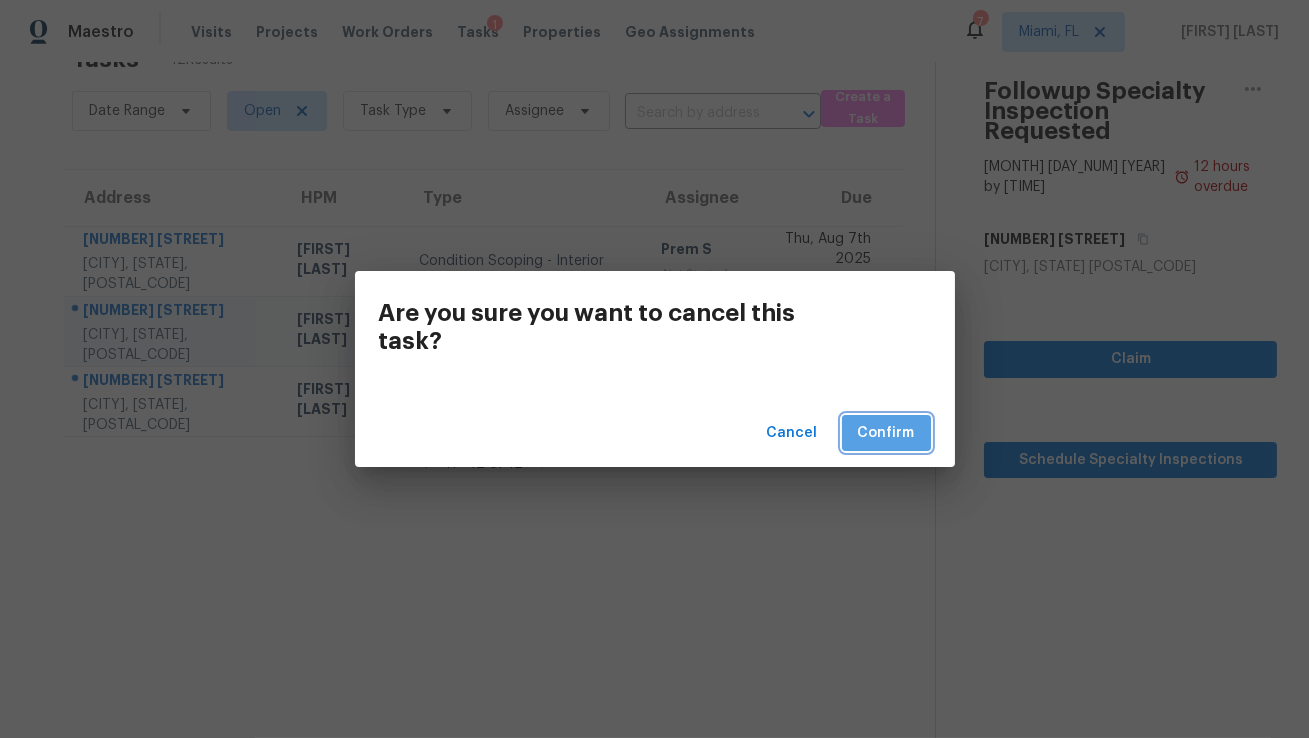 click on "Confirm" at bounding box center (886, 433) 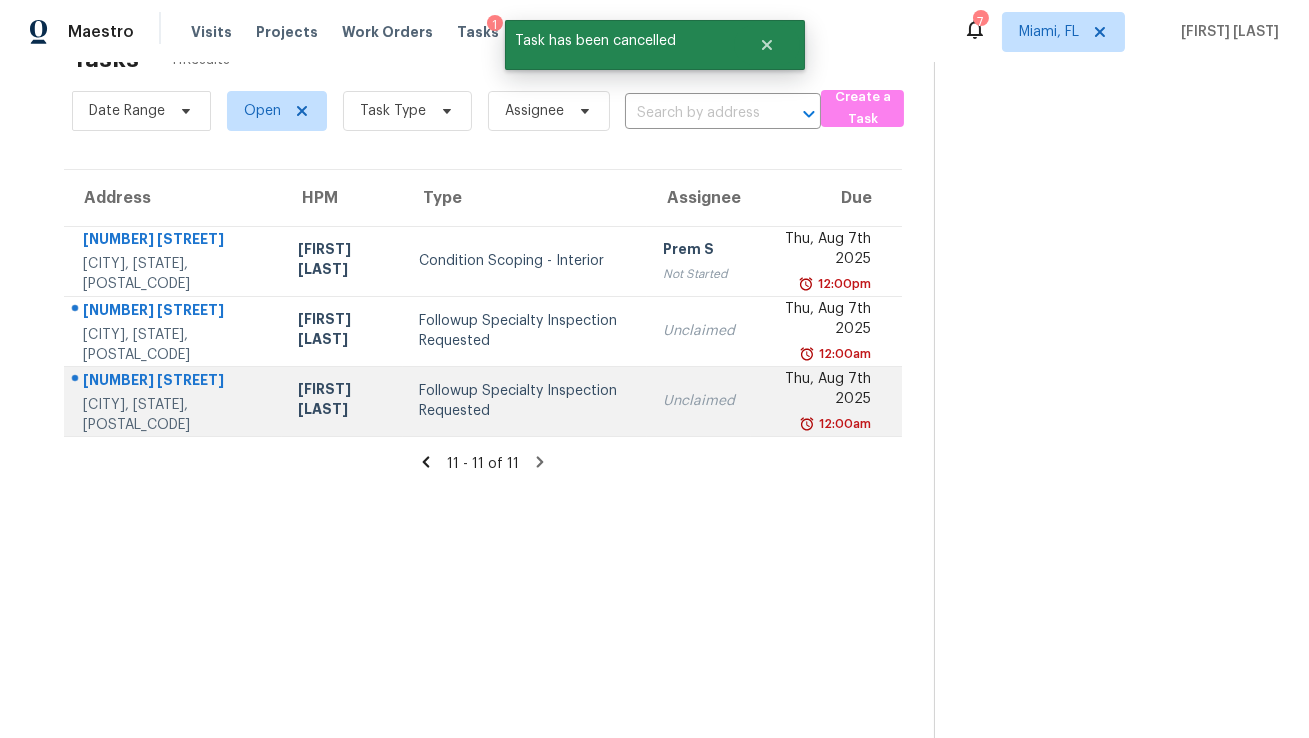 click on "Thu, Aug 7th 2025 12:00am" at bounding box center (834, 401) 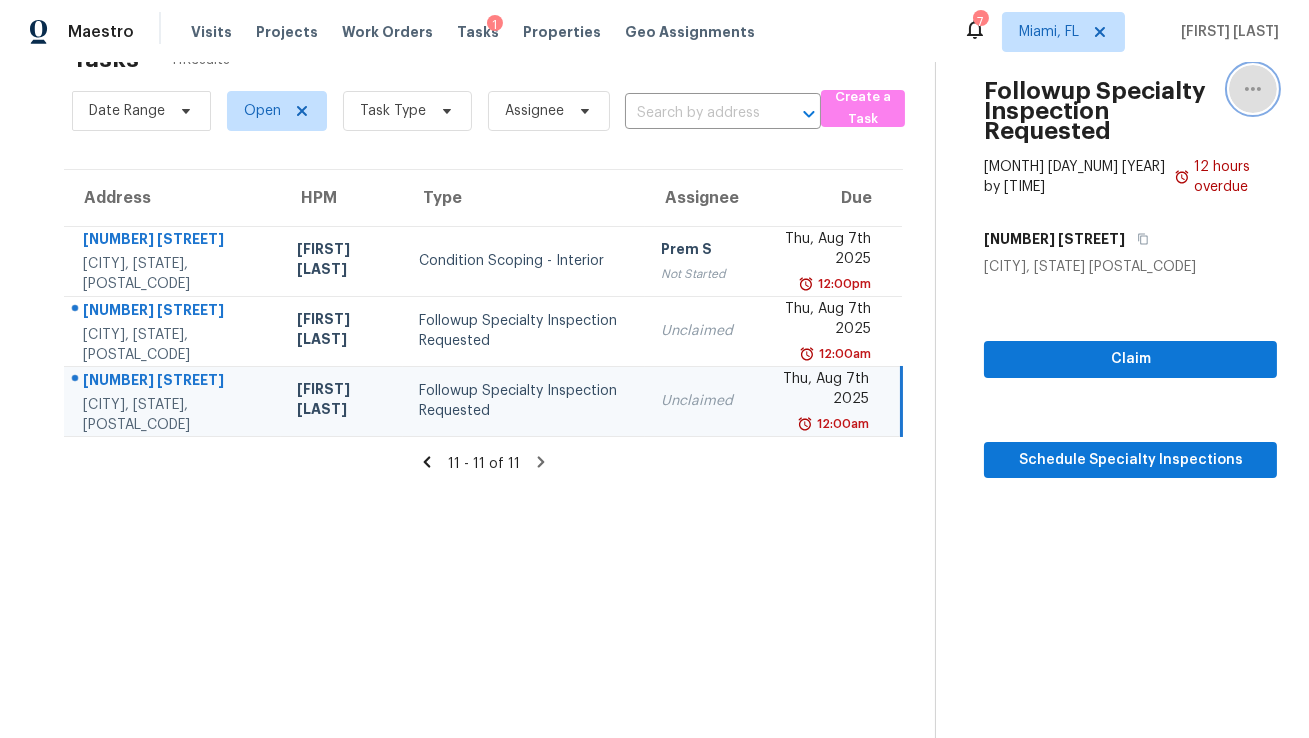 click at bounding box center [1253, 89] 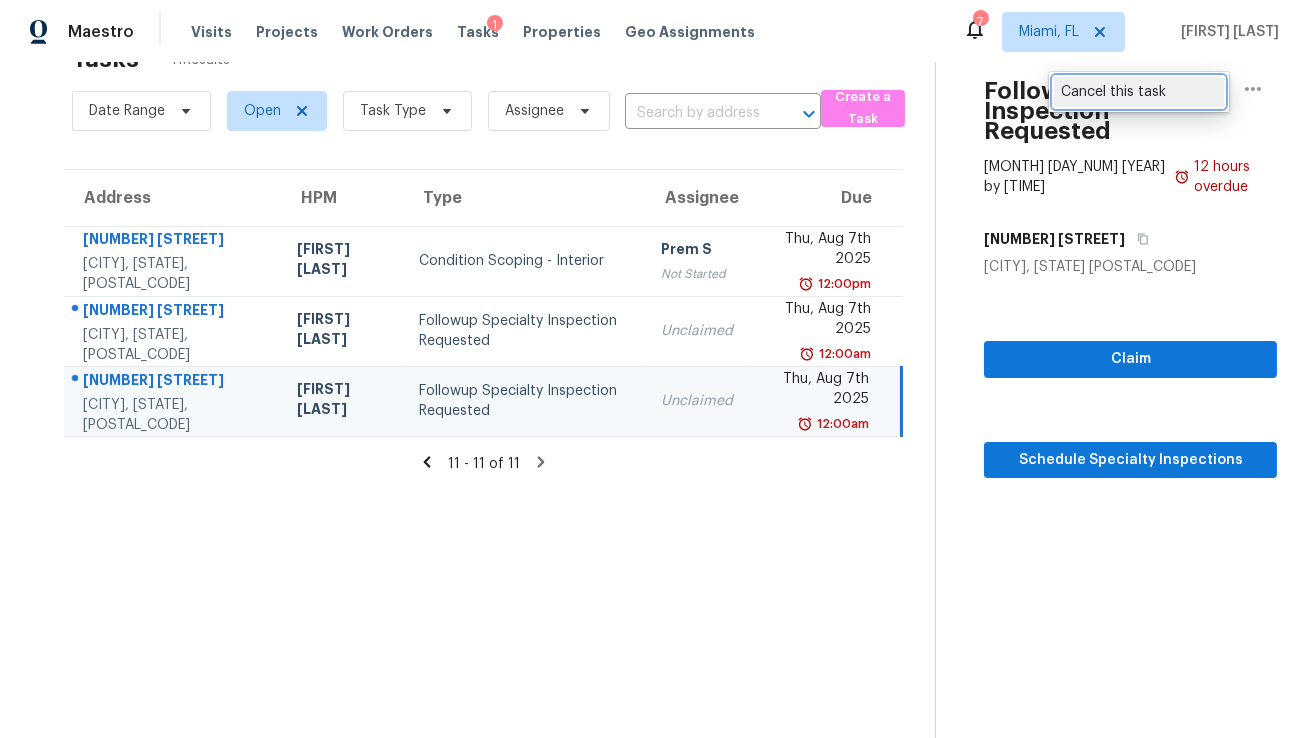 click on "Cancel this task" at bounding box center (1139, 92) 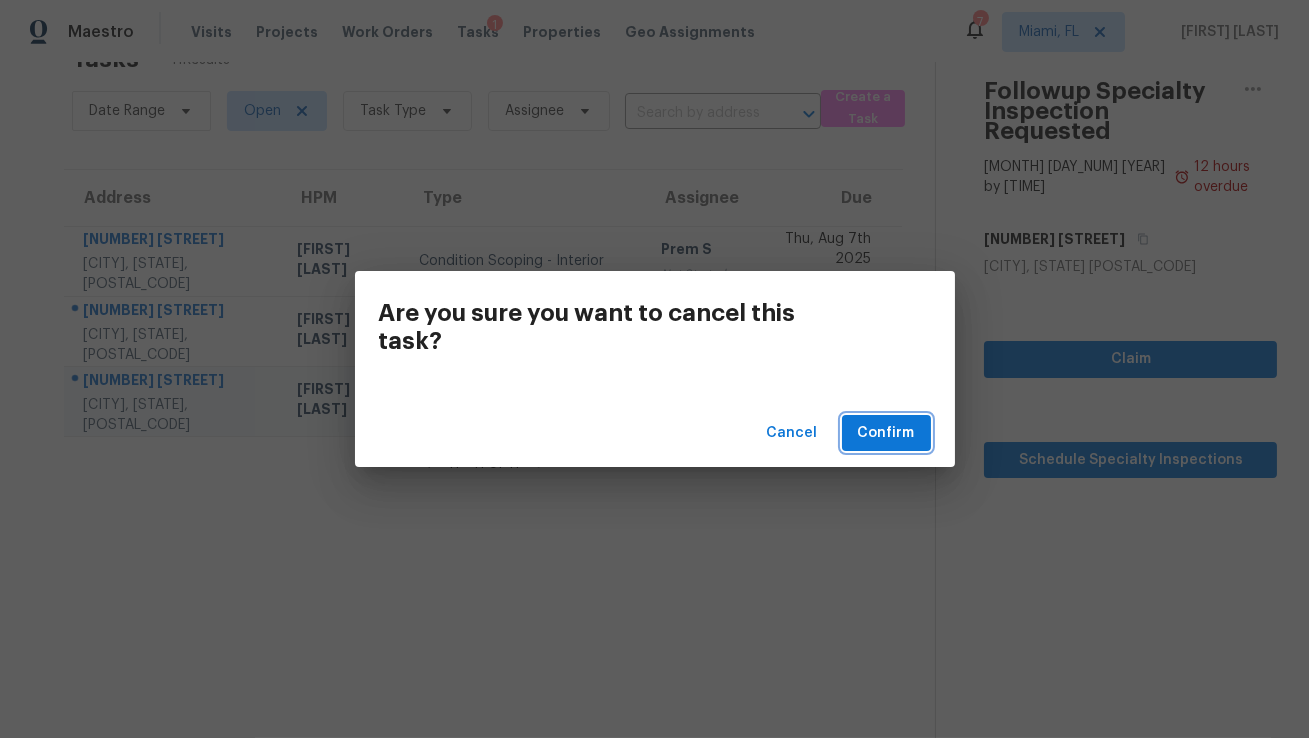 click on "Confirm" at bounding box center (886, 433) 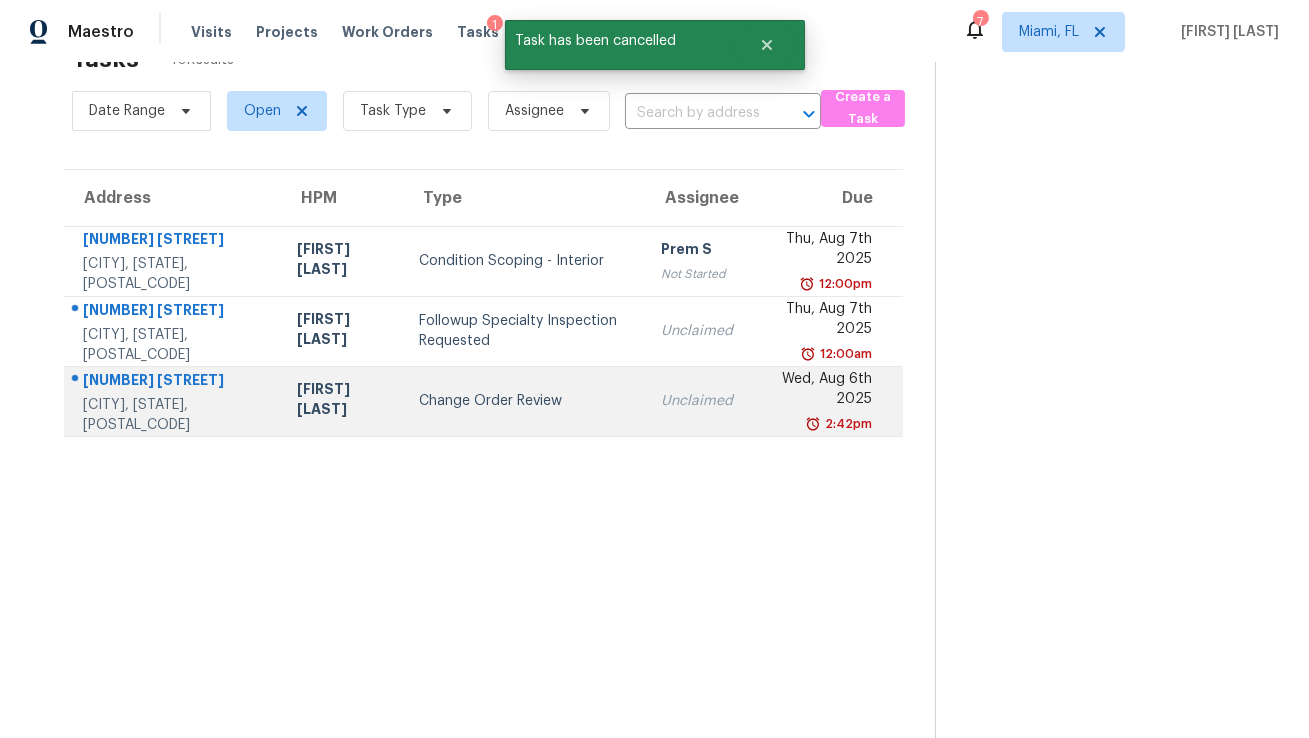 scroll, scrollTop: 0, scrollLeft: 0, axis: both 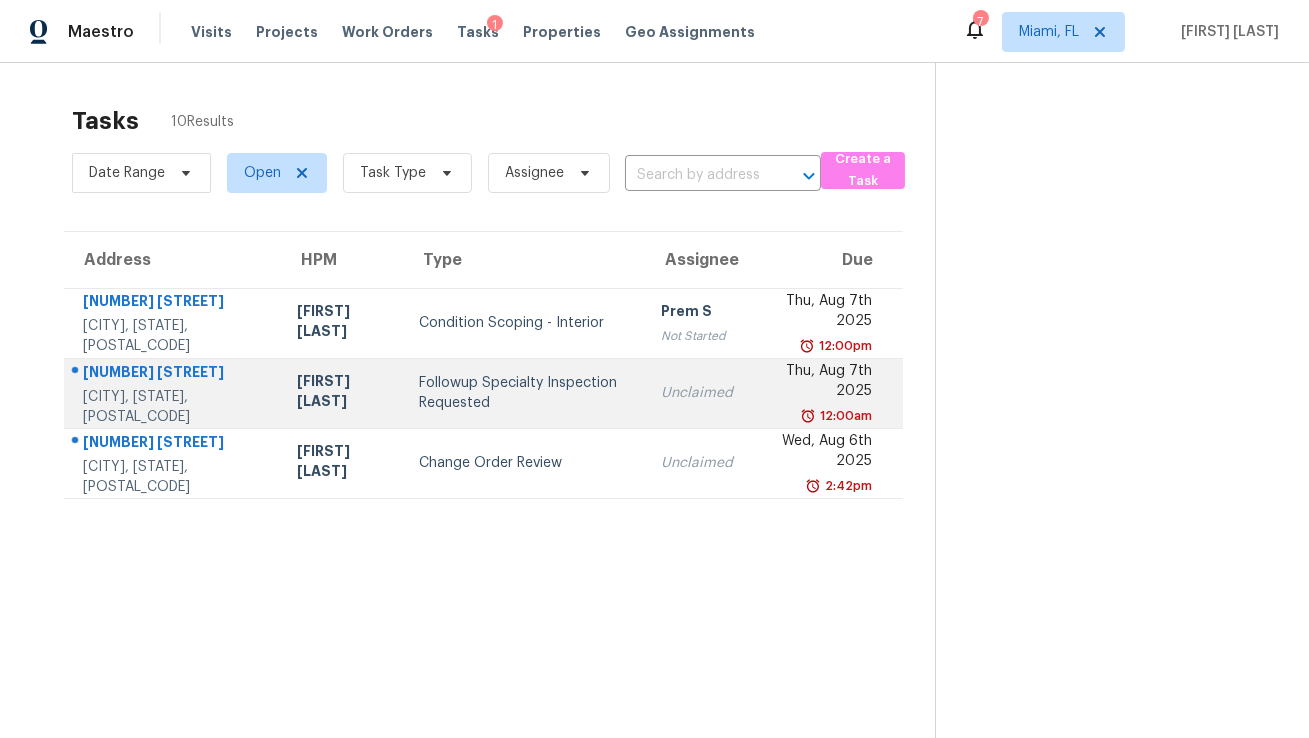 click on "Thu, Aug 7th 2025" at bounding box center (818, 383) 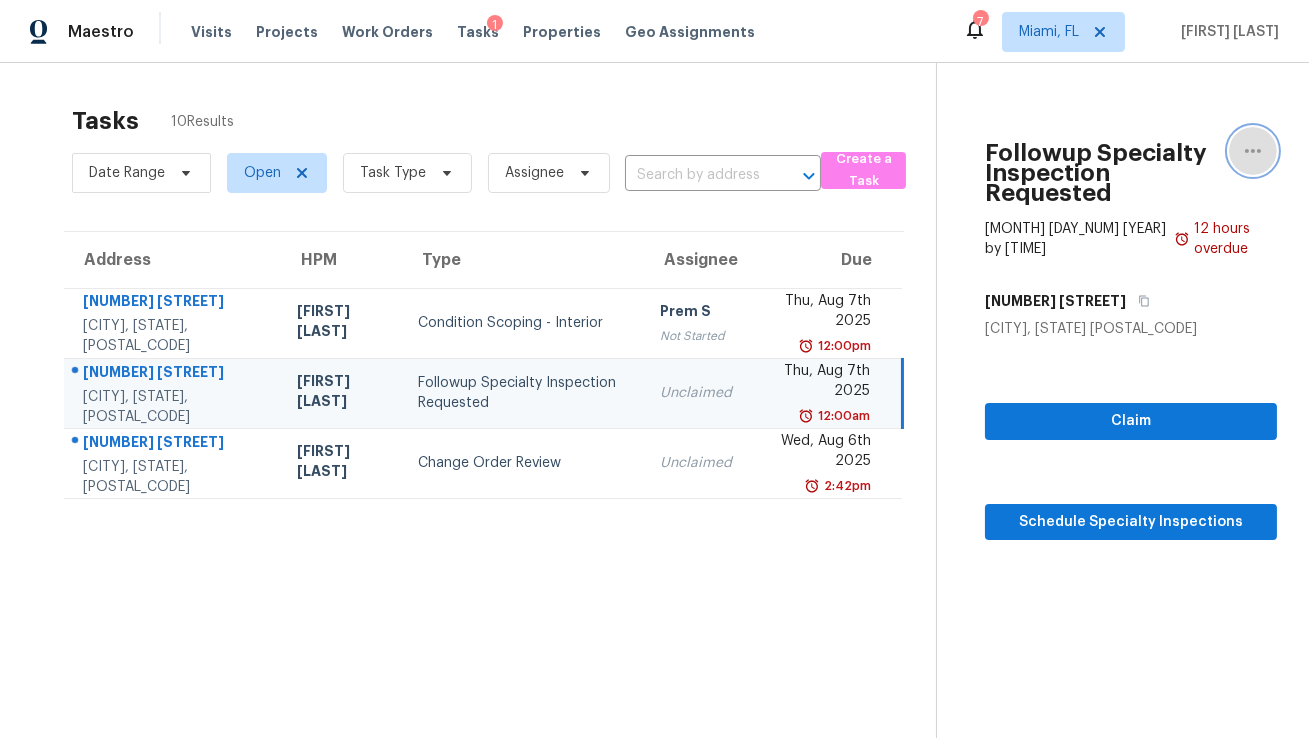 click 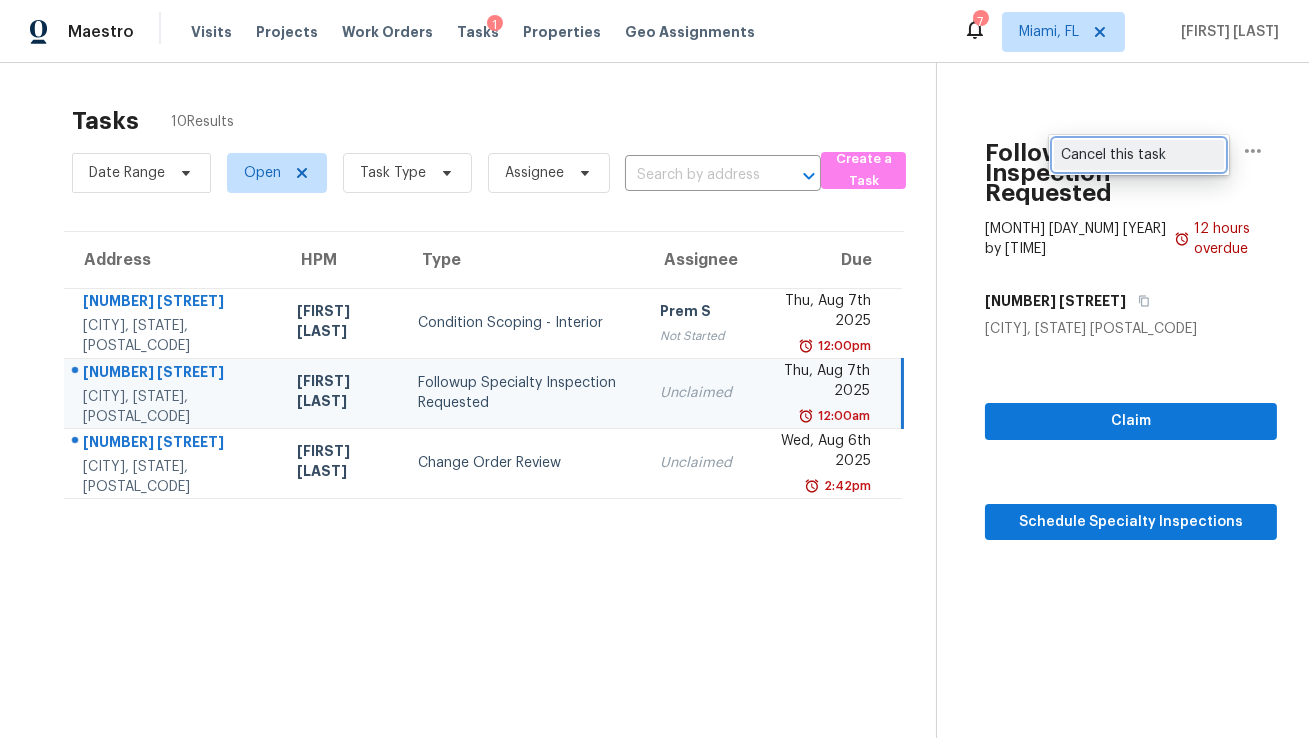click on "Cancel this task" at bounding box center (1139, 155) 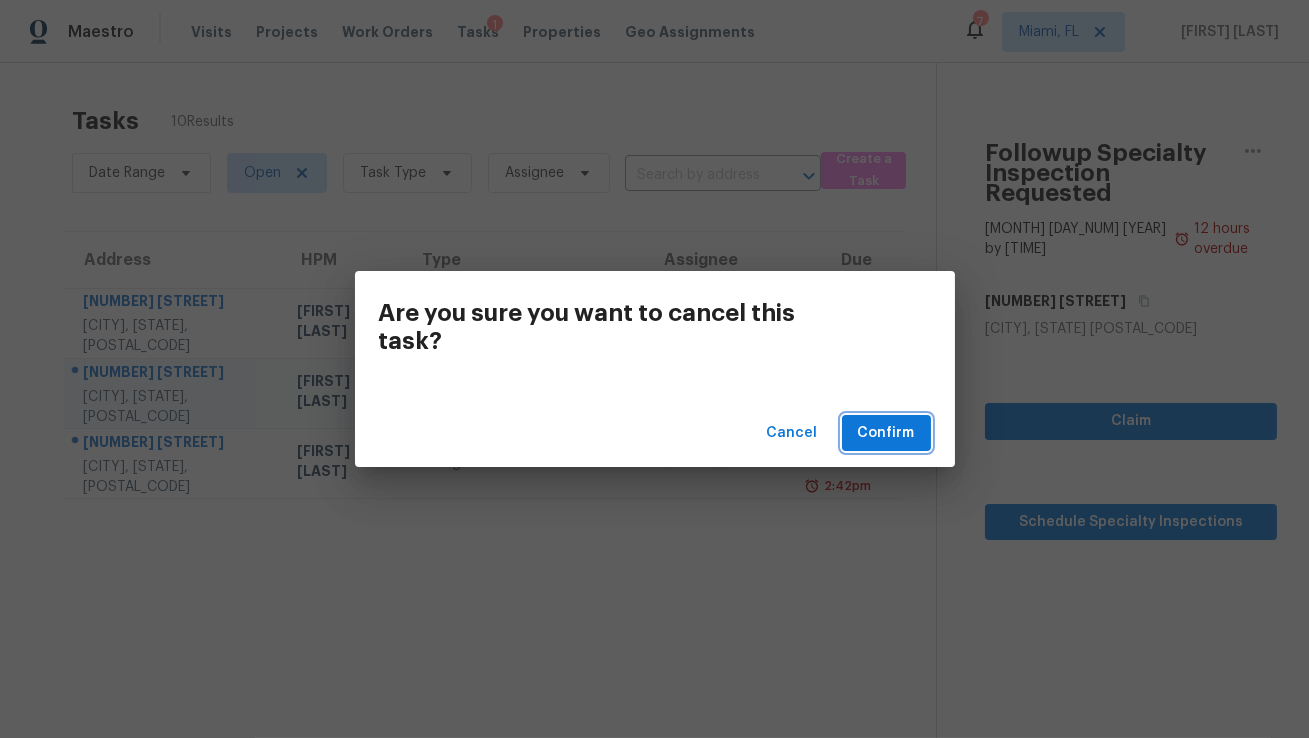 click on "Confirm" at bounding box center [886, 433] 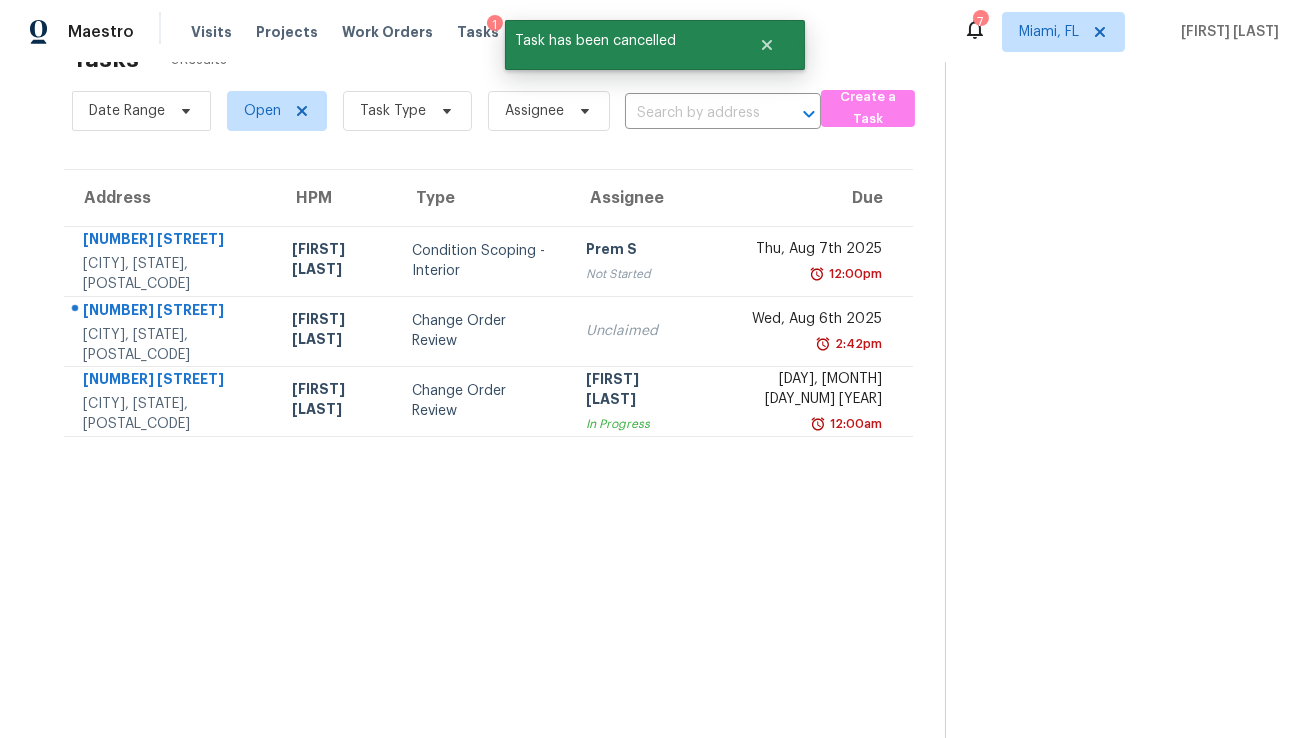 scroll, scrollTop: 0, scrollLeft: 0, axis: both 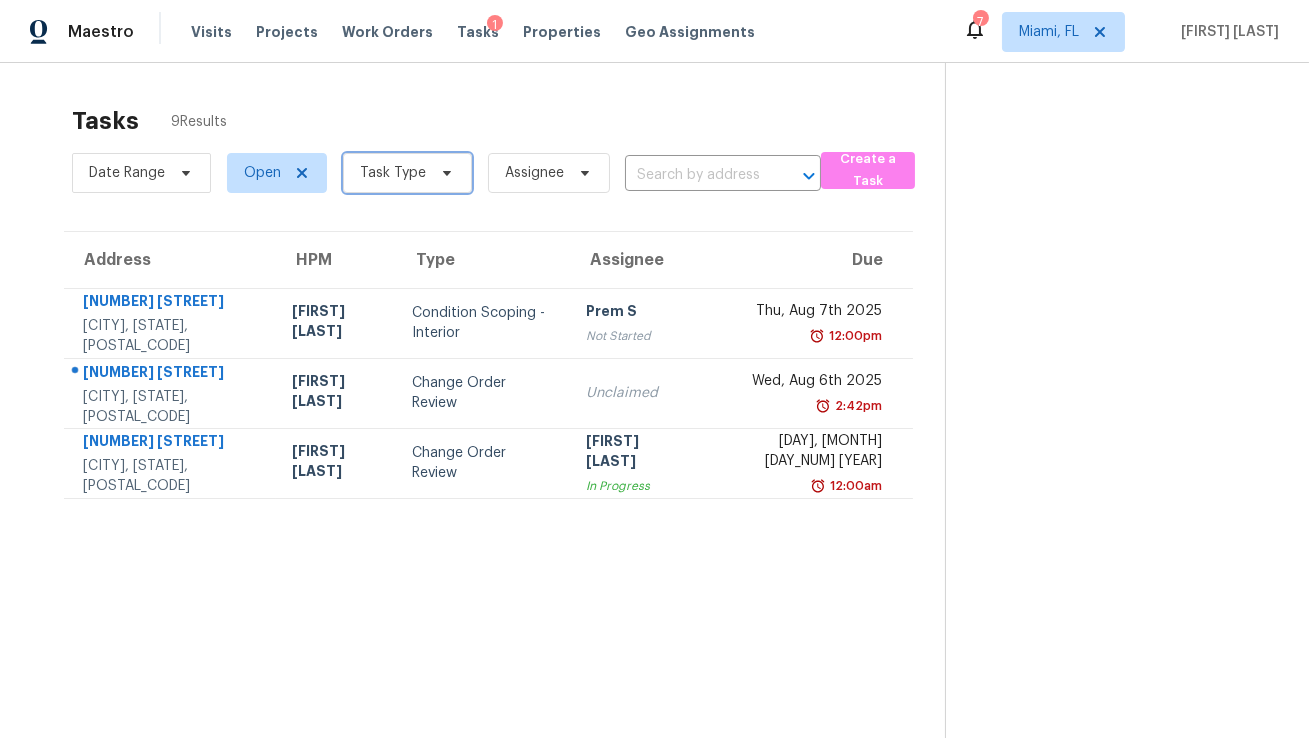 click on "Task Type" at bounding box center (393, 173) 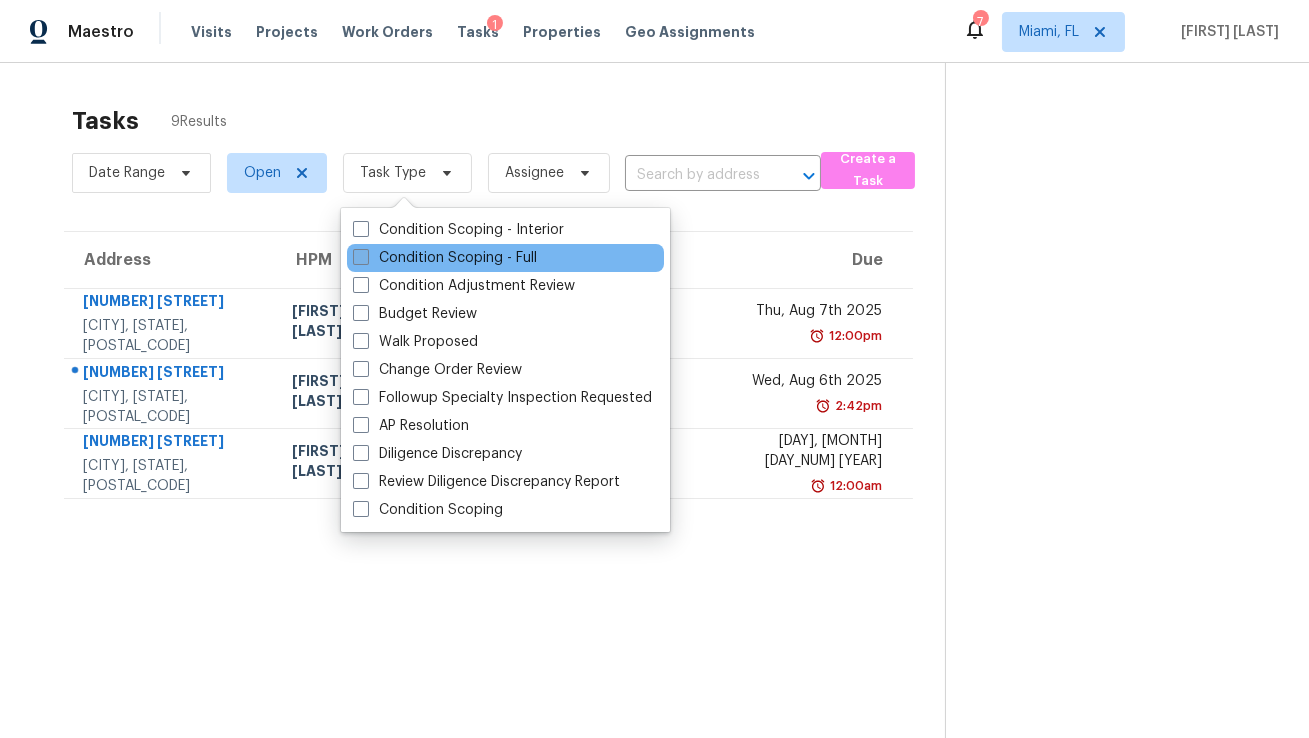 click on "Condition Scoping - Full" at bounding box center [445, 258] 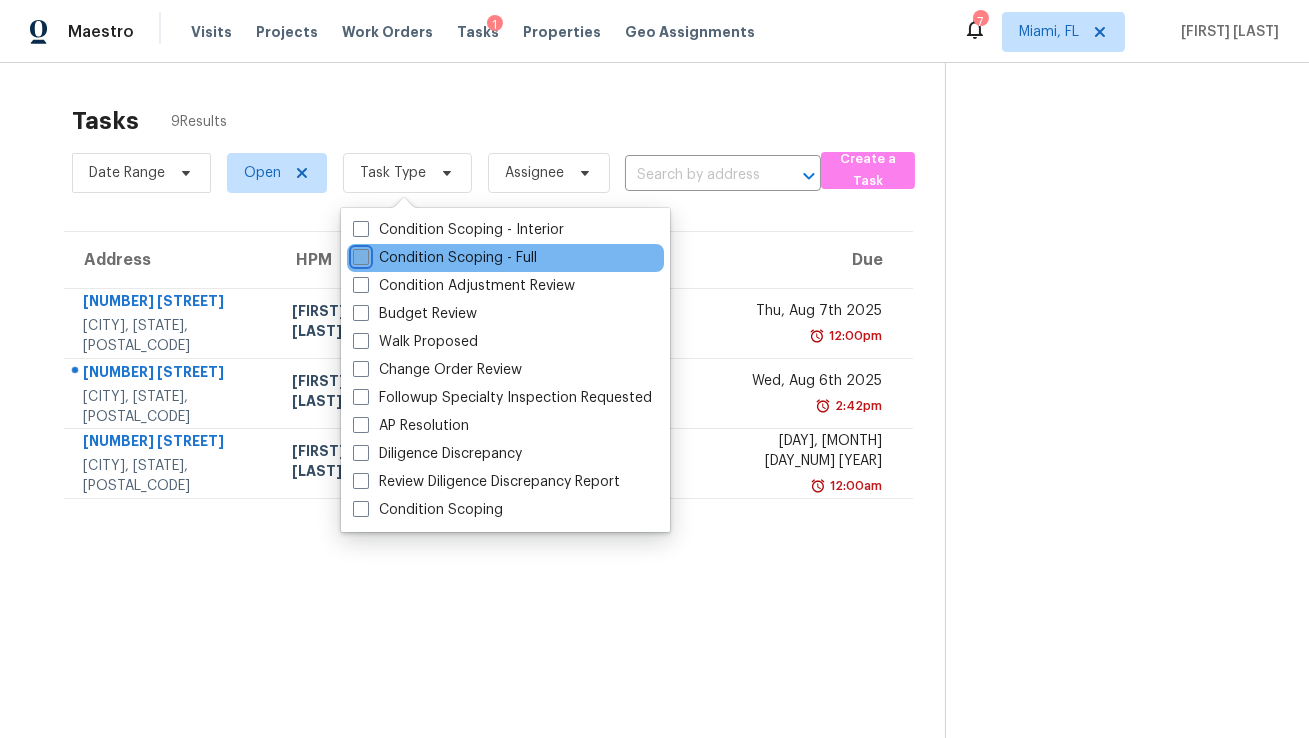 click on "Condition Scoping - Full" at bounding box center [359, 254] 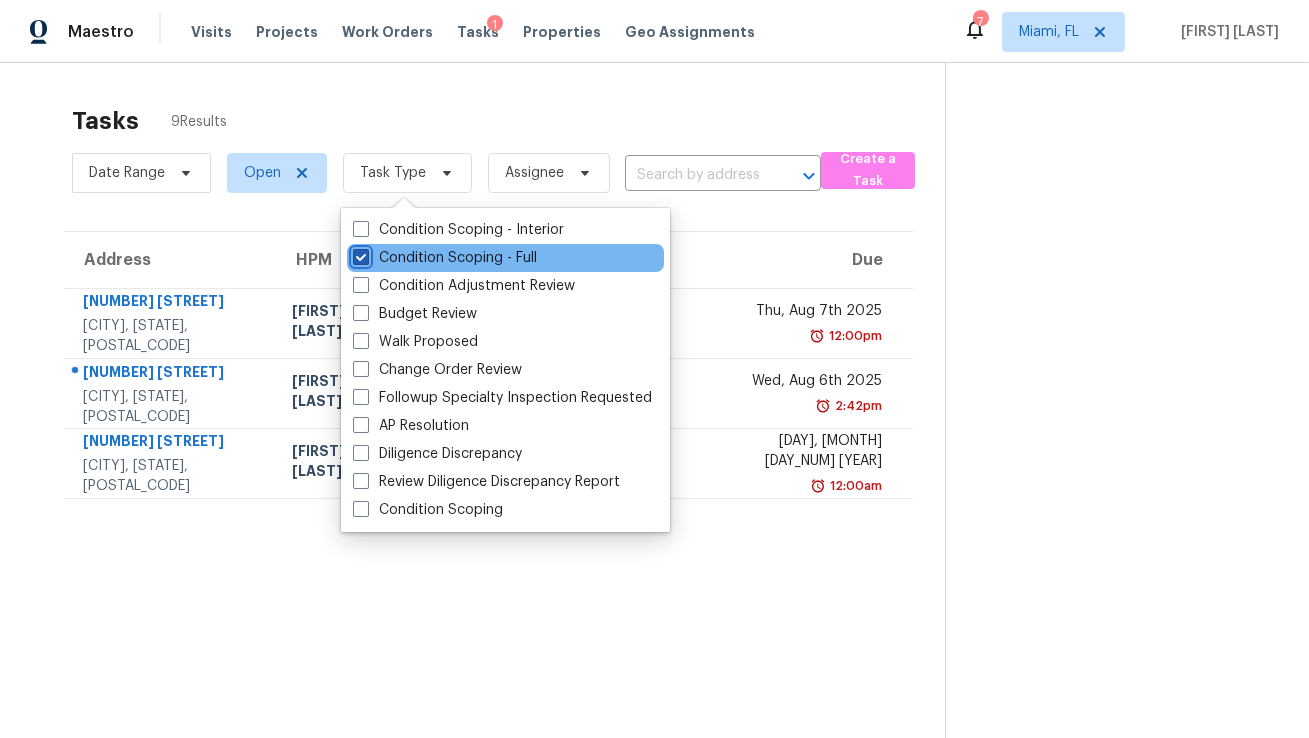 checkbox on "true" 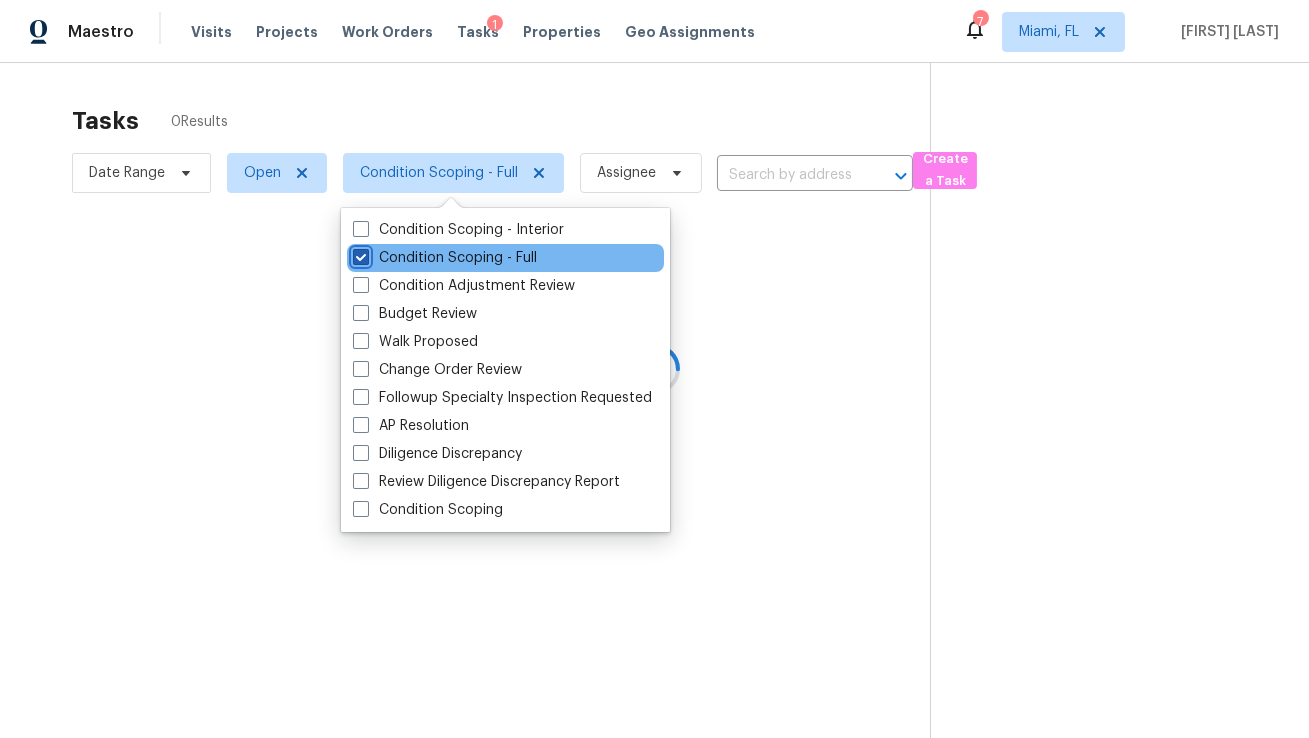 scroll, scrollTop: 0, scrollLeft: 0, axis: both 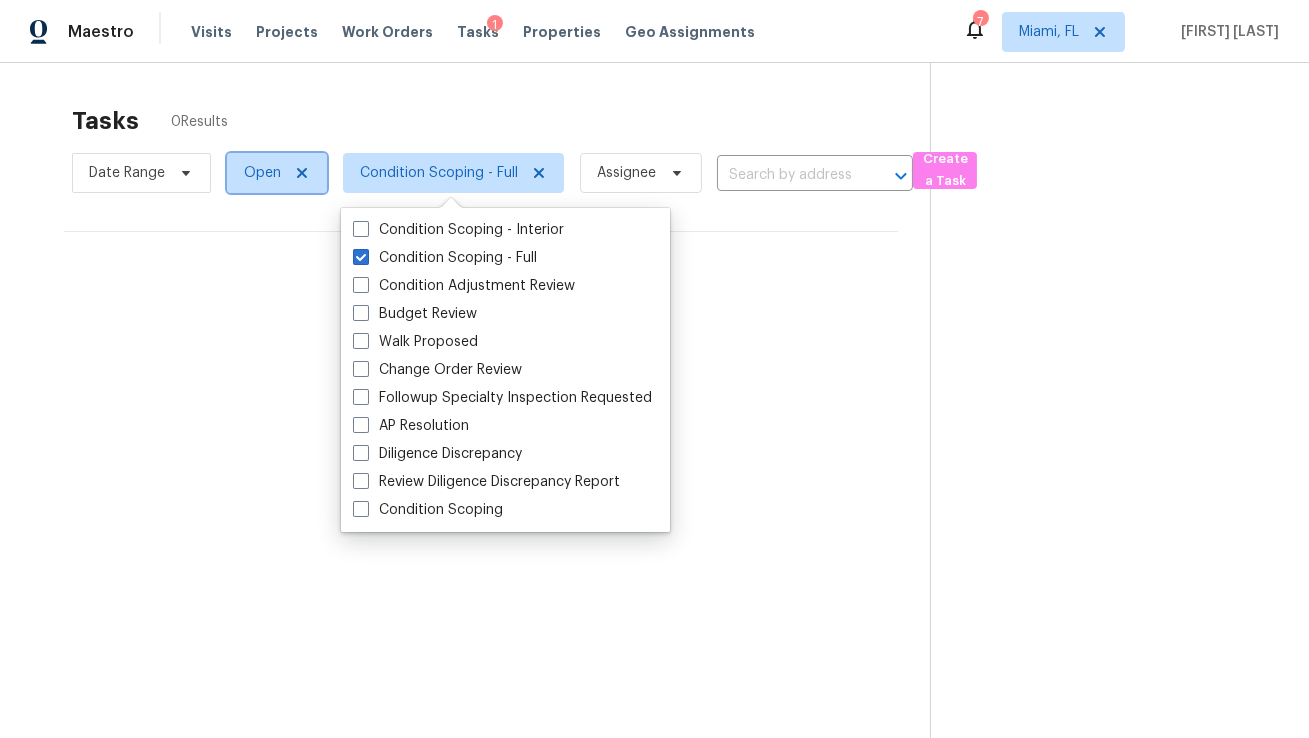 click 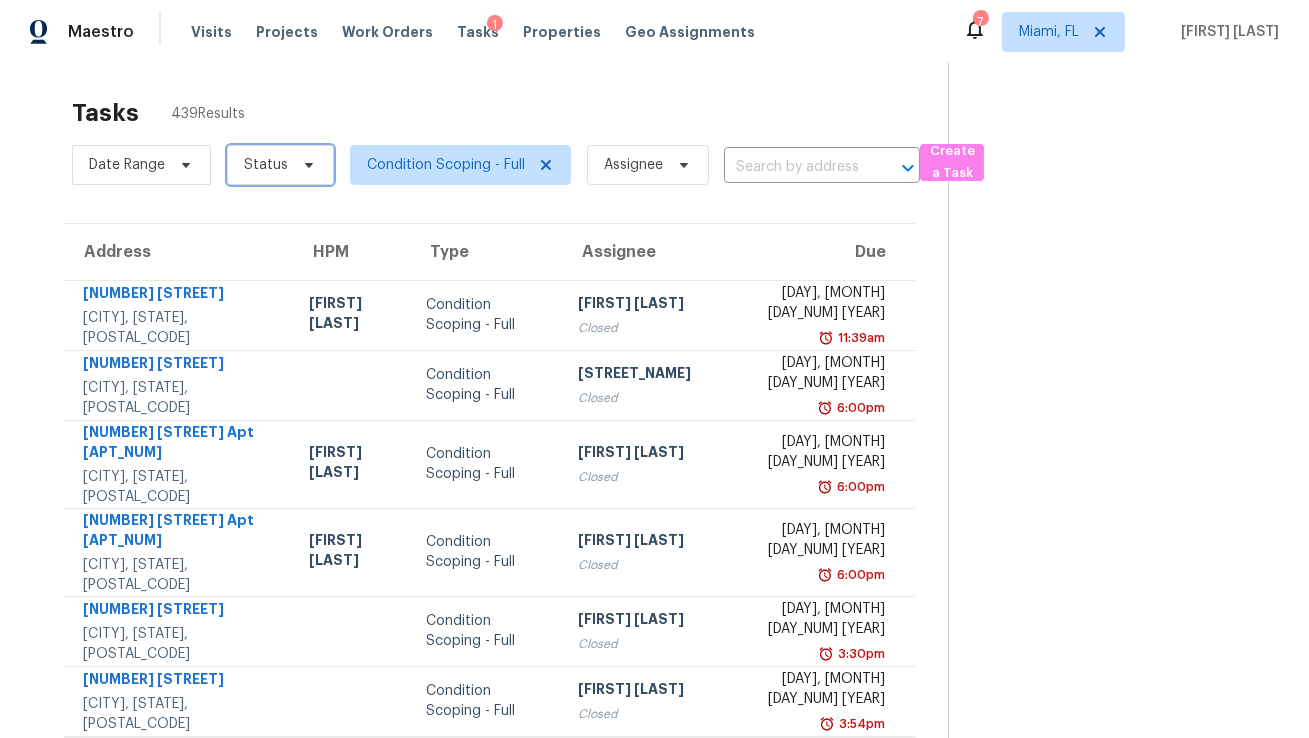 scroll, scrollTop: 0, scrollLeft: 0, axis: both 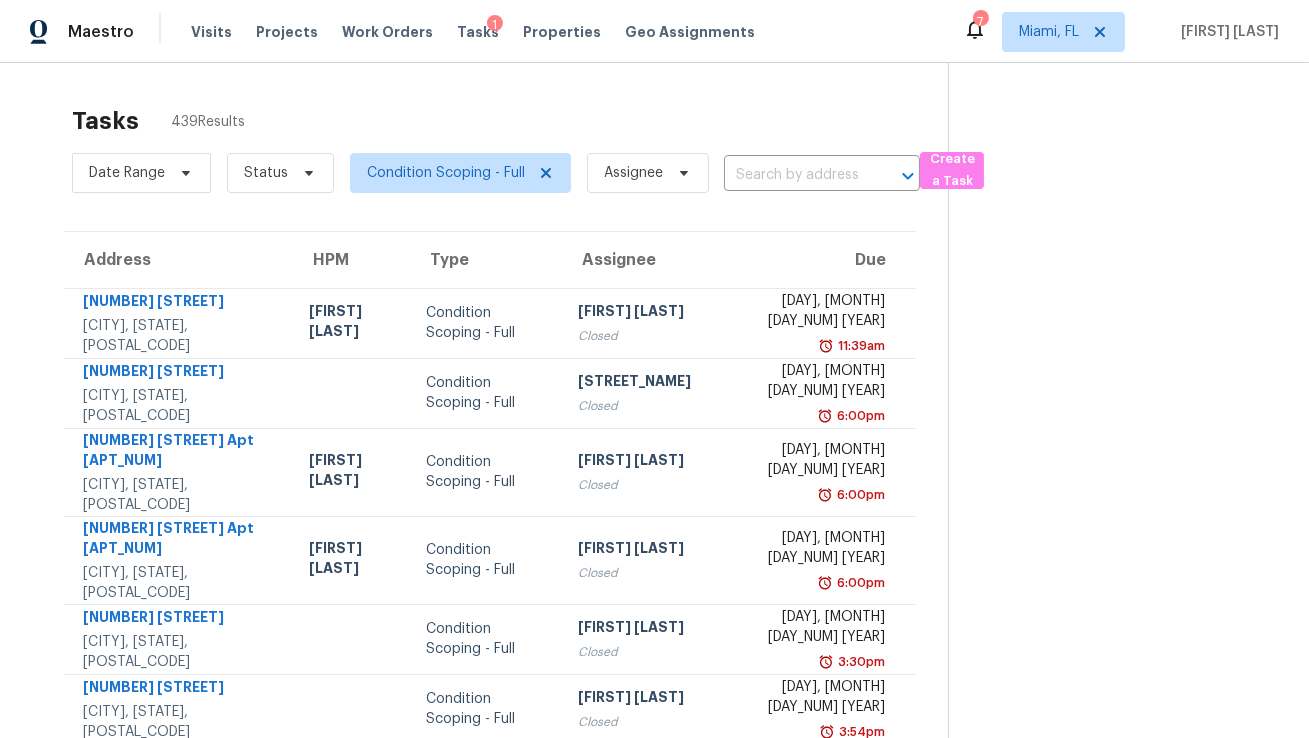 click on "Due" at bounding box center (811, 260) 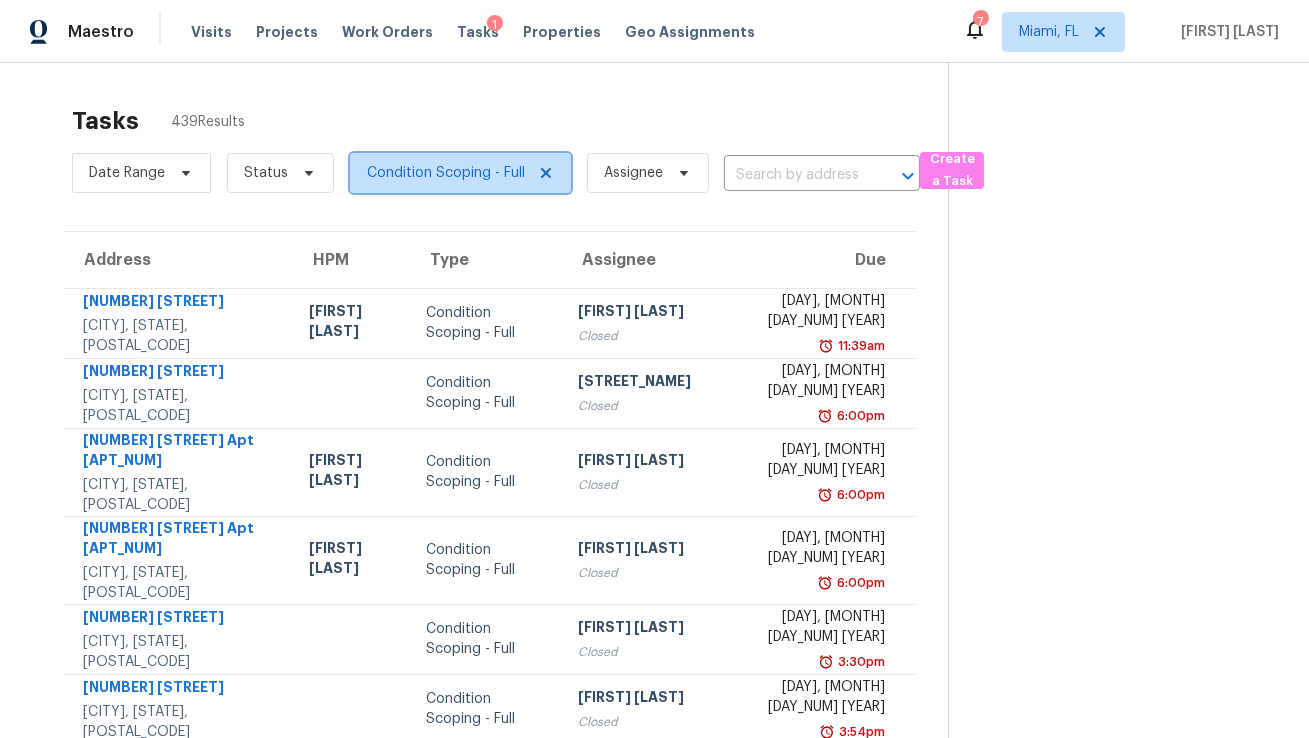 click 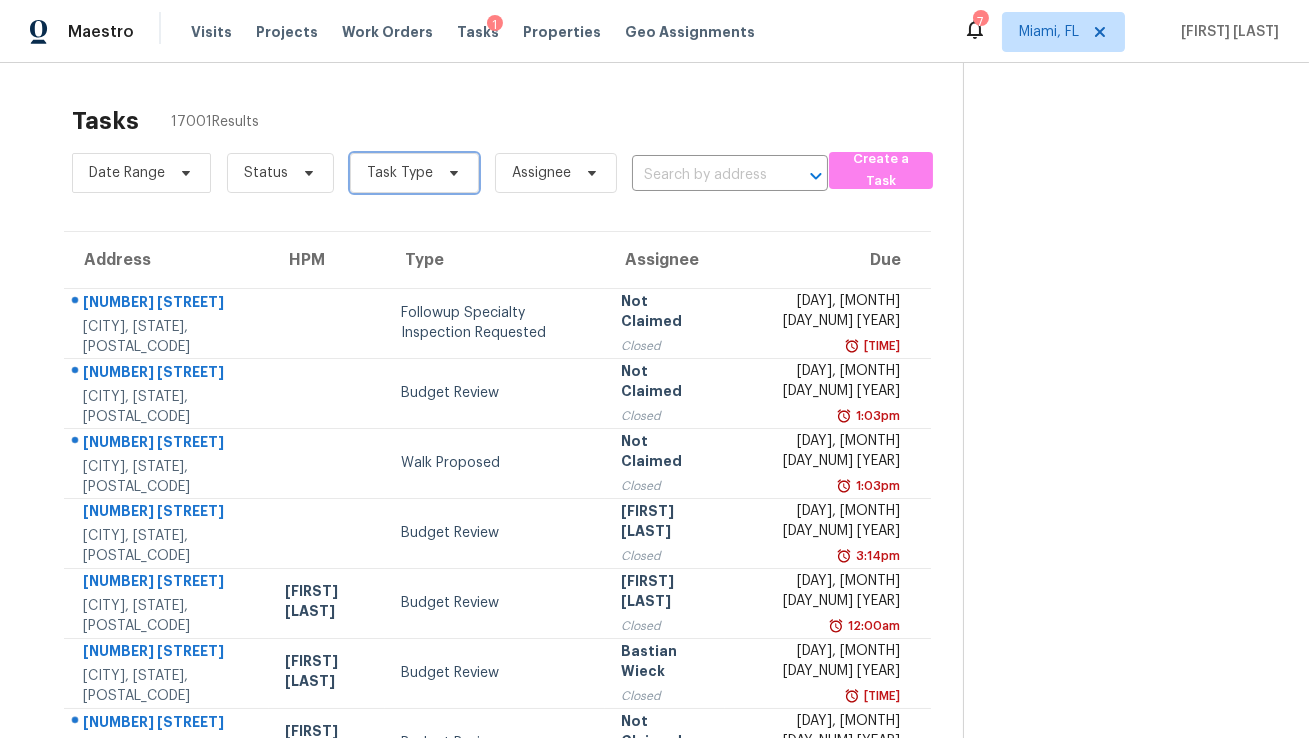 scroll, scrollTop: 0, scrollLeft: 0, axis: both 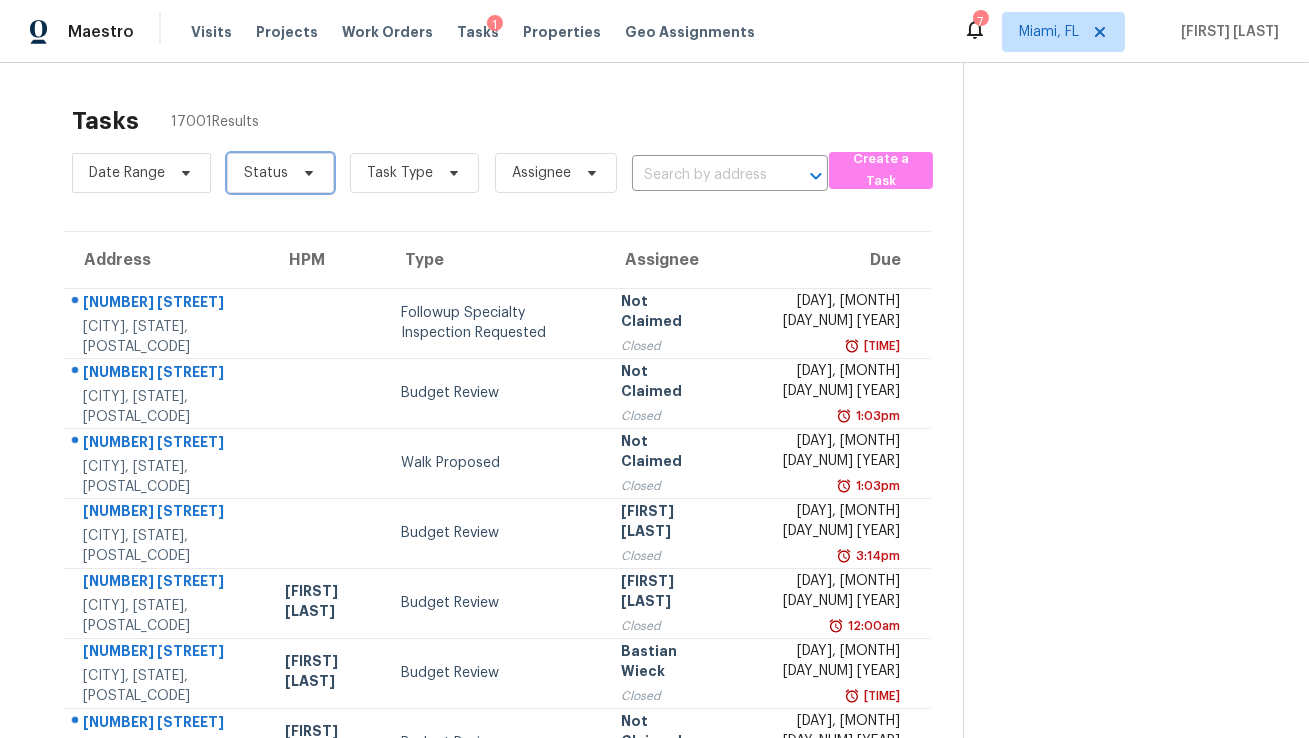 click on "Status" at bounding box center [280, 173] 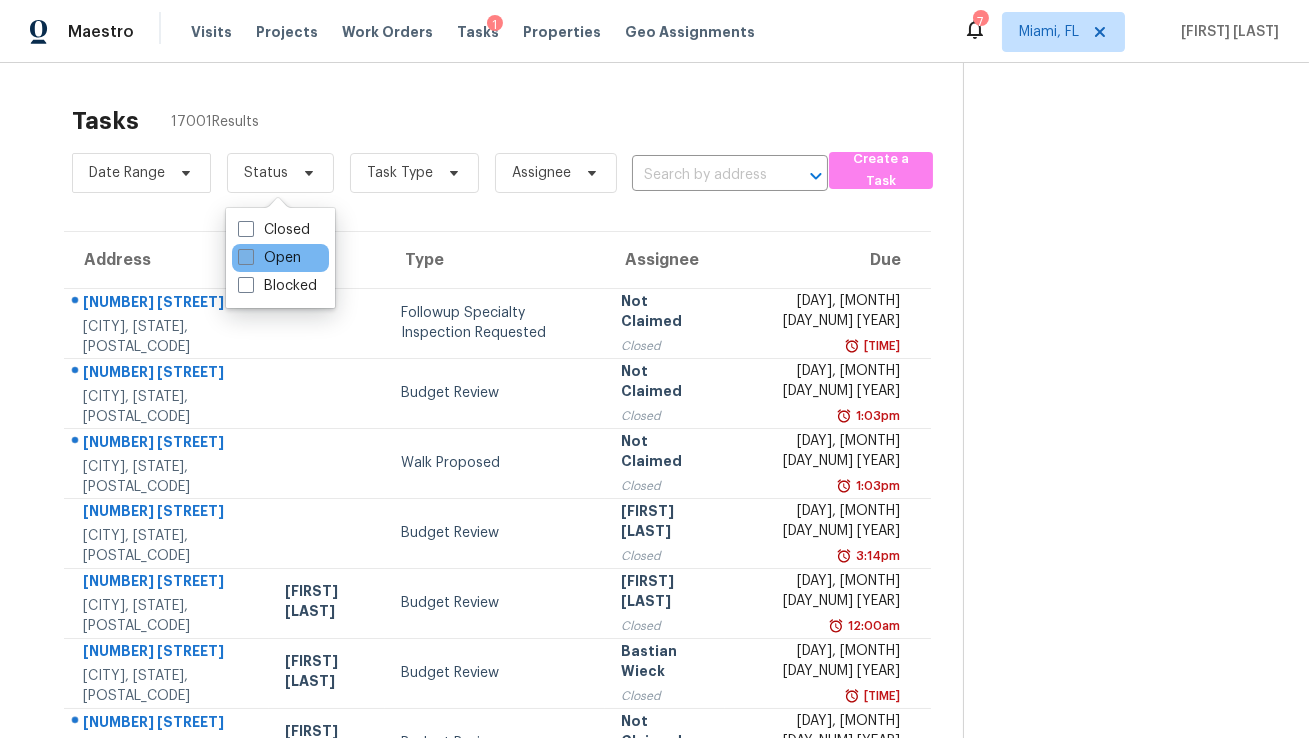 click on "Open" at bounding box center [269, 258] 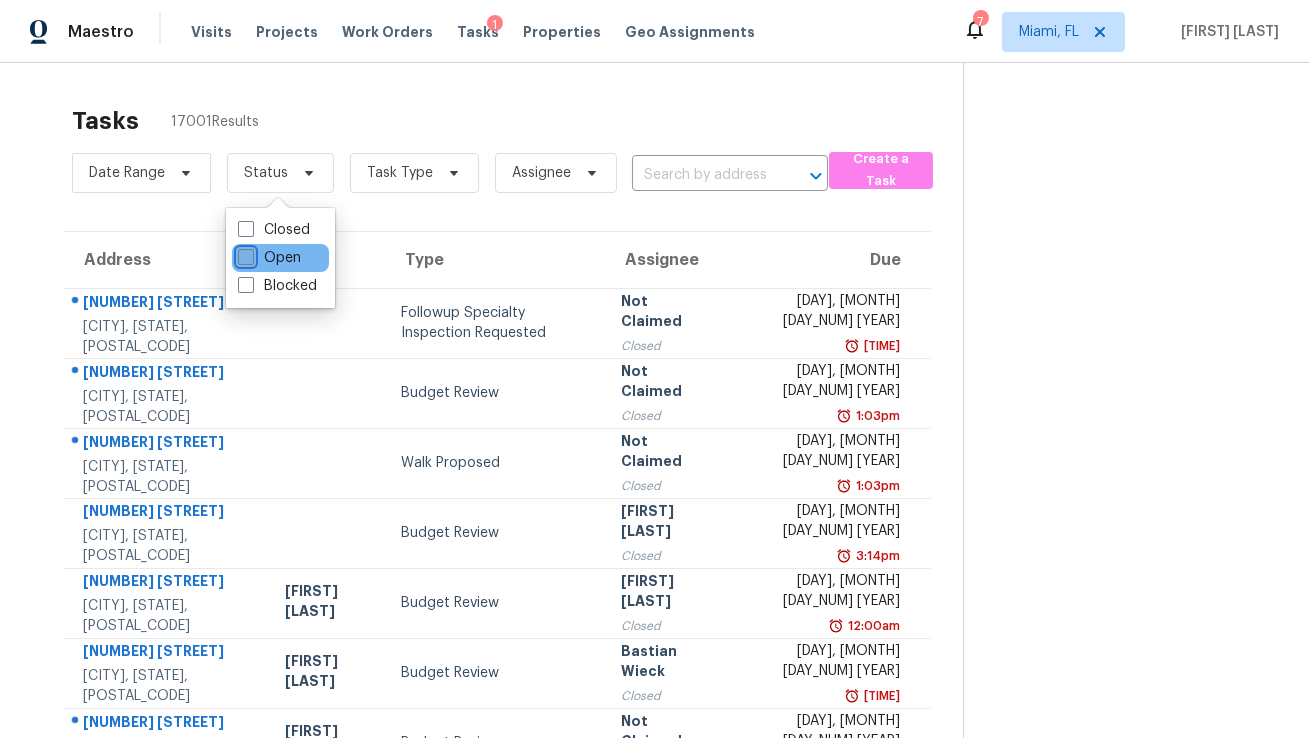 click on "Open" at bounding box center (244, 254) 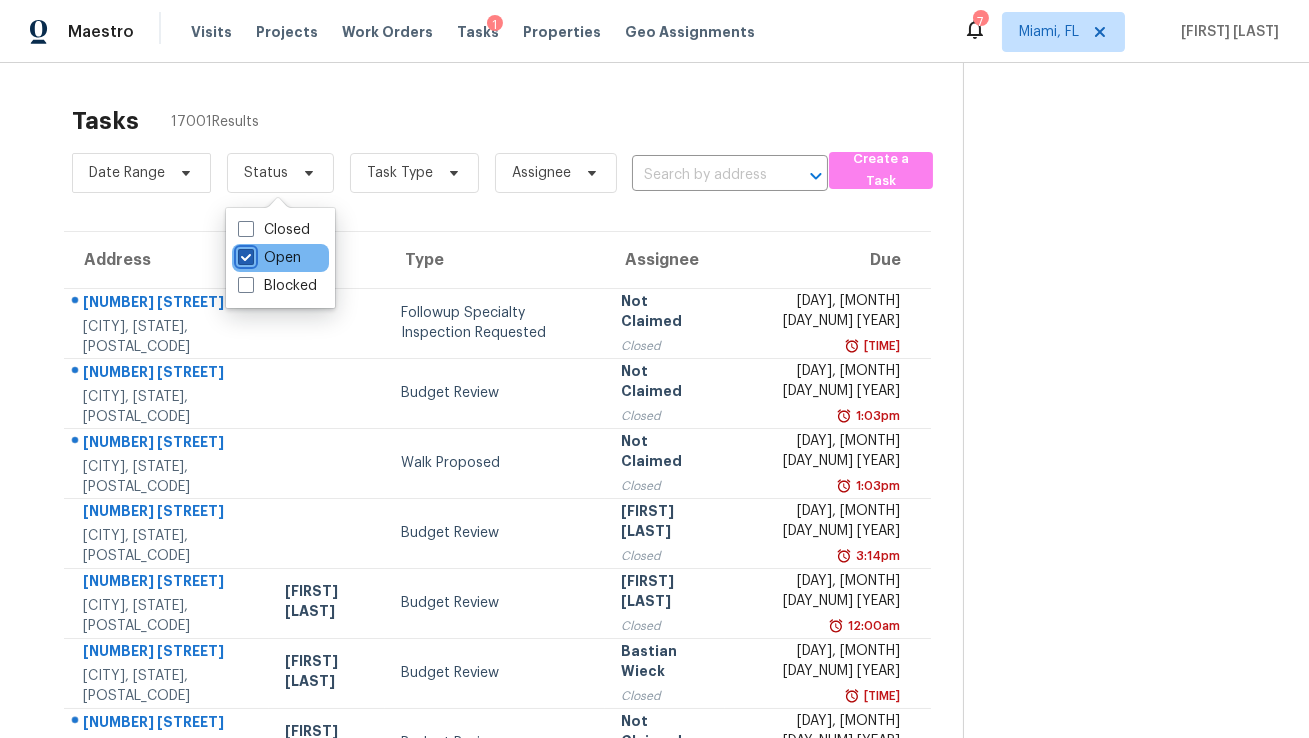 checkbox on "true" 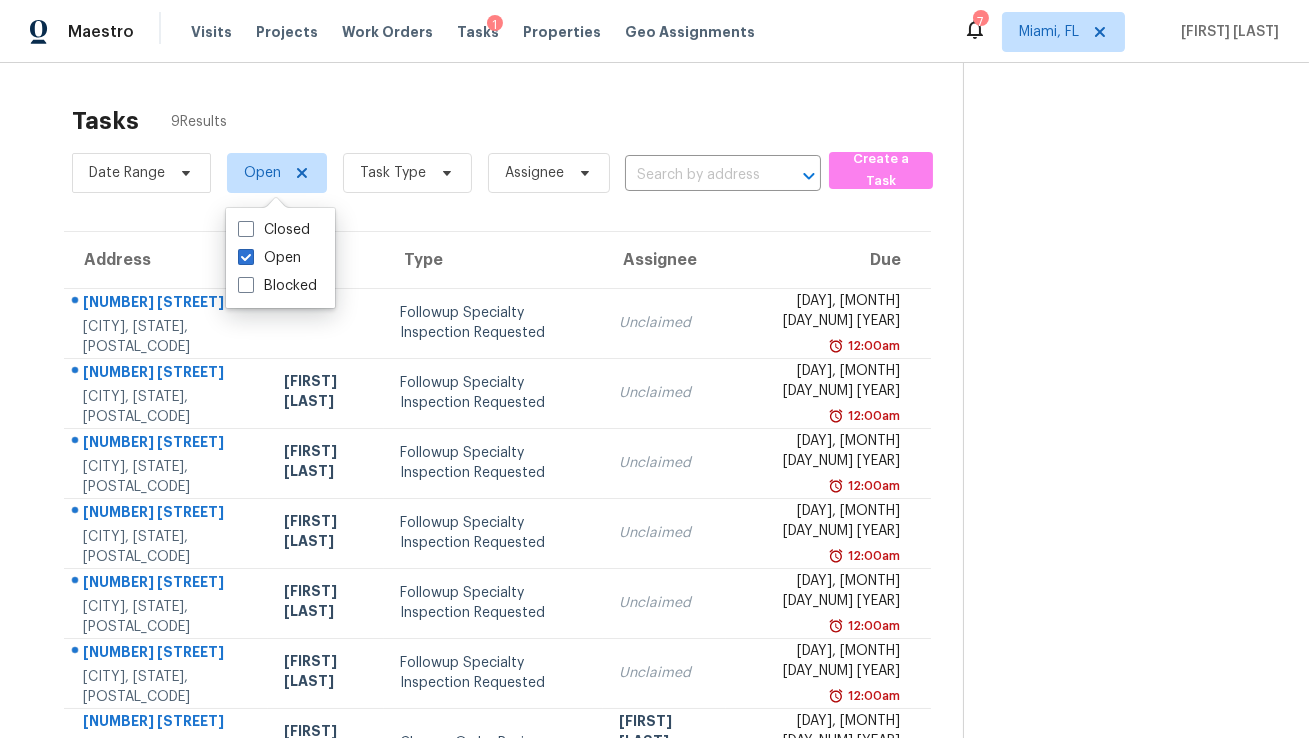 click on "Tasks 9  Results Date Range Open Task Type Assignee ​ Create a Task Address HPM Type Assignee Due 1705 W 57th St   Hialeah, FL, 33012 Followup Specialty Inspection Requested Unclaimed Thu, Jul 24th 2025 12:00am 1095 NE 155th St   North Miami Beach, FL, 33162 Fernando Ortiz Followup Specialty Inspection Requested Unclaimed Thu, Jul 31st 2025 12:00am 1095 NE 155th St   North Miami Beach, FL, 33162 Fernando Ortiz Followup Specialty Inspection Requested Unclaimed Thu, Jul 31st 2025 12:00am 1095 NE 155th St   North Miami Beach, FL, 33162 Fernando Ortiz Followup Specialty Inspection Requested Unclaimed Thu, Jul 31st 2025 12:00am 1095 NE 155th St   North Miami Beach, FL, 33162 Fernando Ortiz Followup Specialty Inspection Requested Unclaimed Thu, Jul 31st 2025 12:00am 1095 NE 155th St   North Miami Beach, FL, 33162 Fernando Ortiz Followup Specialty Inspection Requested Unclaimed Thu, Jul 31st 2025 12:00am 870 NE 144th St   North Miami, FL, 33161 Fernando Ortiz Change Order Review Elsa Frieri In Progress 12:00am" at bounding box center (497, 515) 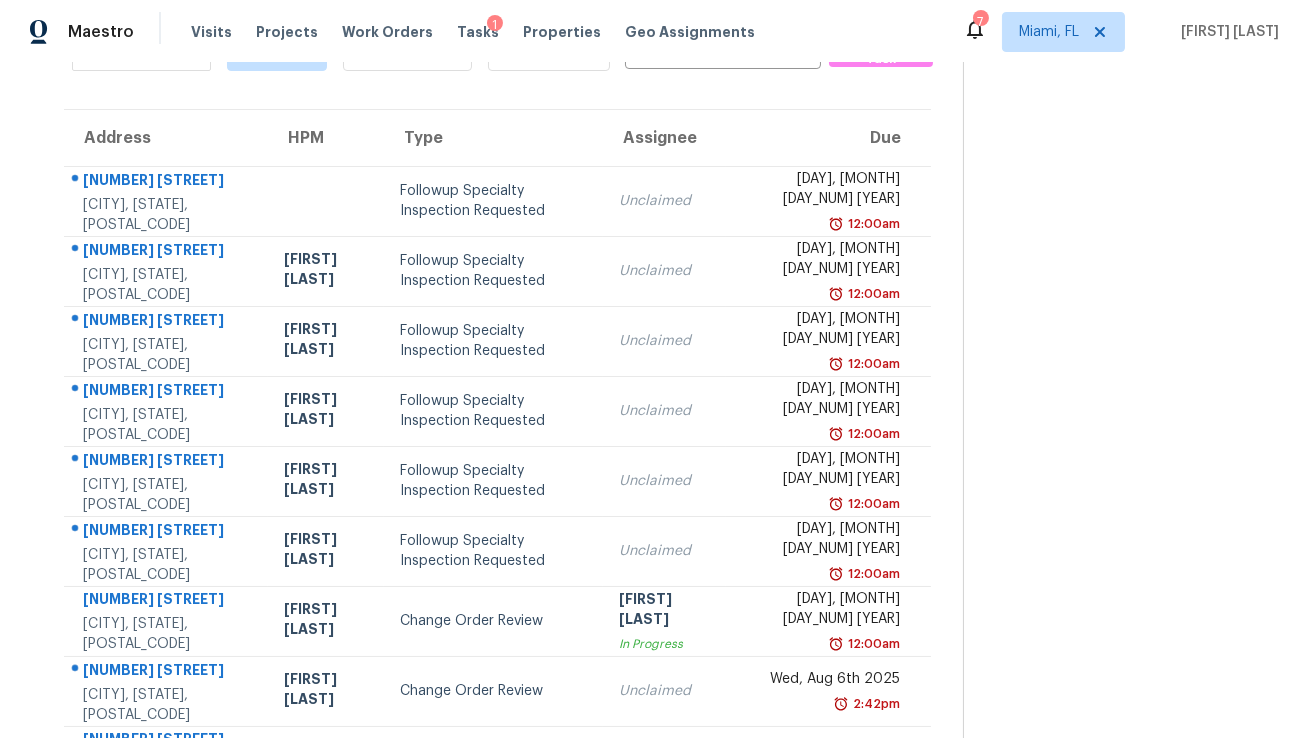 scroll, scrollTop: 0, scrollLeft: 0, axis: both 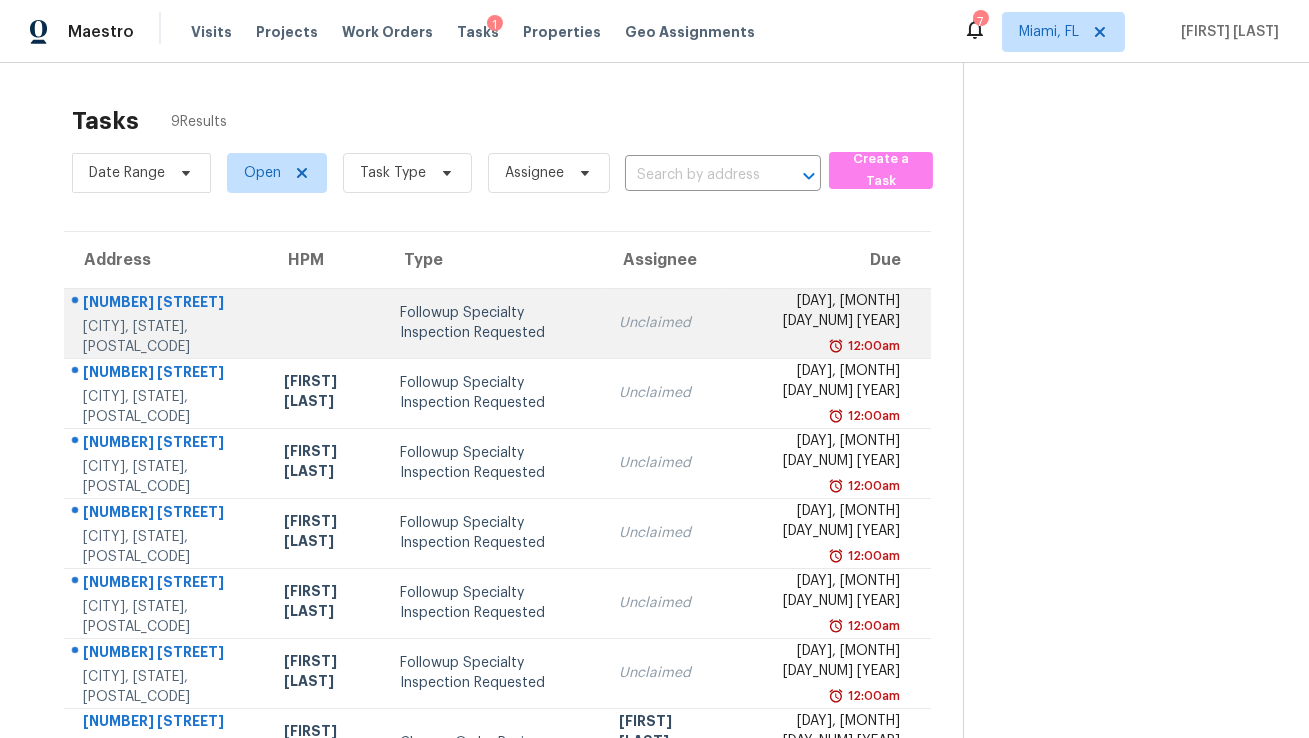click on "Unclaimed" at bounding box center [664, 323] 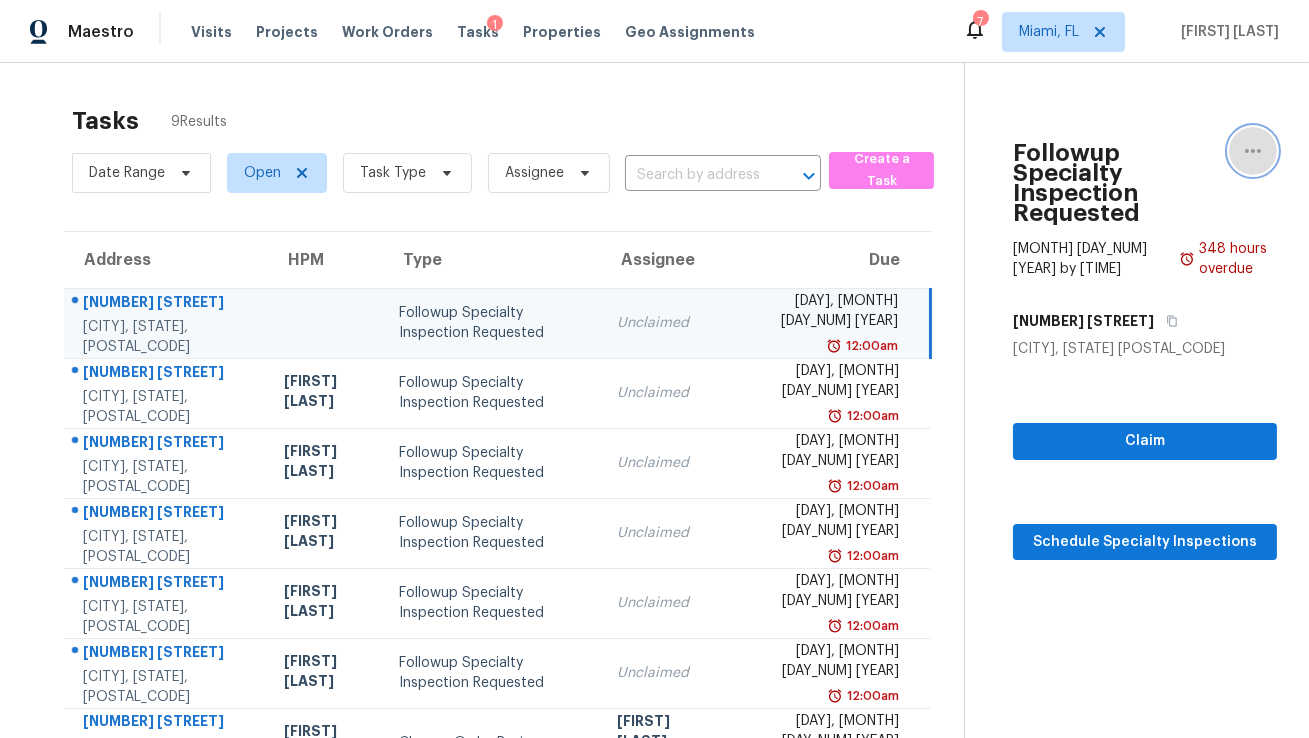 click 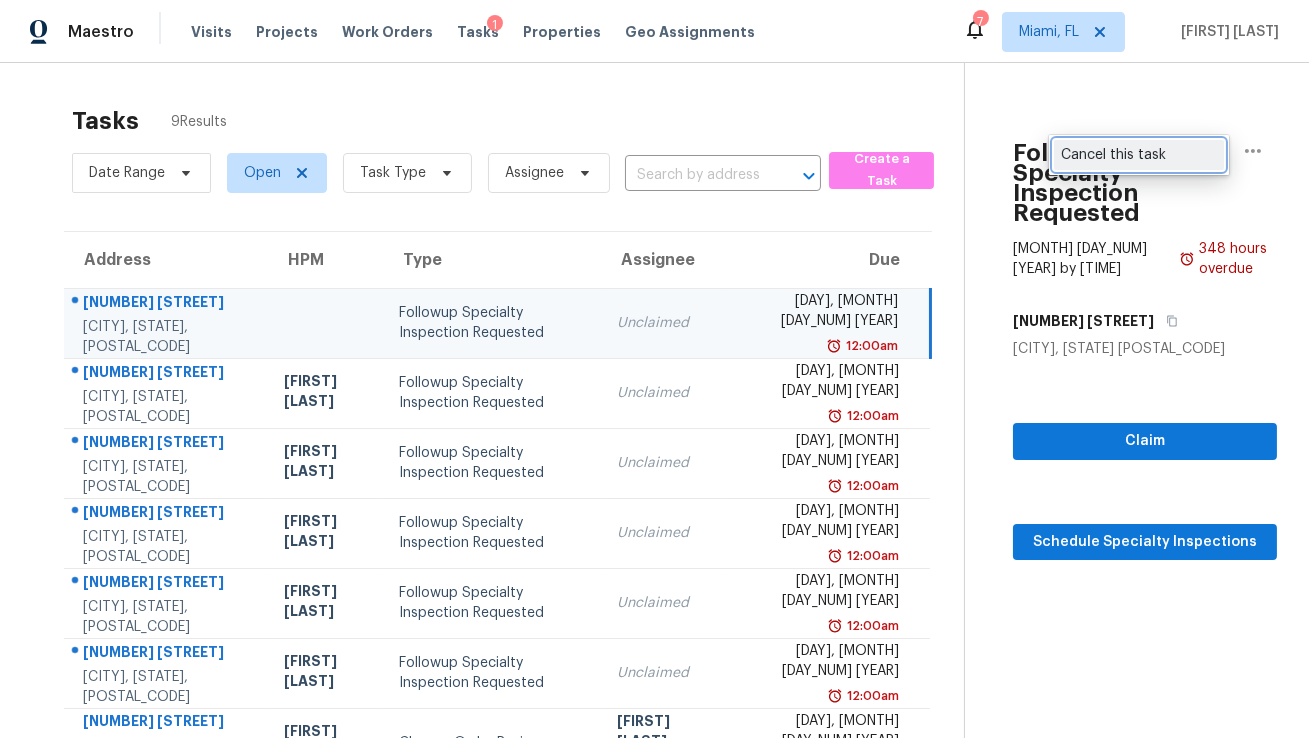 click on "Cancel this task" at bounding box center [1139, 155] 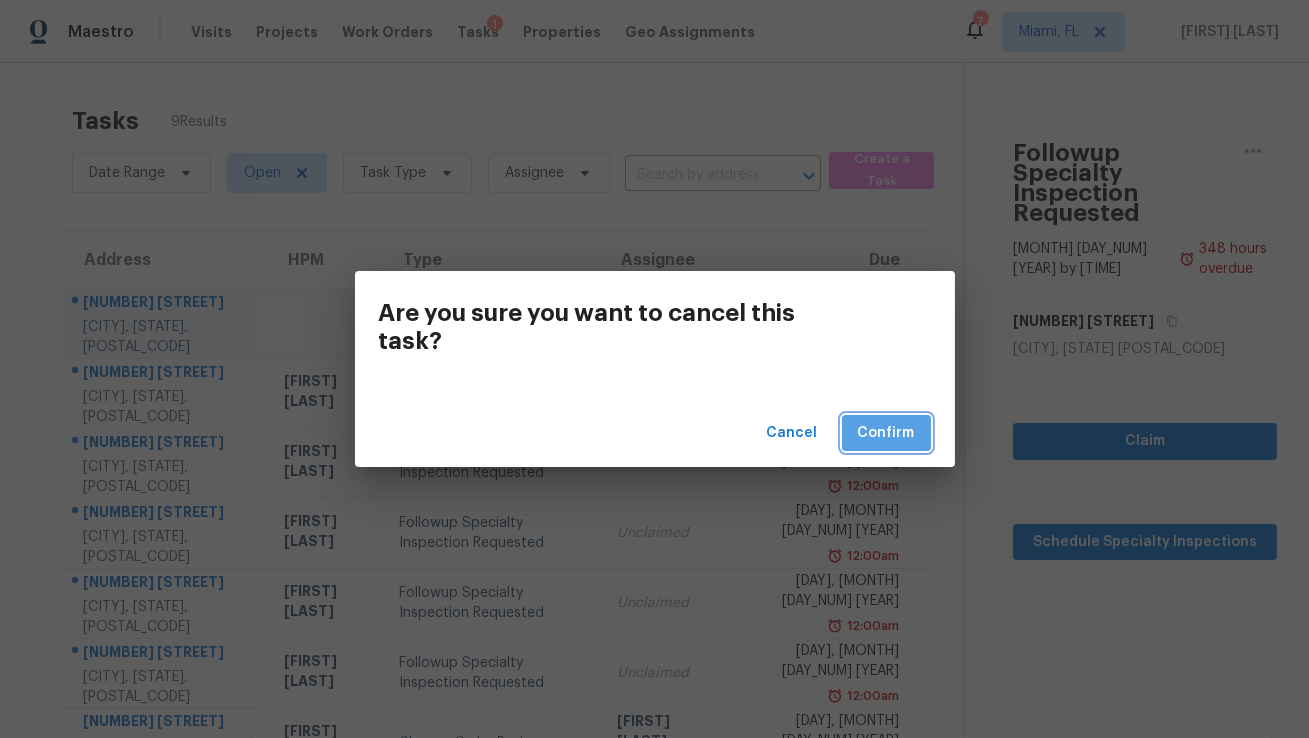 click on "Confirm" at bounding box center [886, 433] 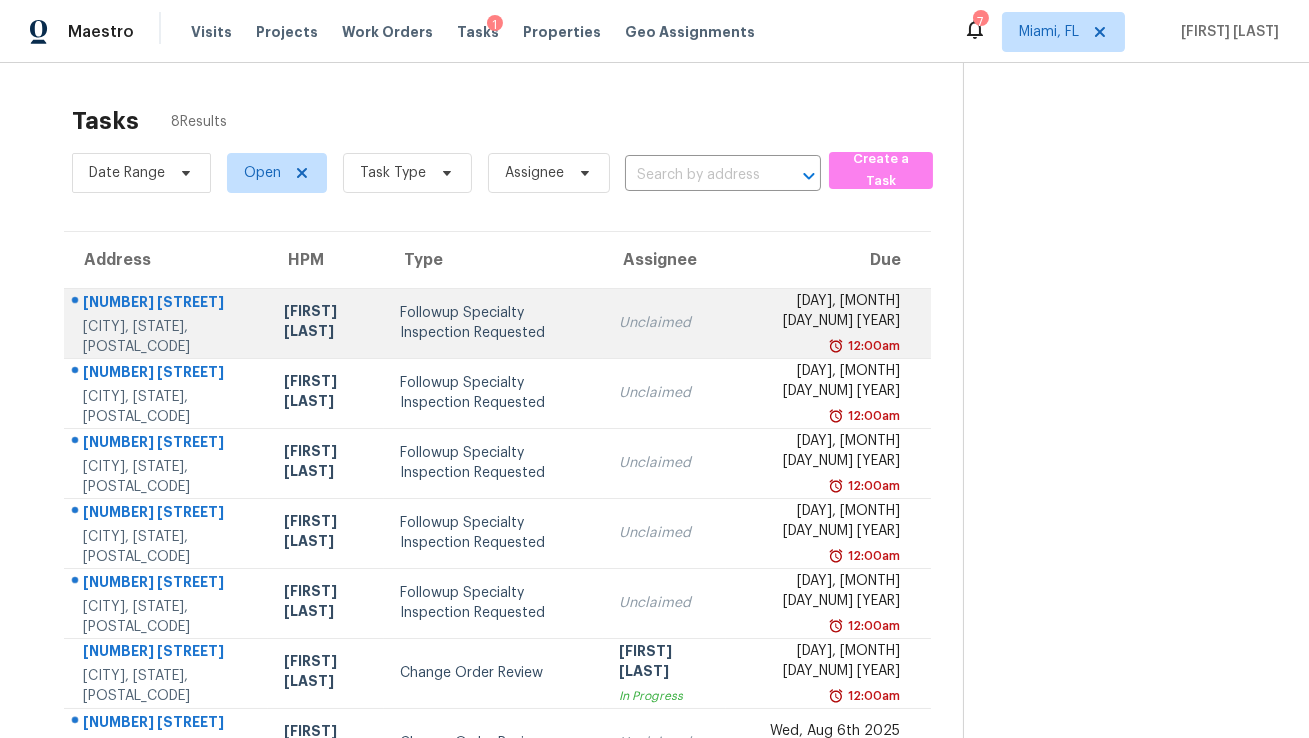 click on "12:00am" at bounding box center (821, 346) 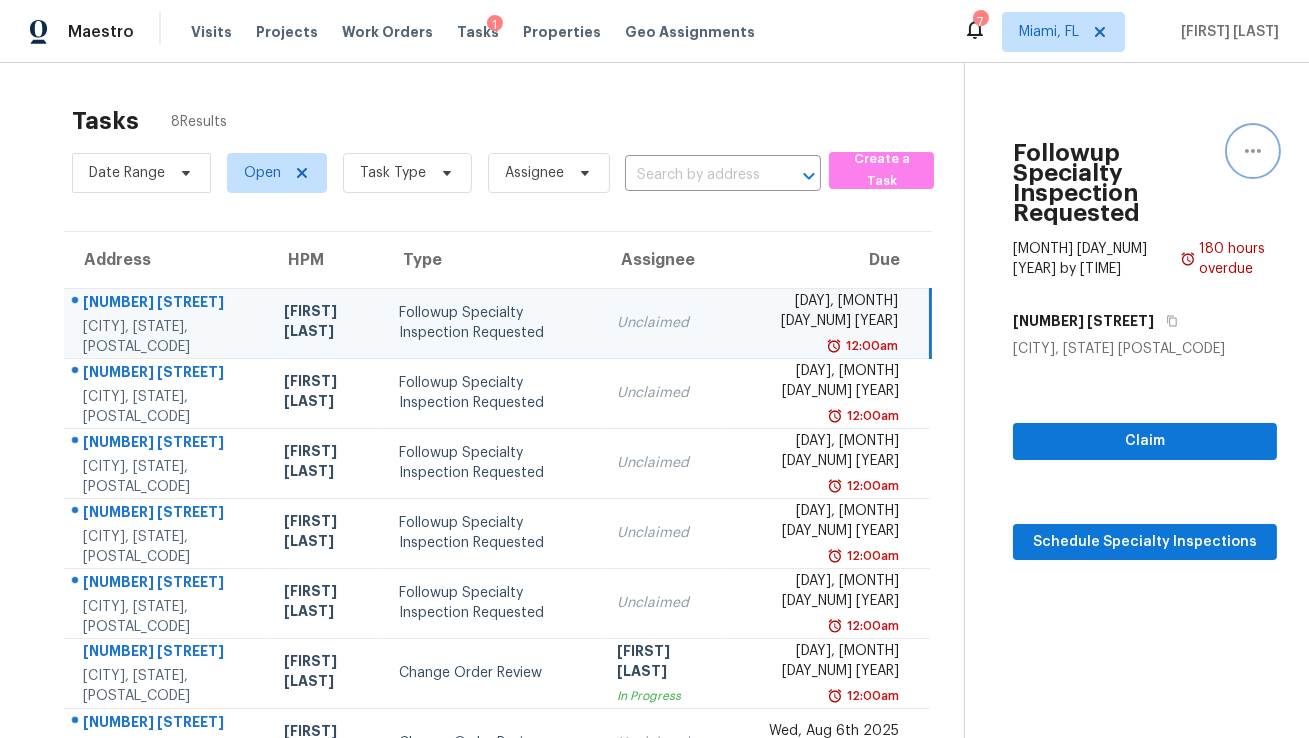 click 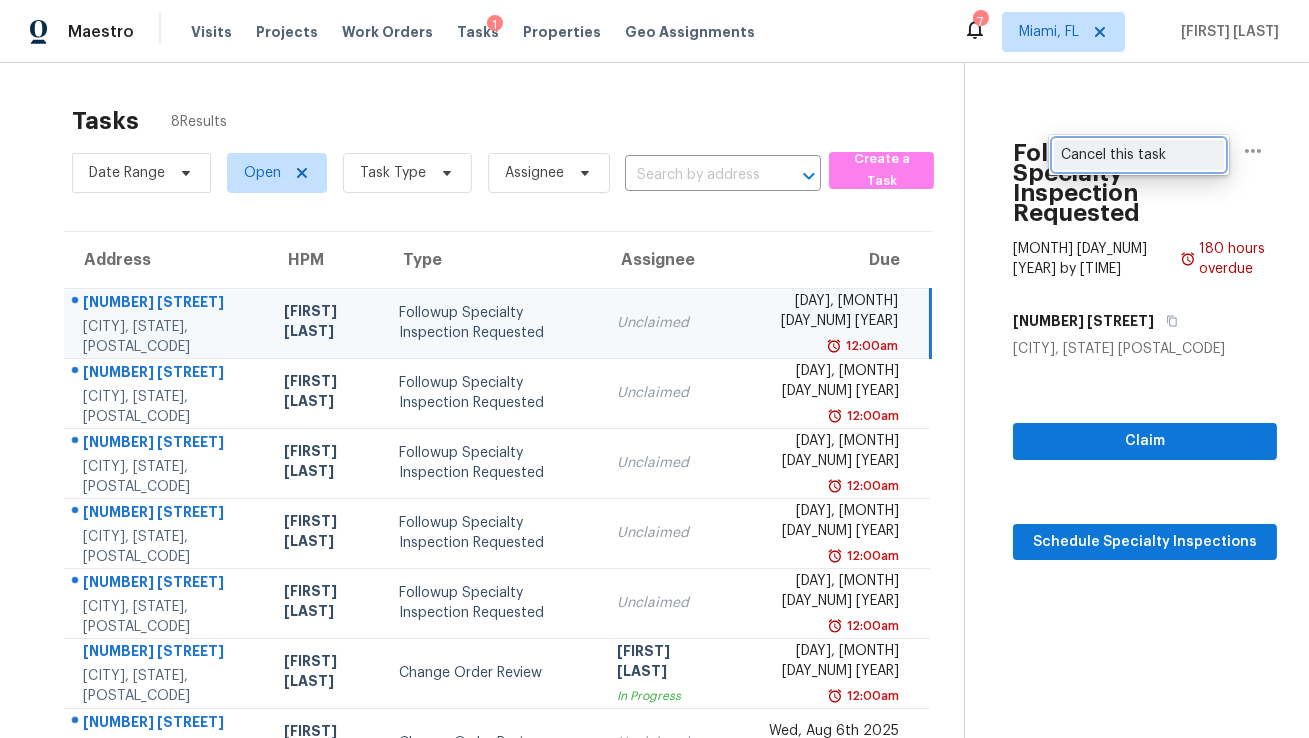 click on "Cancel this task" at bounding box center (1139, 155) 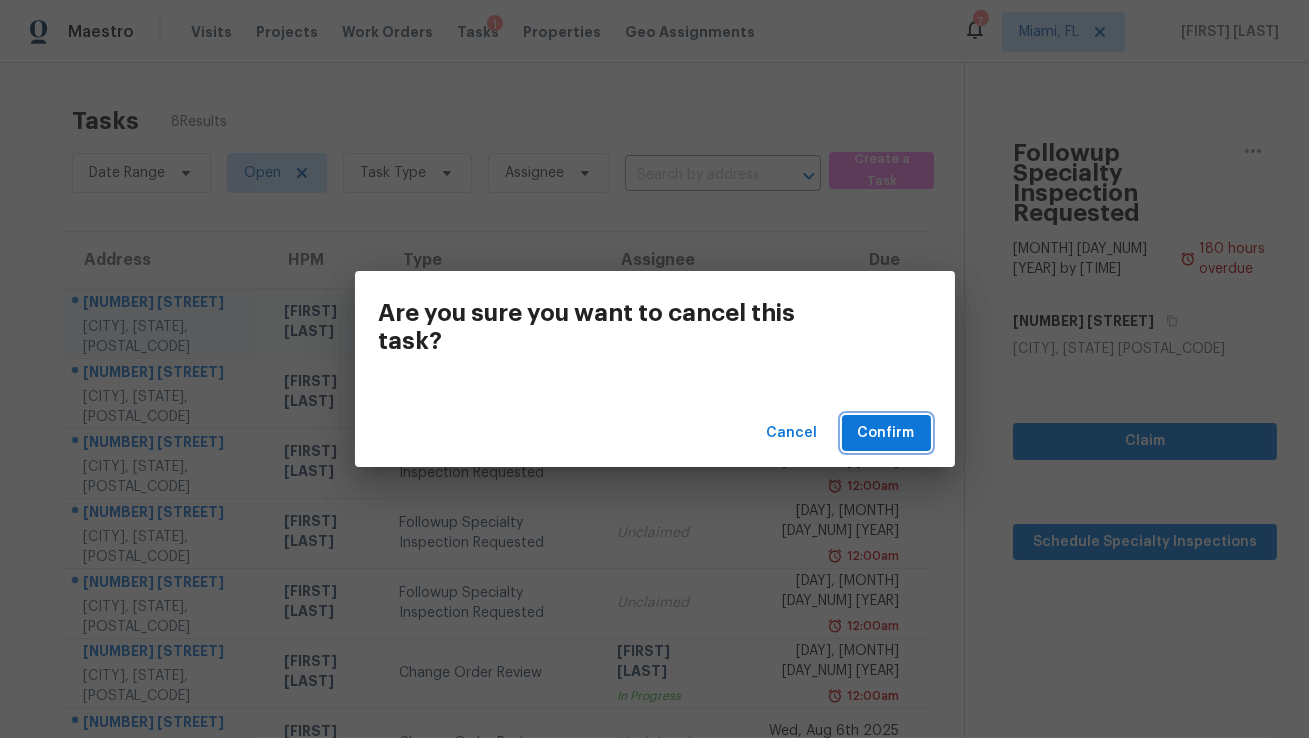 click on "Confirm" at bounding box center (886, 433) 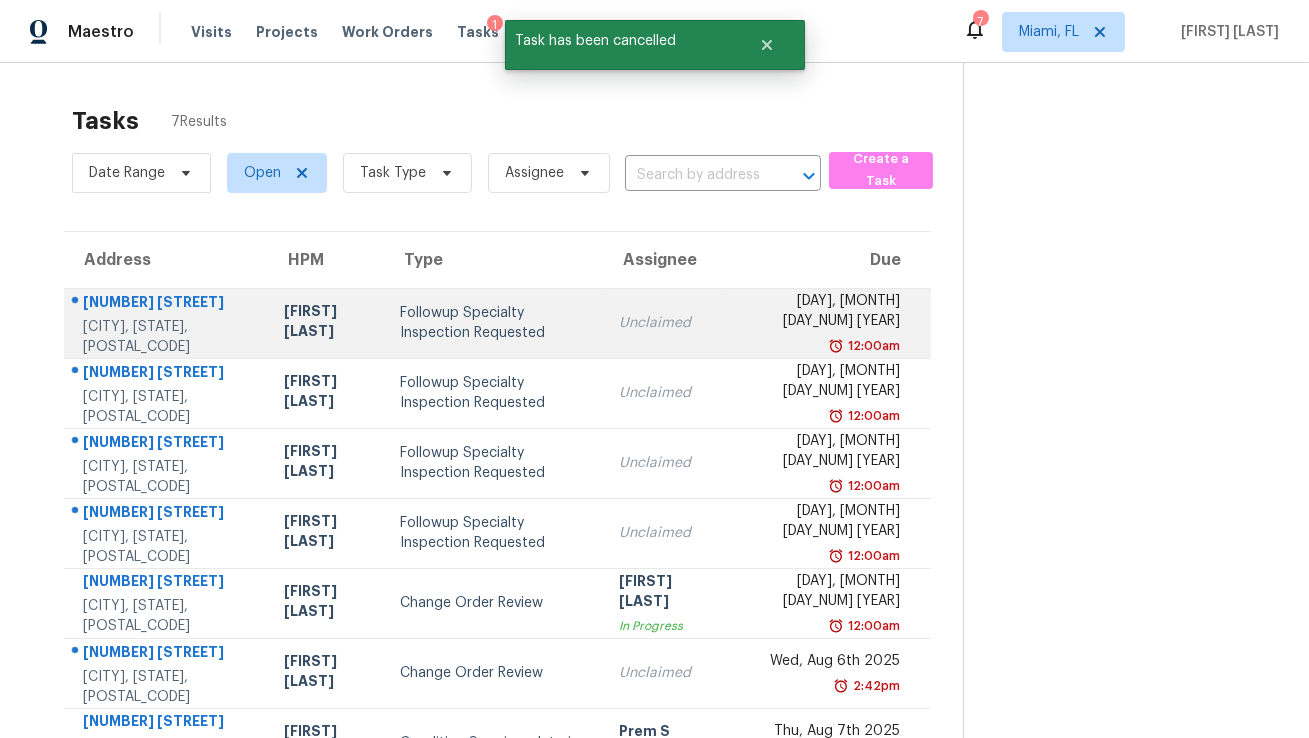 click on "[DAY], [MONTH] [DAY_NUM] [YEAR]" at bounding box center (821, 313) 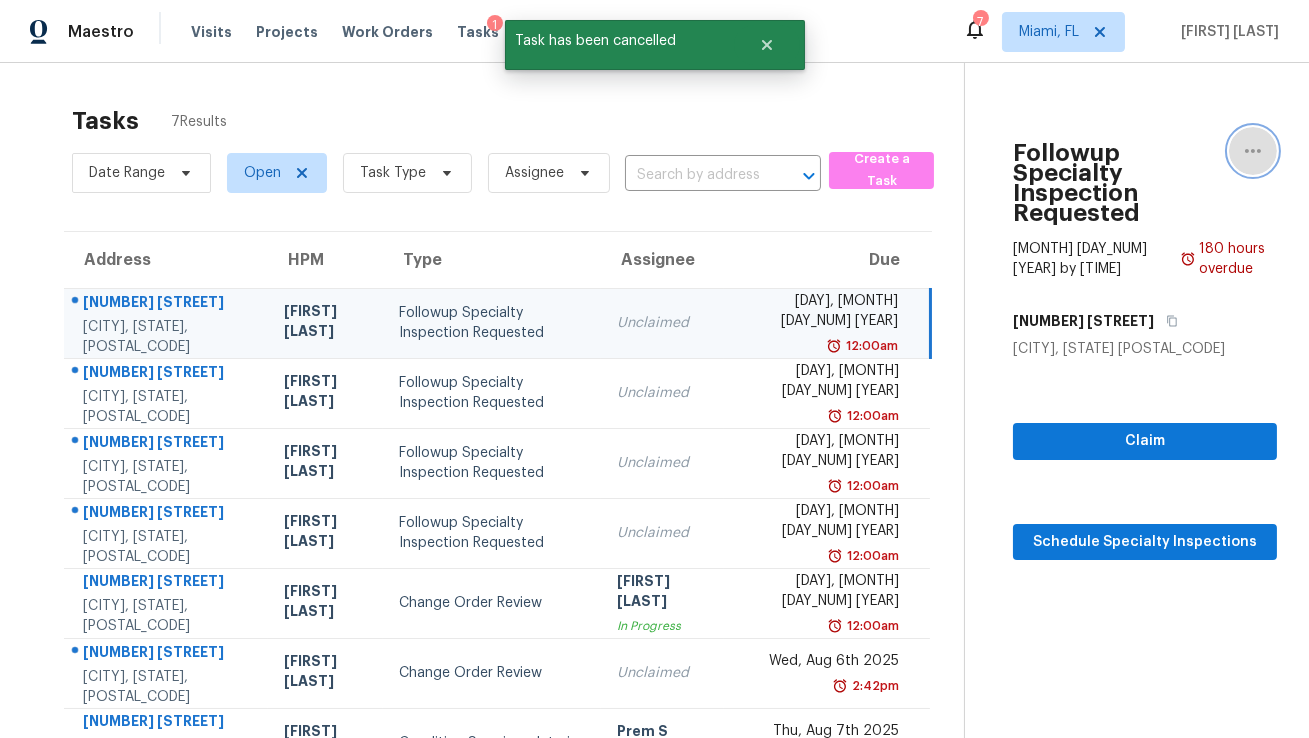 click 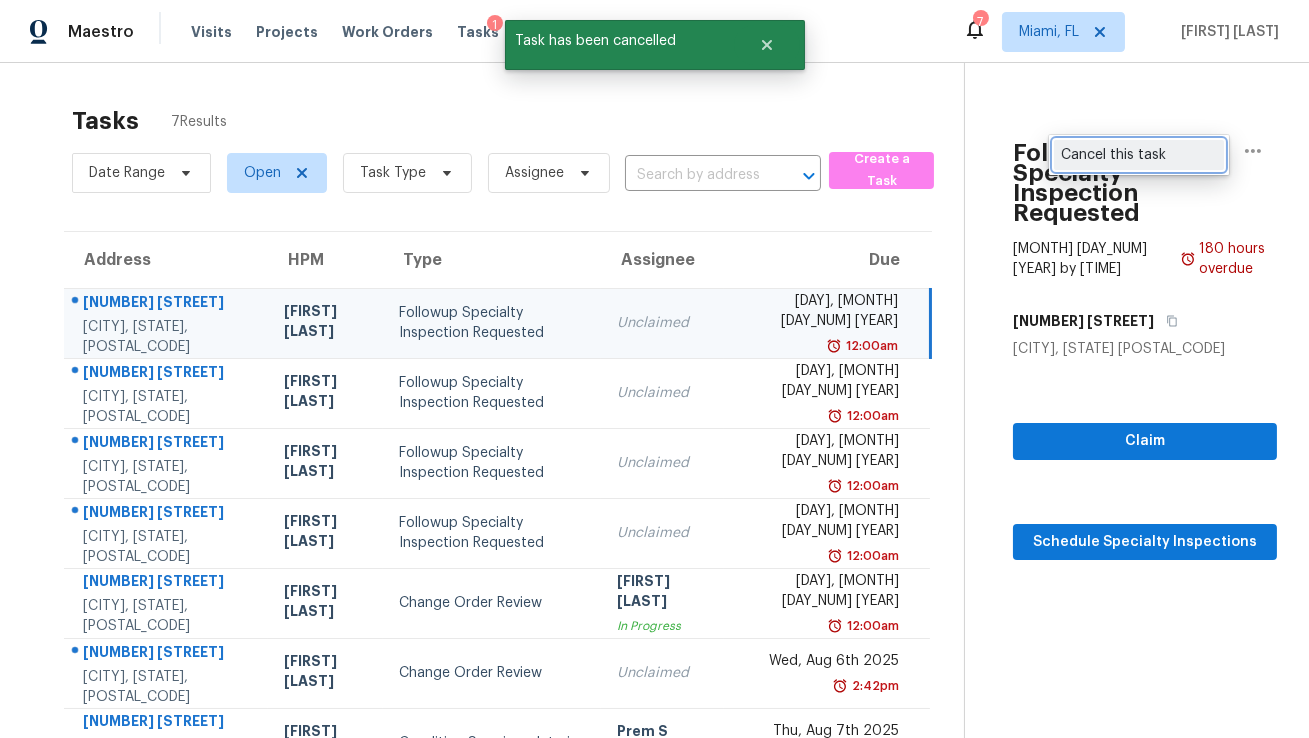 click on "Cancel this task" at bounding box center (1139, 155) 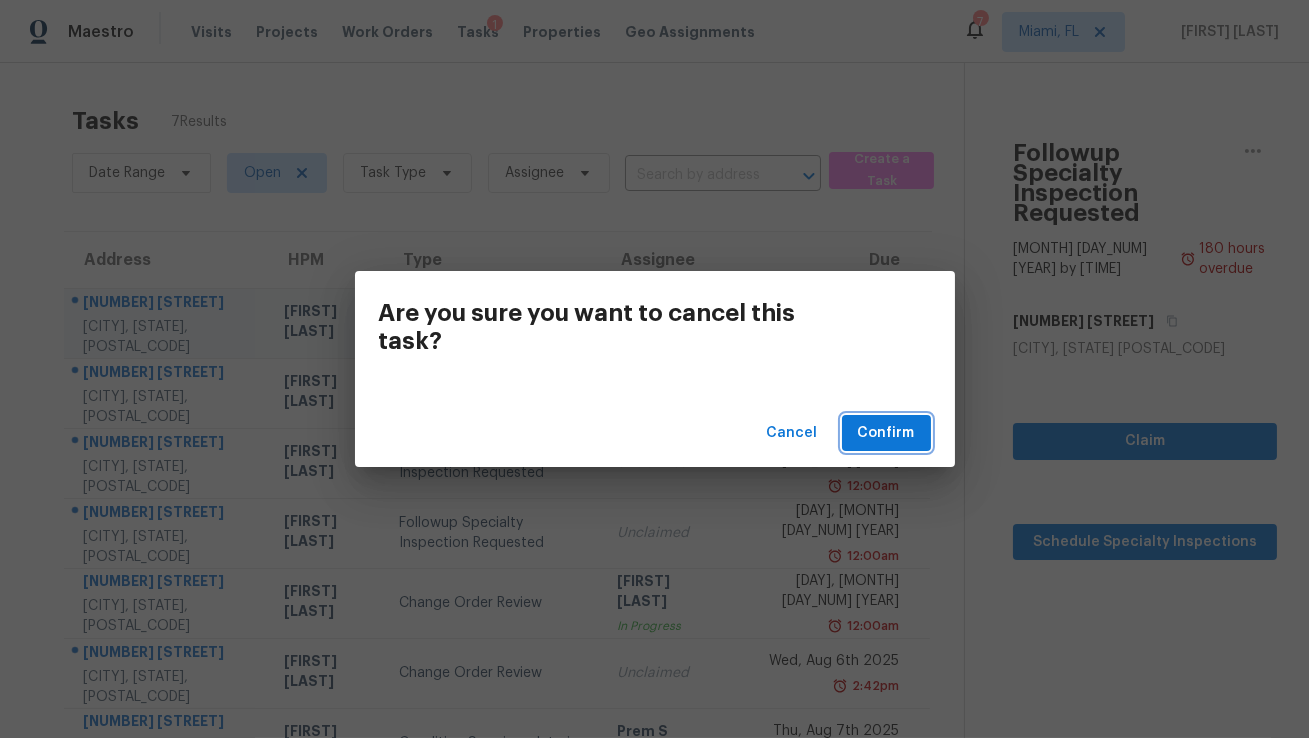 click on "Confirm" at bounding box center [886, 433] 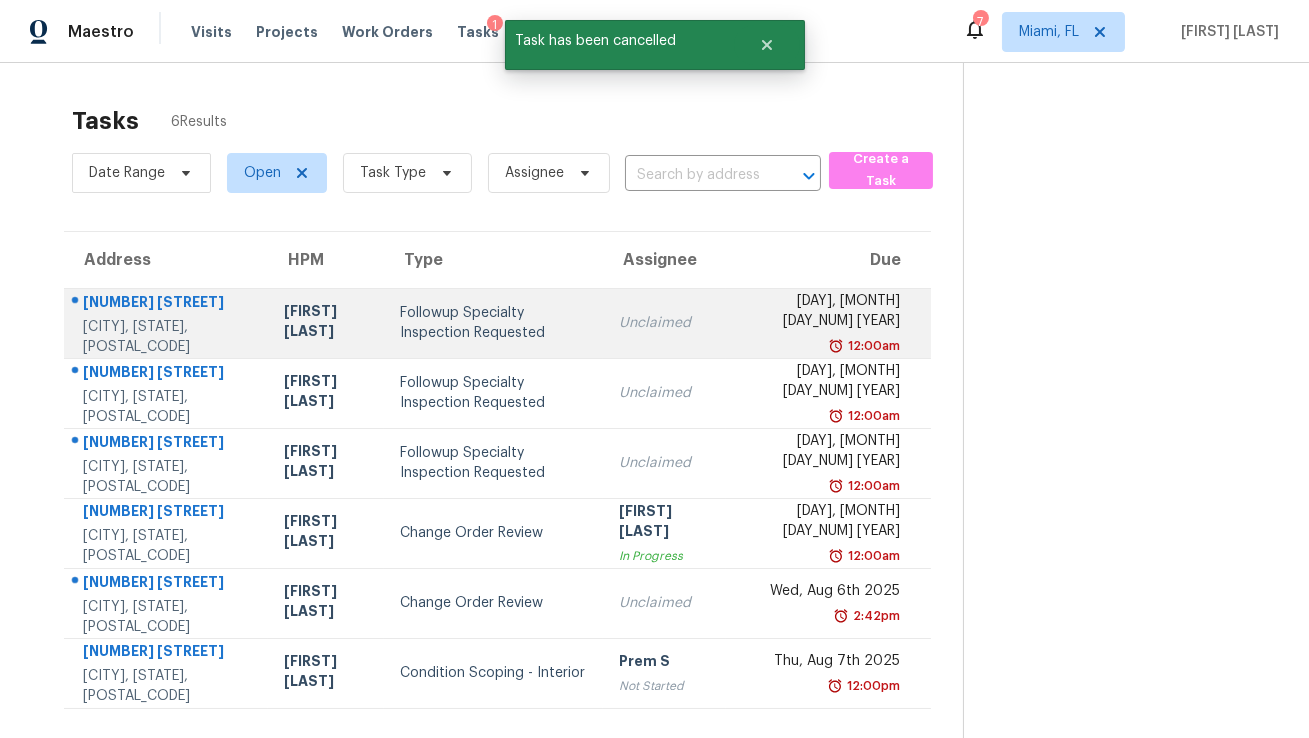 click on "[DAY], [MONTH] [DAY_NUM] [YEAR]" at bounding box center (821, 313) 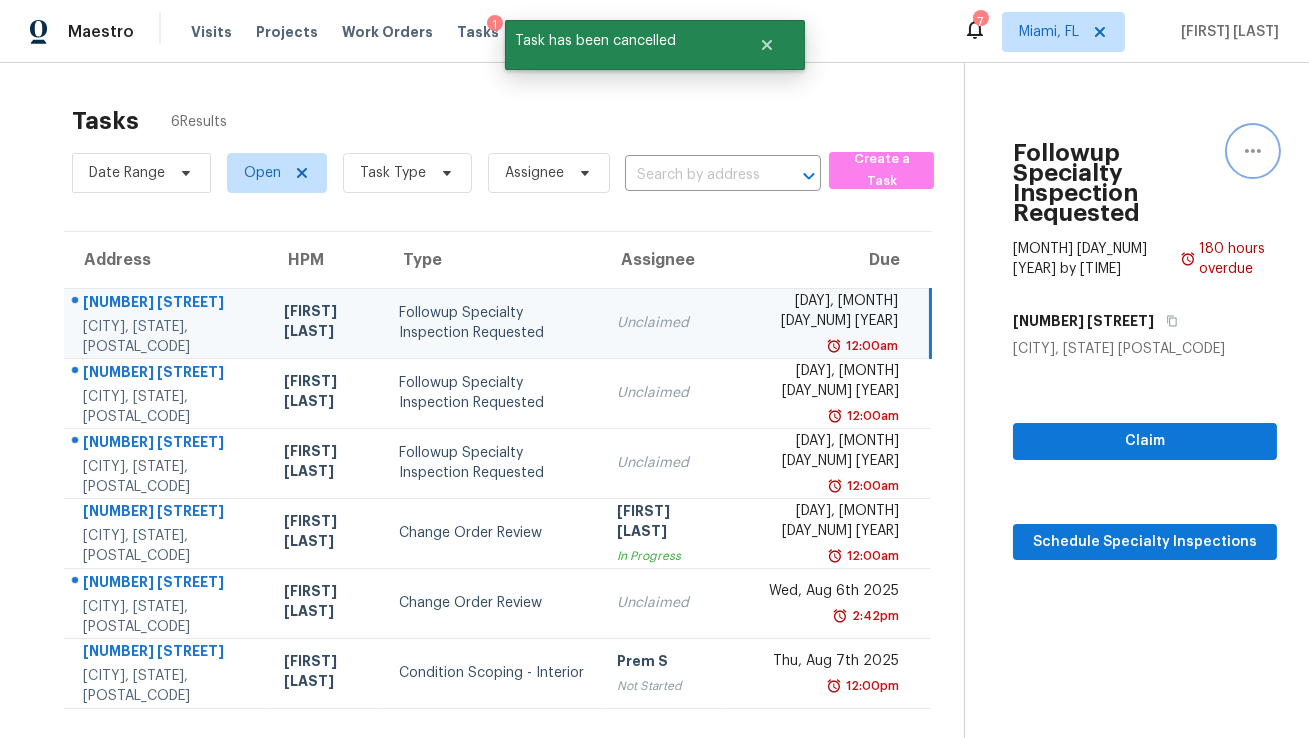click 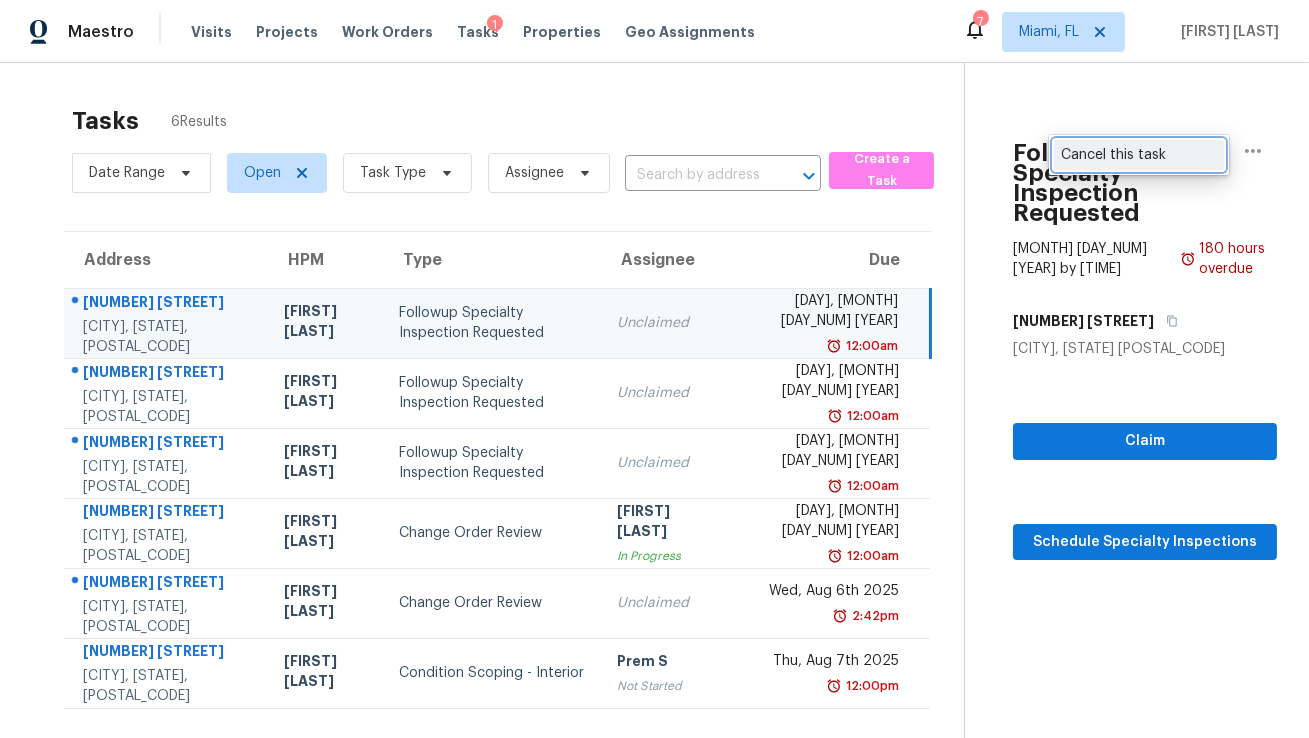 click on "Cancel this task" at bounding box center (1139, 155) 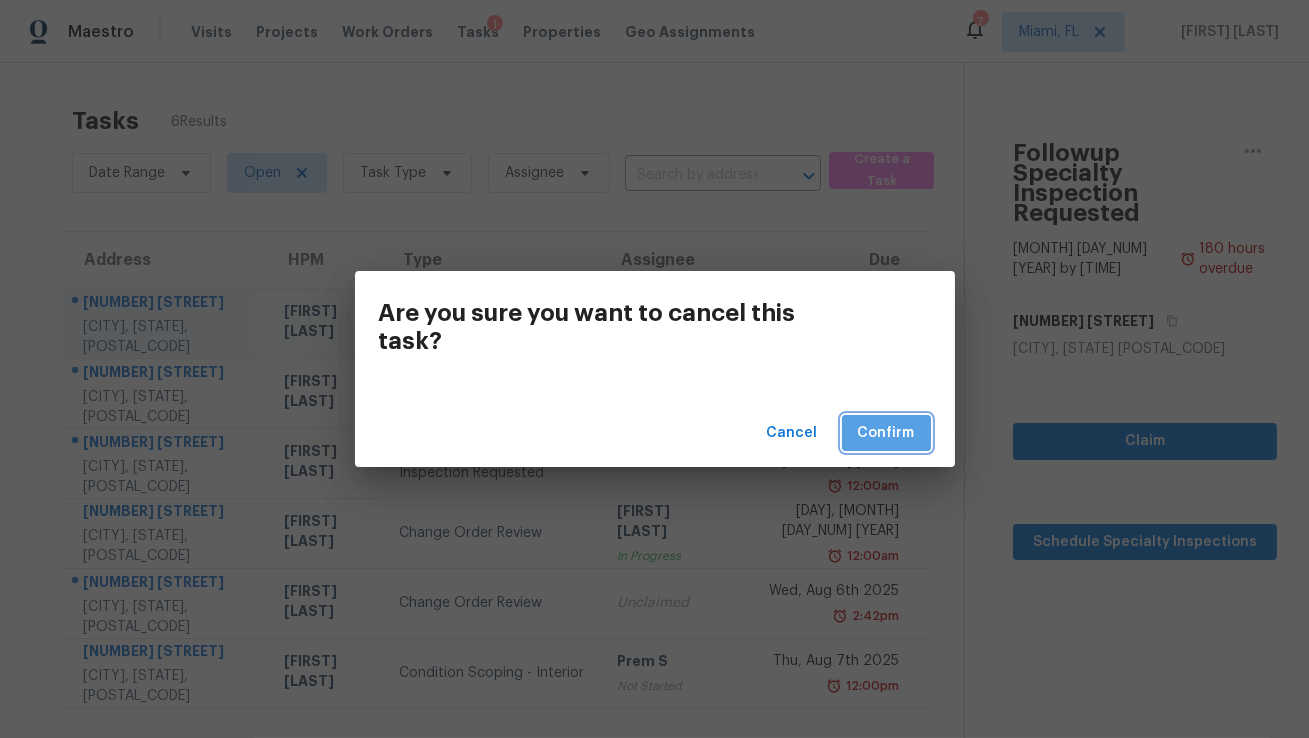 click on "Confirm" at bounding box center [886, 433] 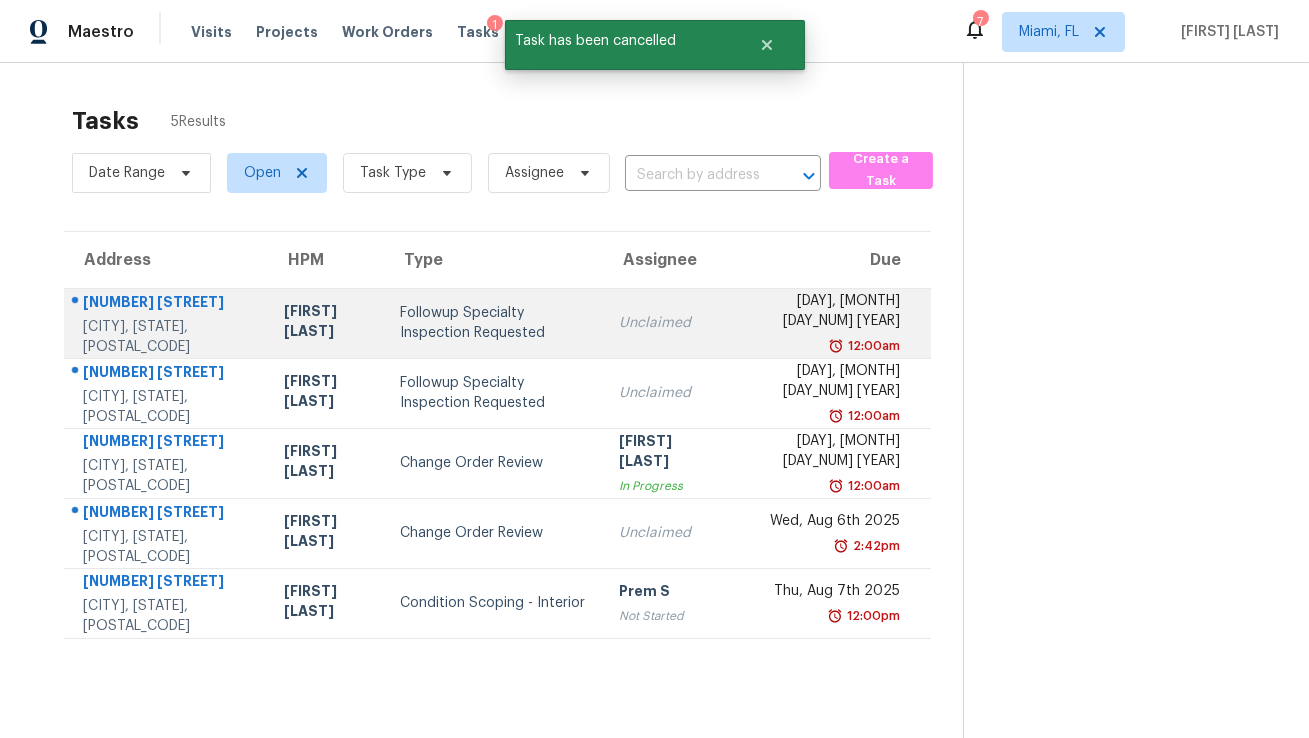 click on "[DAY], [MONTH] [DAY_NUM] [YEAR]" at bounding box center [821, 313] 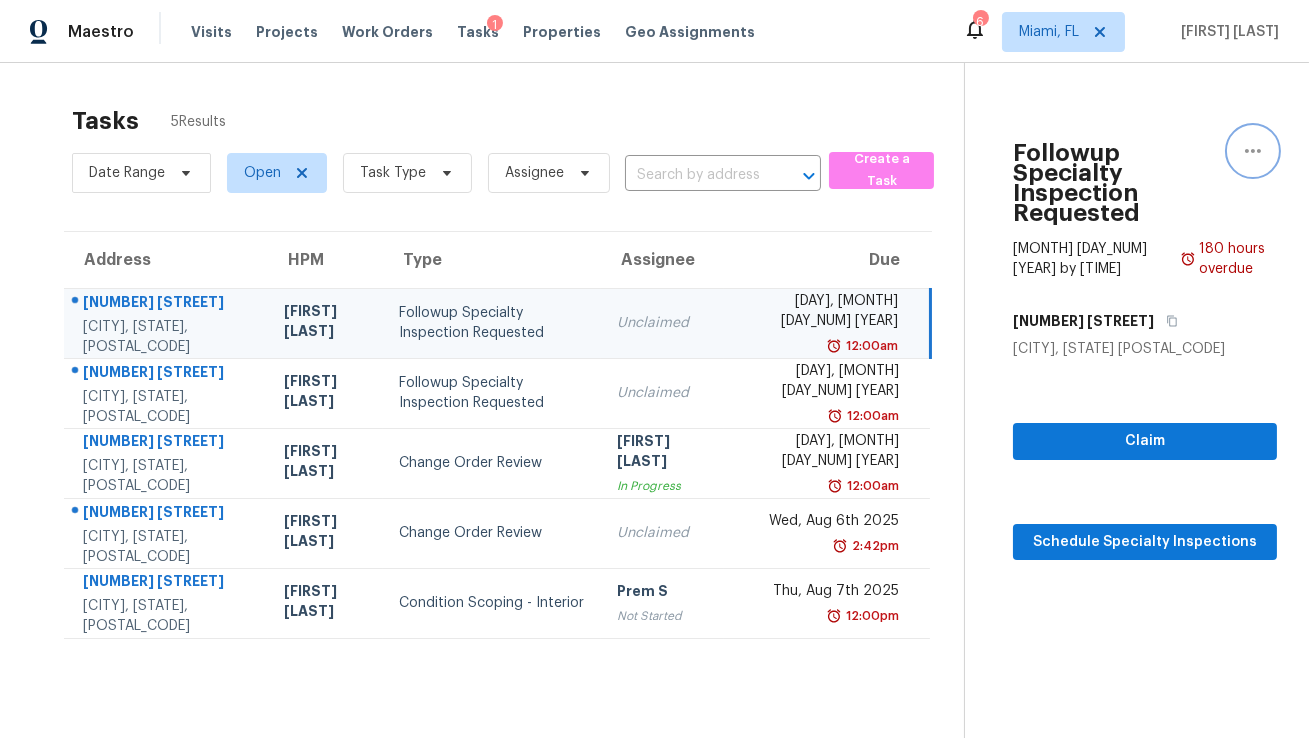 click 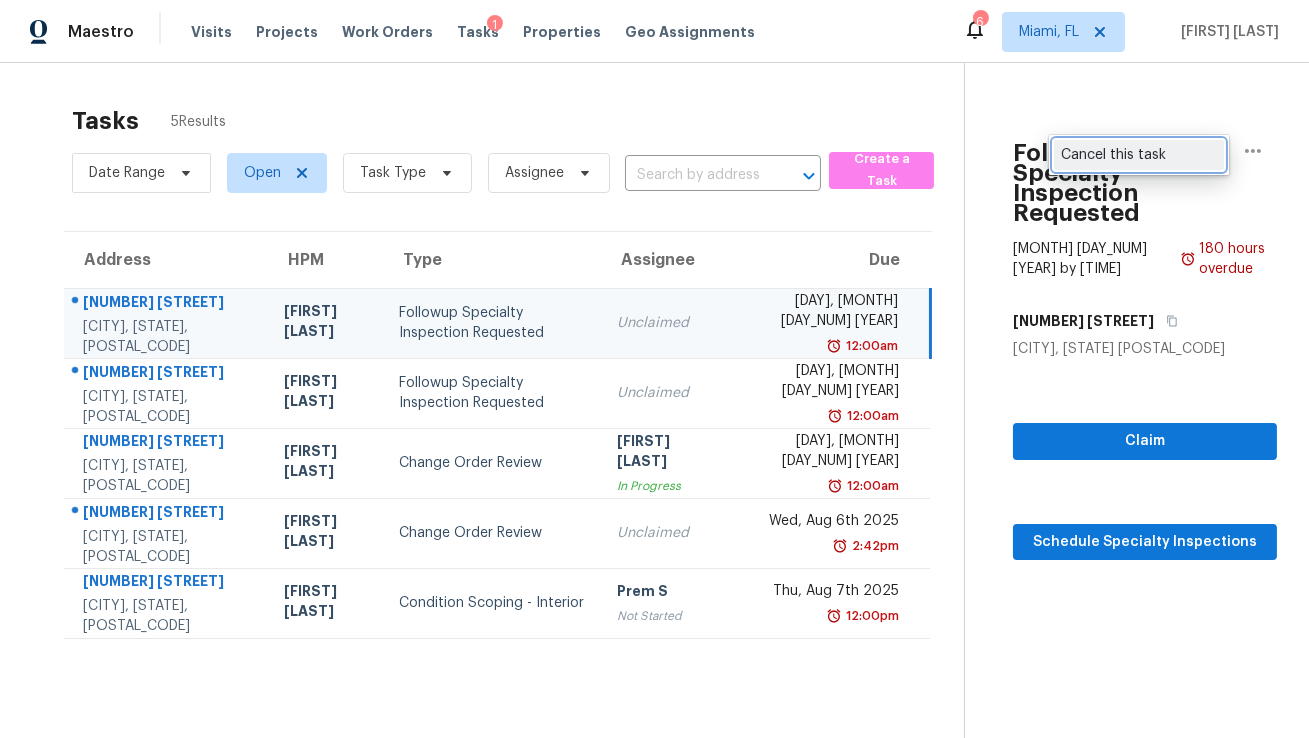 click on "Cancel this task" at bounding box center (1139, 155) 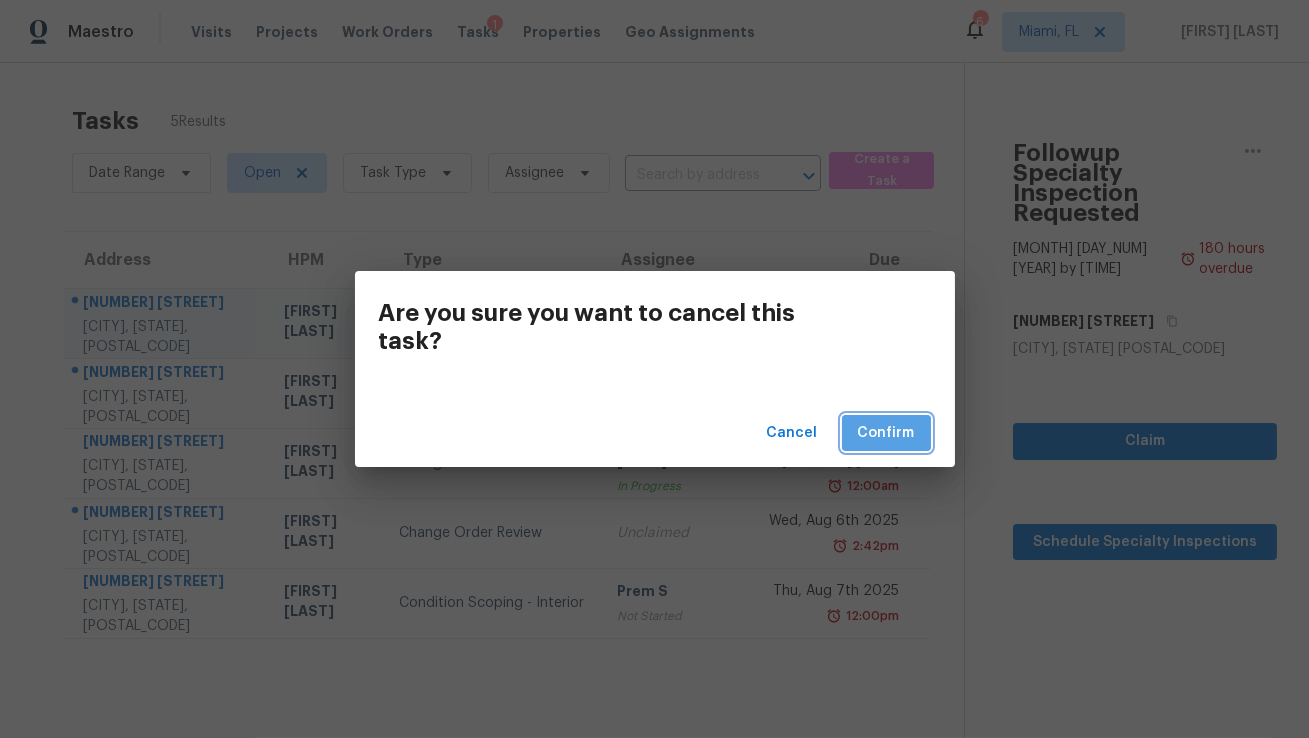 click on "Confirm" at bounding box center (886, 433) 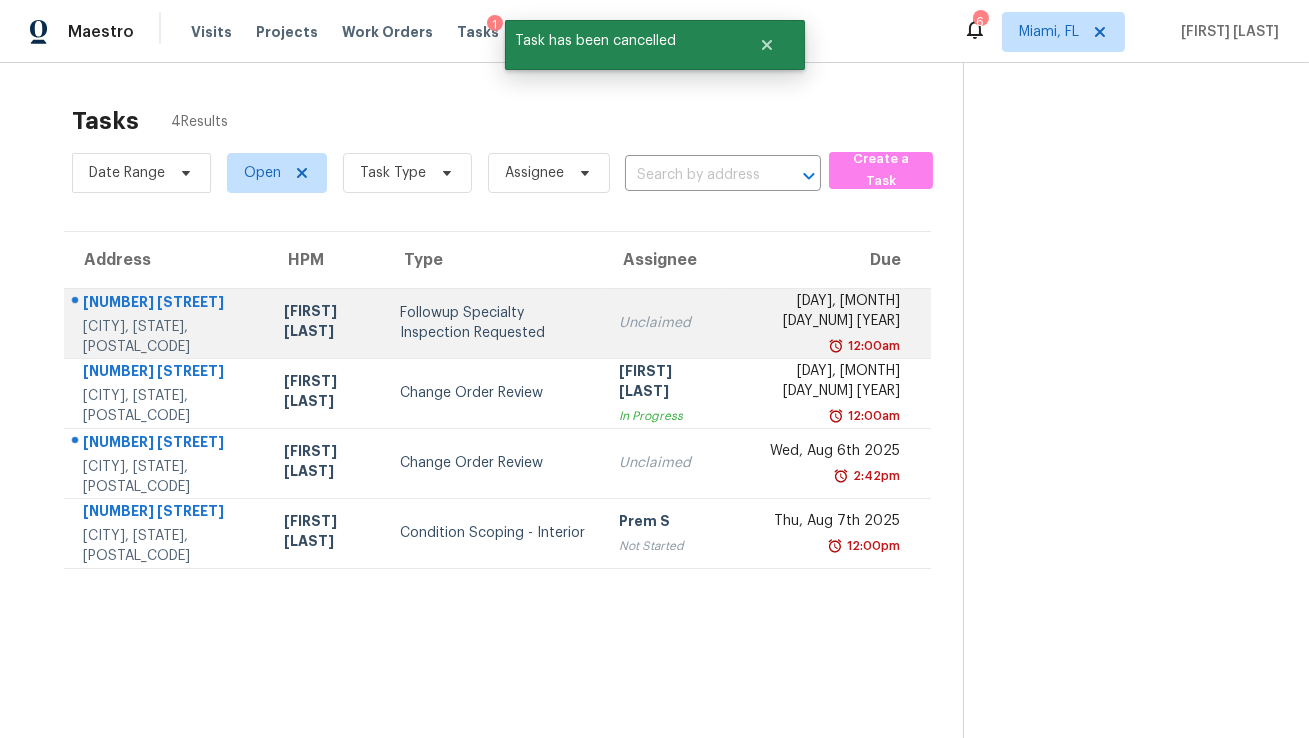click on "Thu, Jul 31st 2025 12:00am" at bounding box center (836, 323) 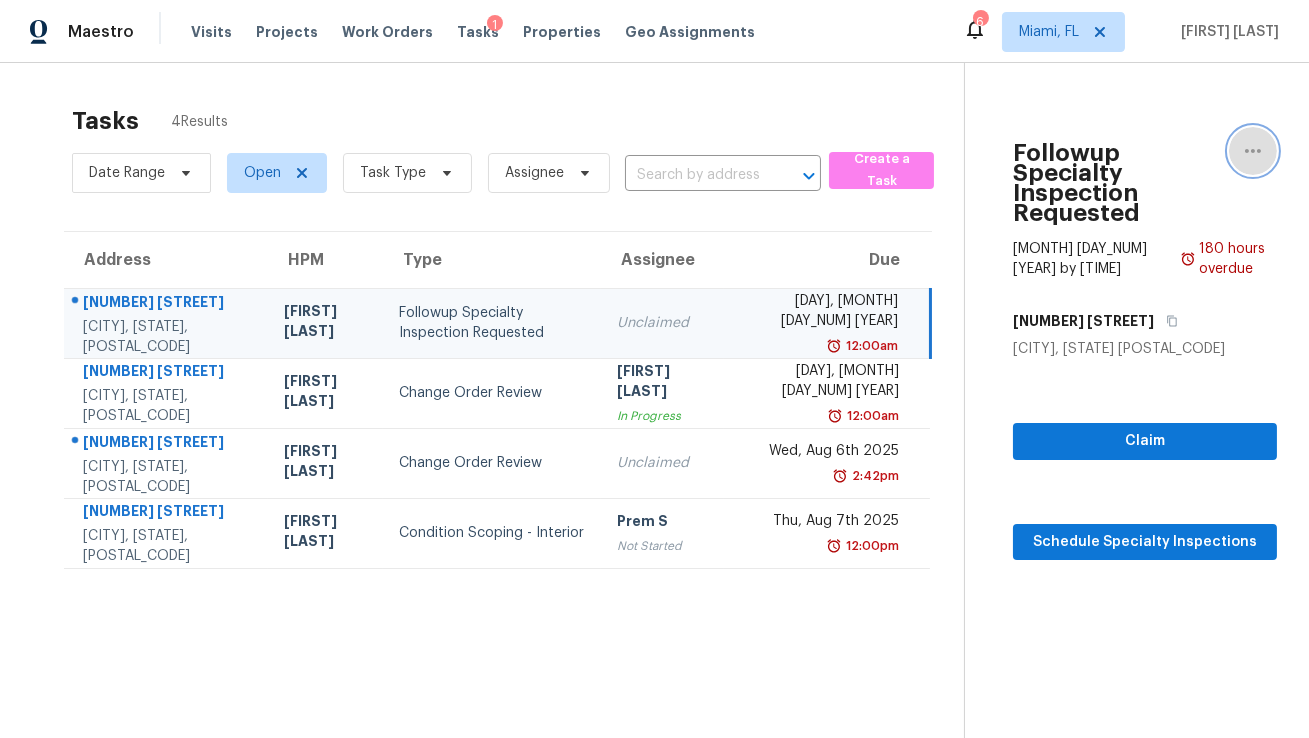 click 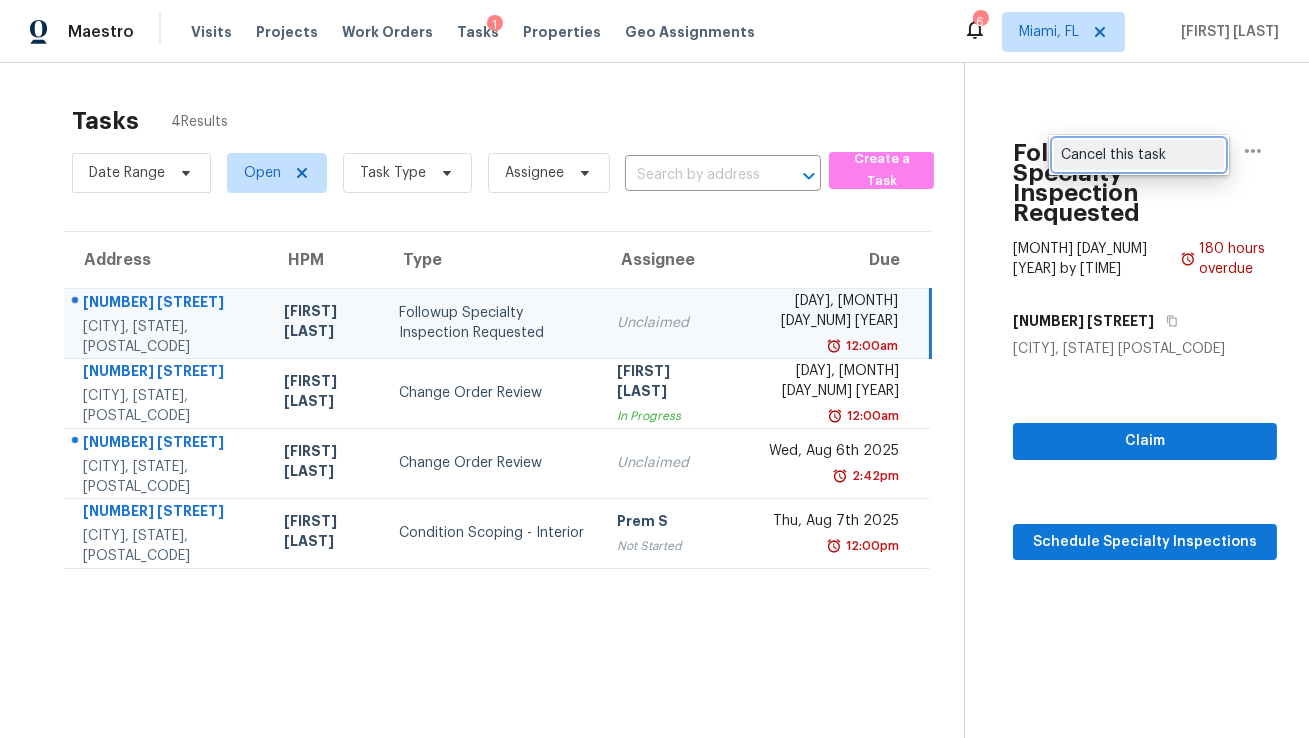click on "Cancel this task" at bounding box center [1139, 155] 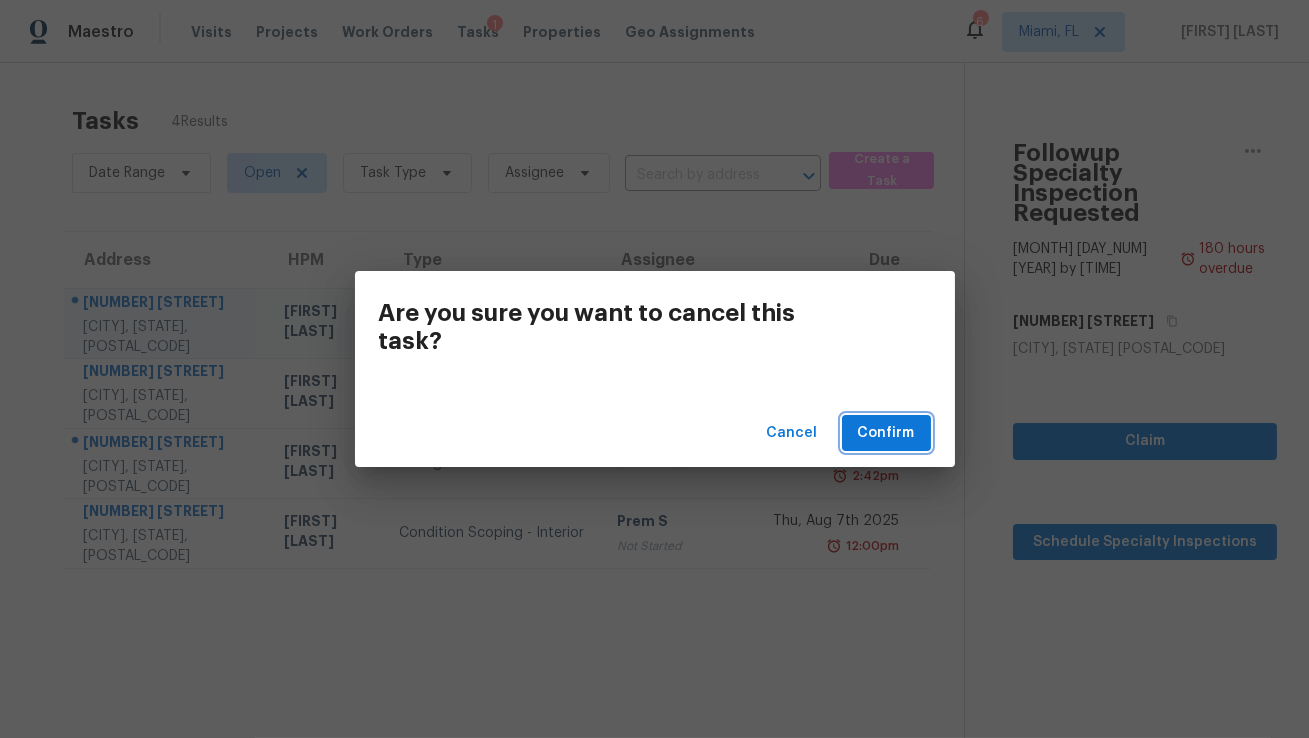 click on "Confirm" at bounding box center (886, 433) 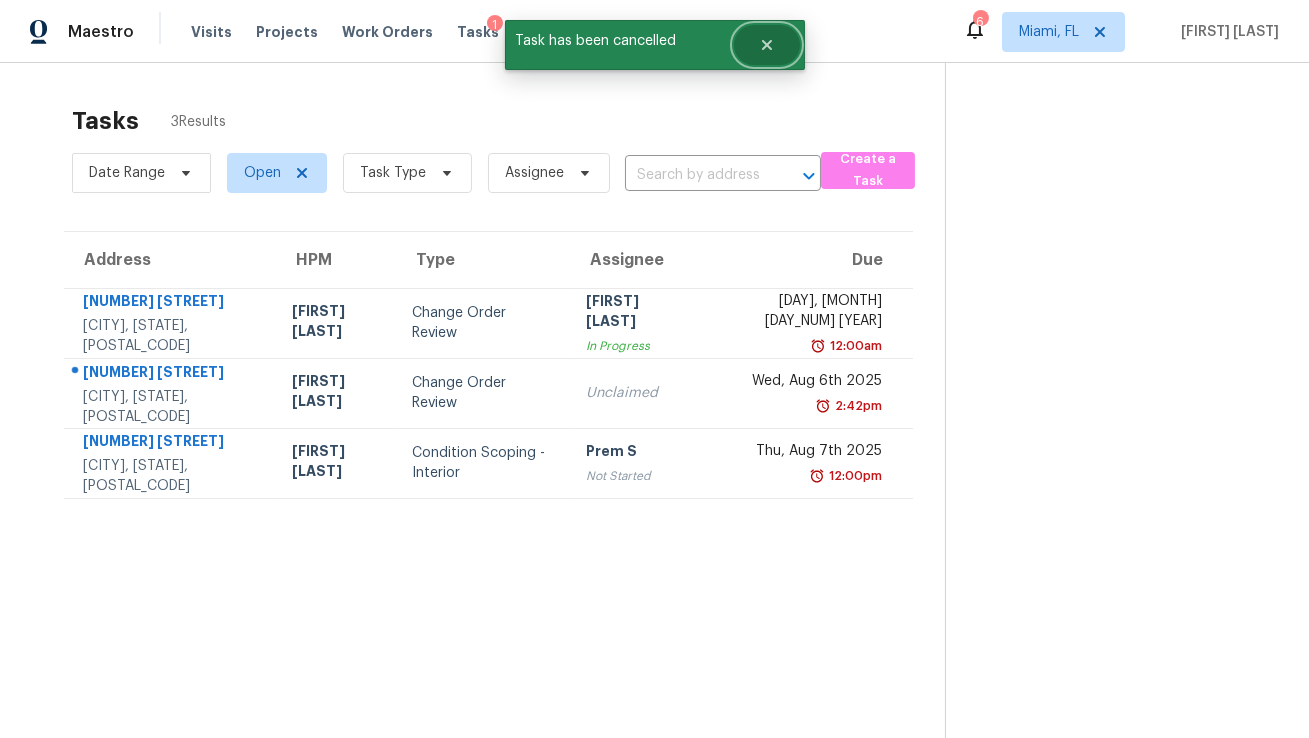 click at bounding box center (767, 45) 